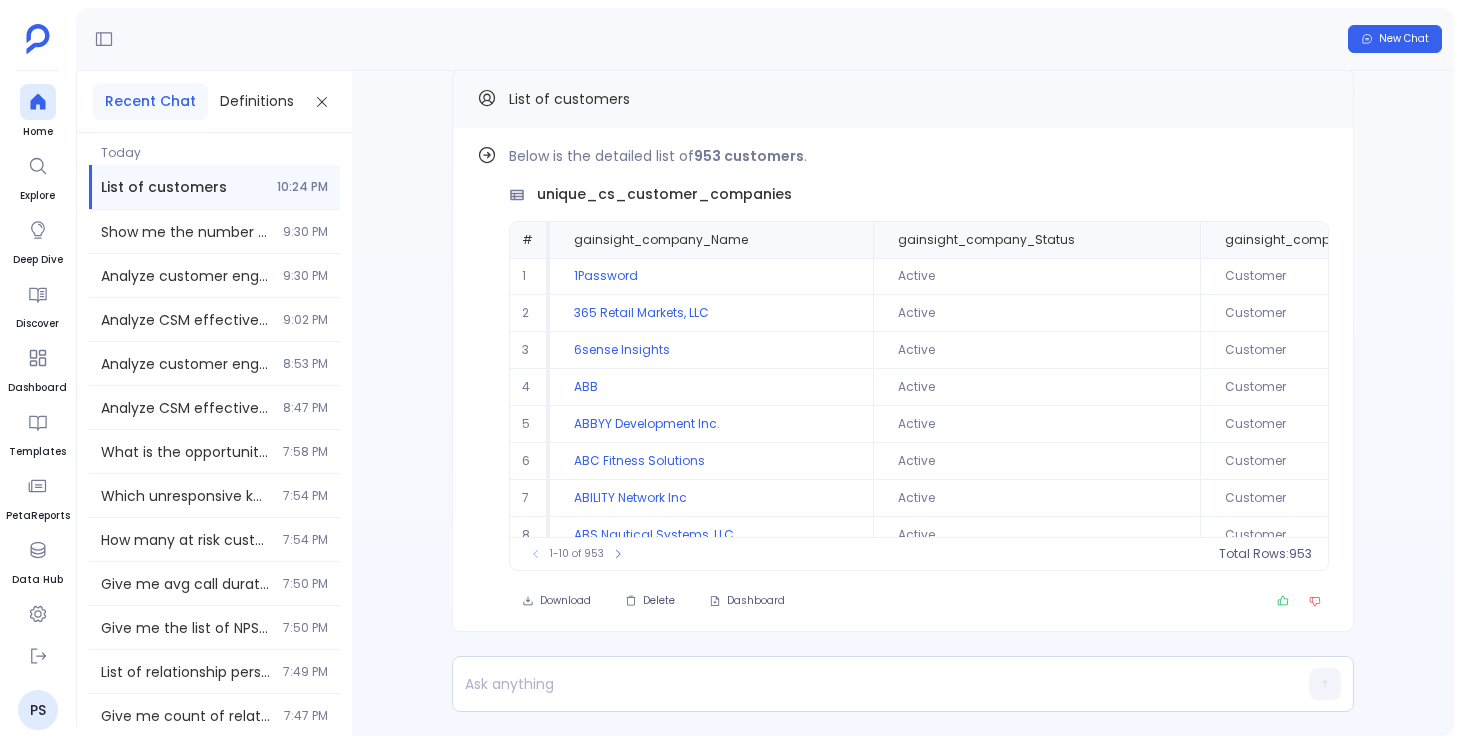 scroll, scrollTop: 0, scrollLeft: 0, axis: both 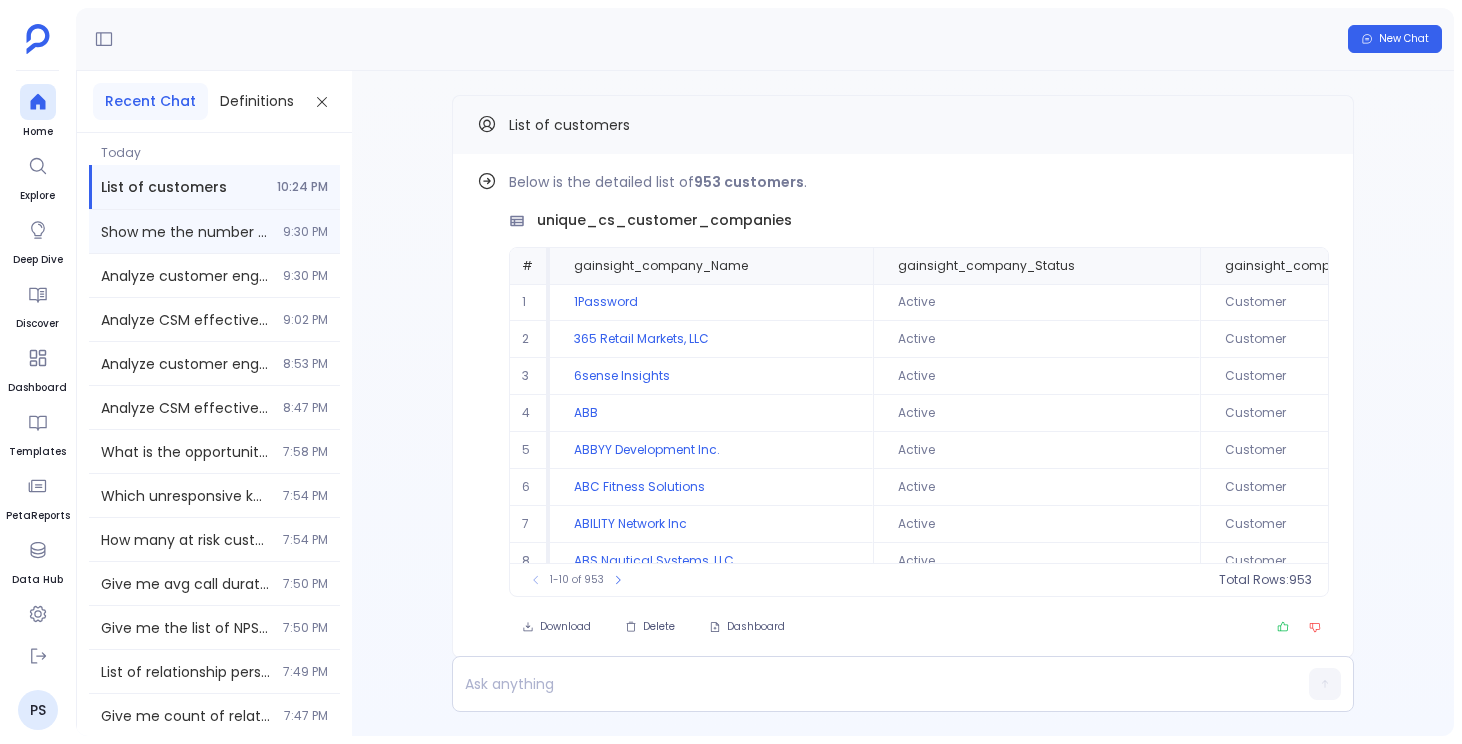 click on "9:30 PM" at bounding box center [305, 232] 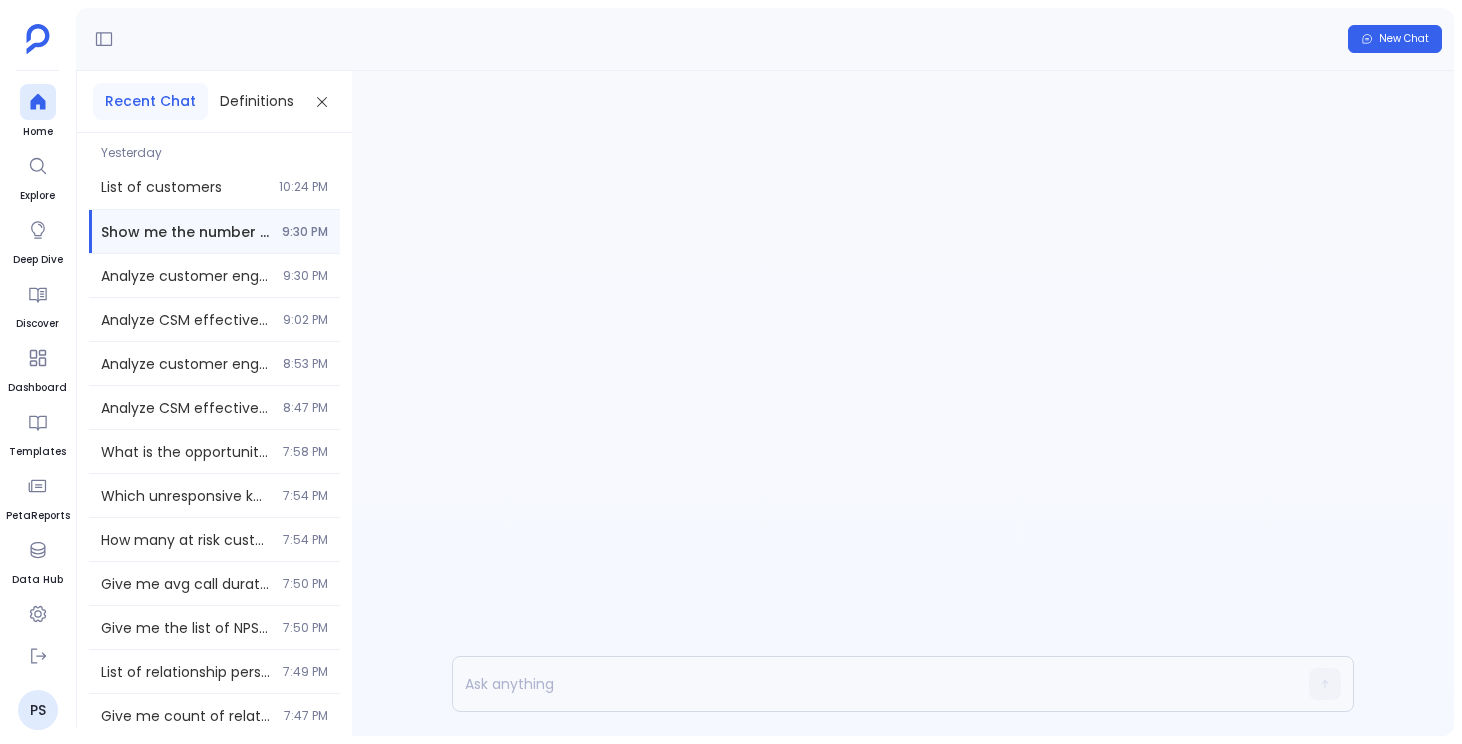 scroll, scrollTop: 0, scrollLeft: 0, axis: both 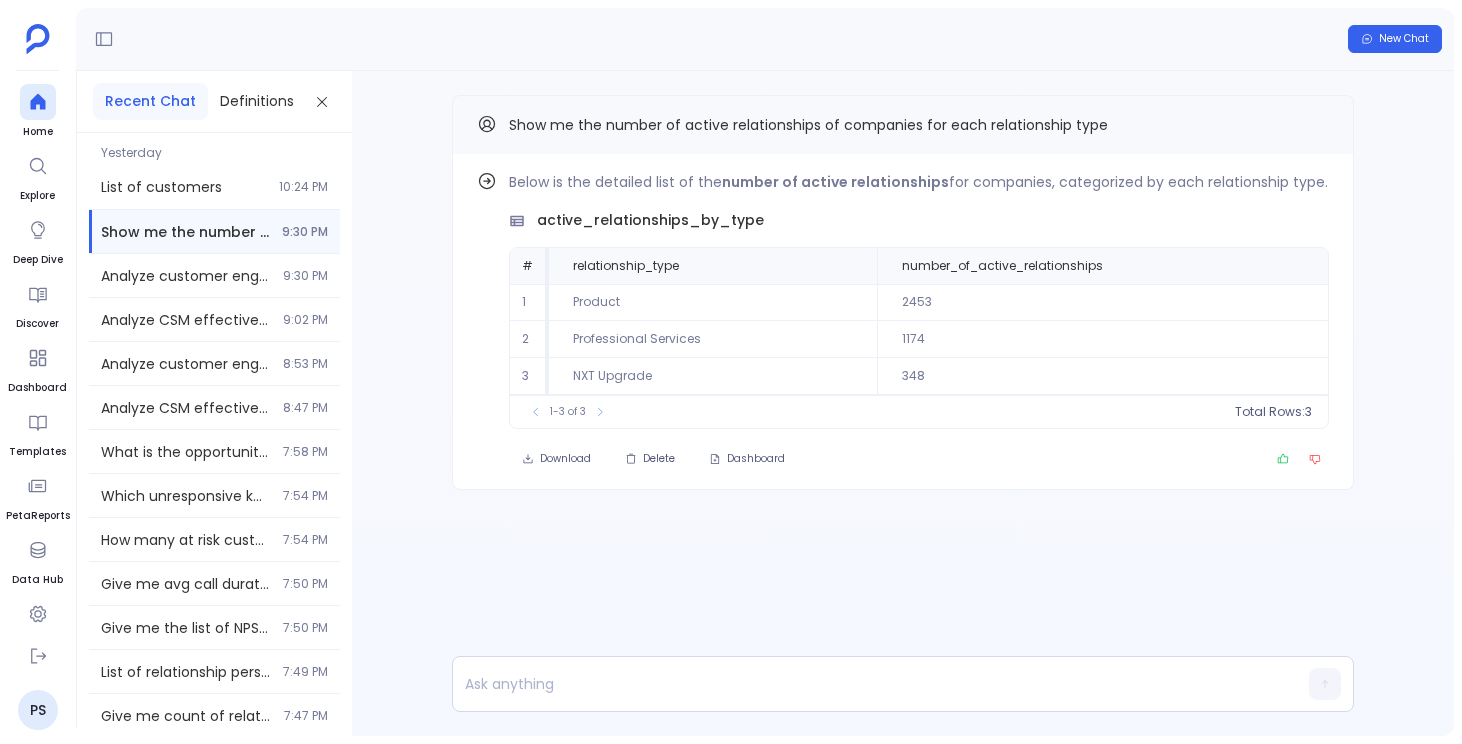 click on "Below is the detailed list of the  number of active relationships  for companies, categorized by each relationship type. active_relationships_by_type # relationship_type number_of_active_relationships [NUMBER] [NUMBER] [NUMBER]
To pick up a draggable item, press the space bar.
While dragging, use the arrow keys to move the item.
Press space again to drop the item in its new position, or press escape to cancel.
1-3 of [NUMBER] Total Rows:  [NUMBER] Download Delete Dashboard Show me the number of active relationships of companies for each relationship type" at bounding box center (903, 332) 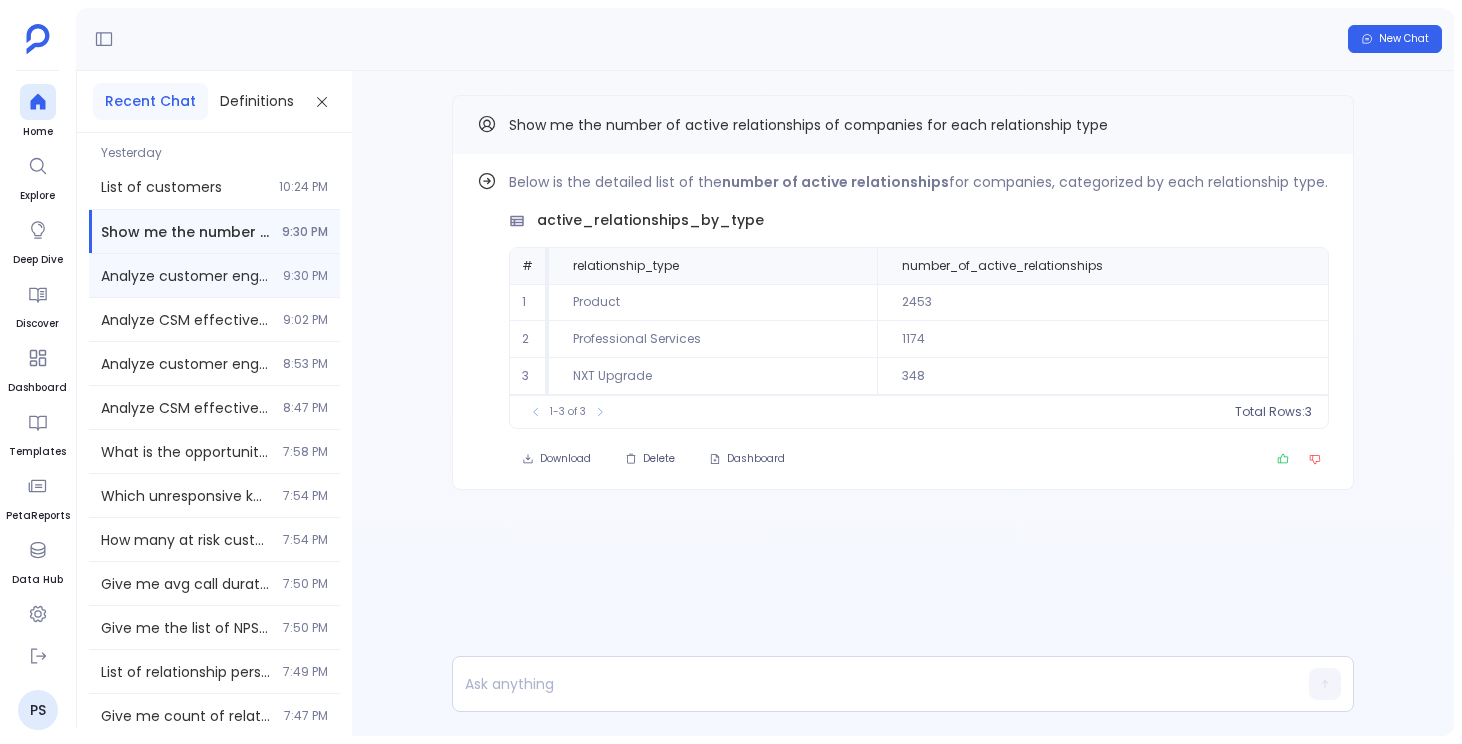 click on "9:30 [TIME]" at bounding box center (214, 275) 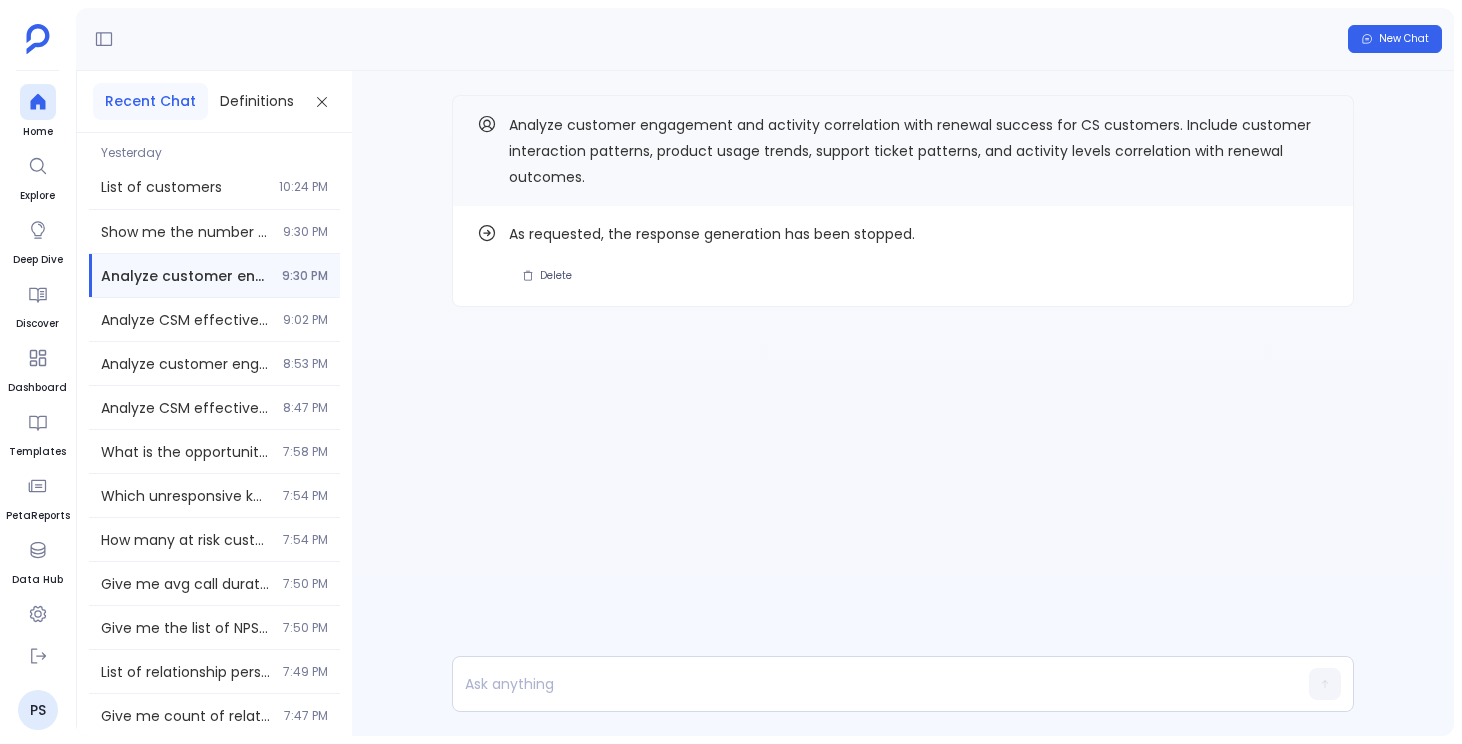 click on "As requested, the response generation has been stopped. Delete Analyze customer engagement and activity correlation with renewal success for CS customers. Include customer interaction patterns, product usage trends, support ticket patterns, and activity levels correlation with renewal outcomes." at bounding box center [903, 241] 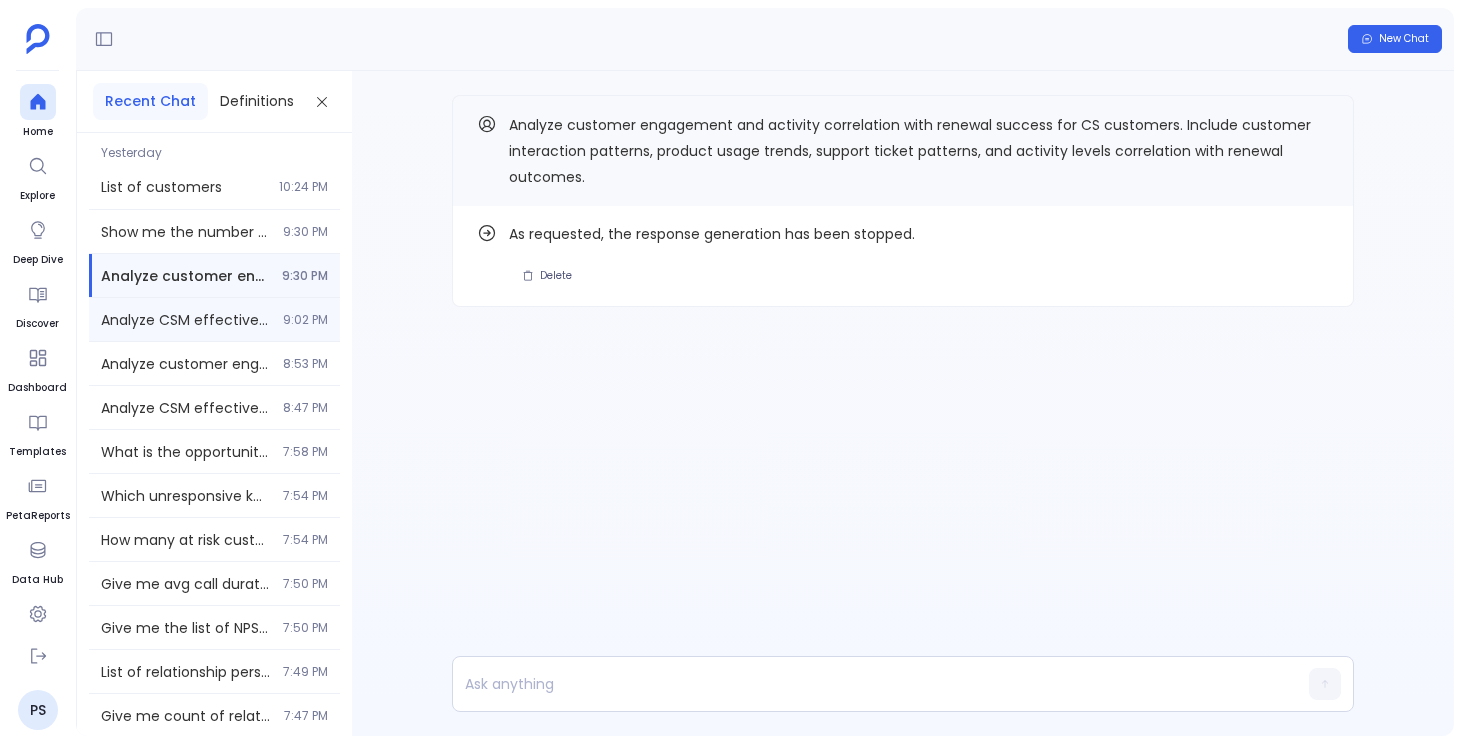 click on "9:02 [TIME]" at bounding box center (214, 319) 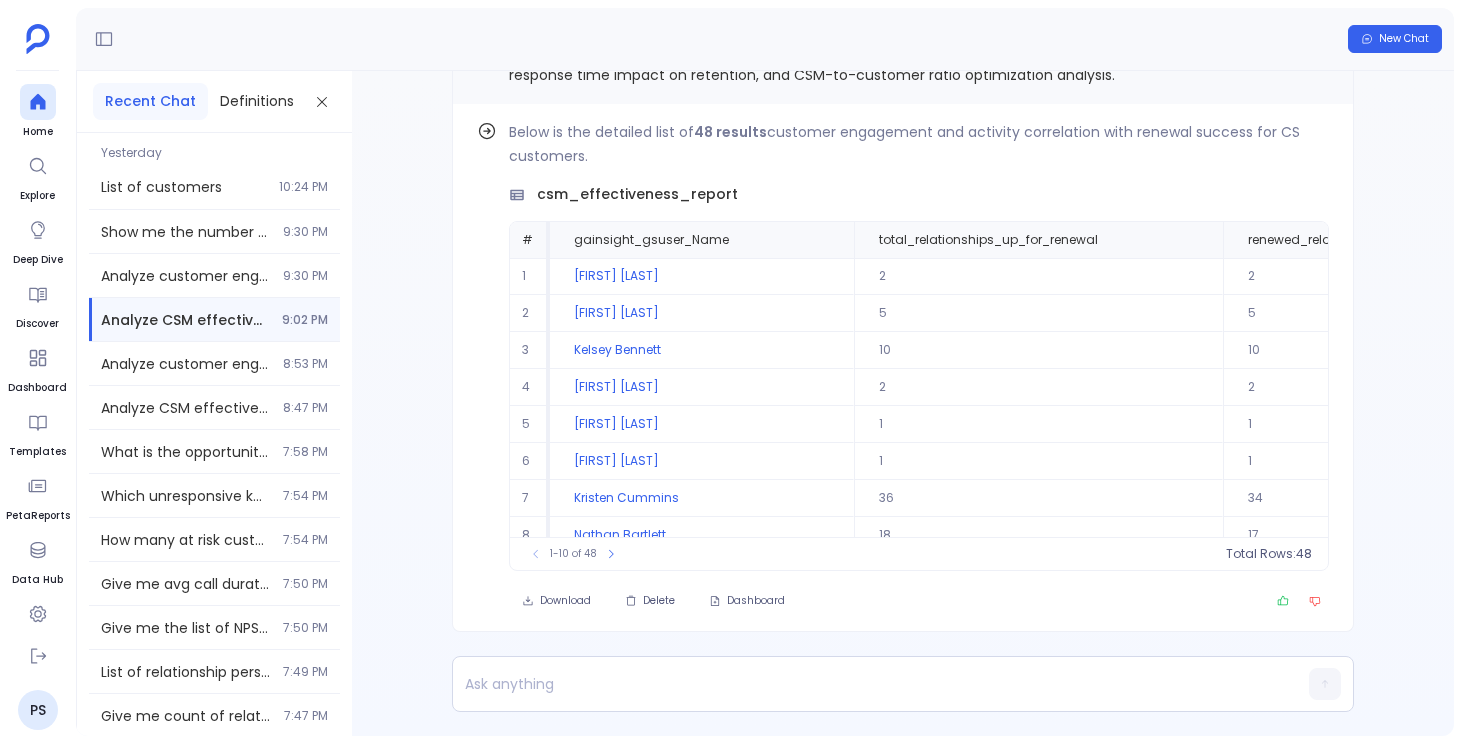 scroll, scrollTop: -102, scrollLeft: 0, axis: vertical 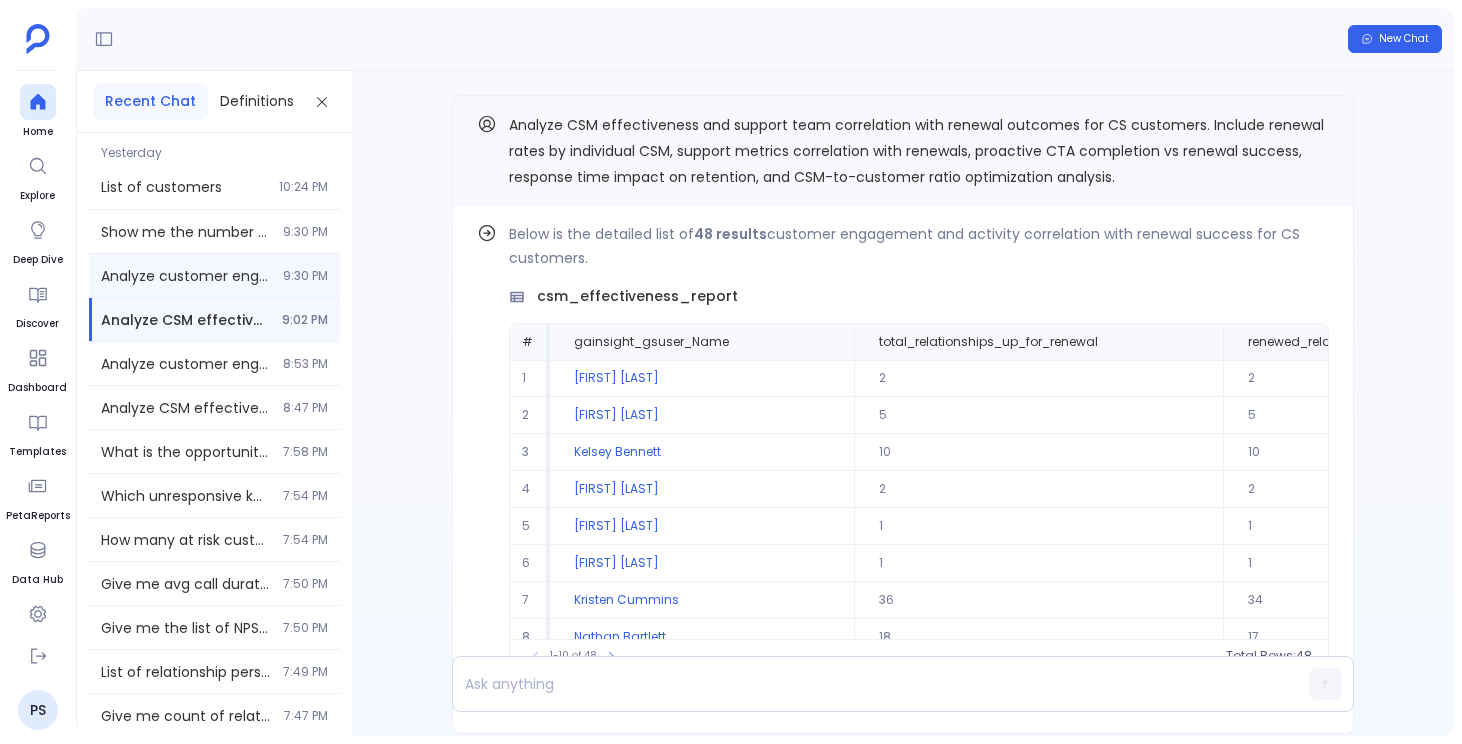 click on "Analyze customer engagement and activity correlation with renewal success for CS customers. Include customer interaction patterns, product usage trends, support ticket patterns, and activity levels correlation with renewal outcomes." at bounding box center [186, 276] 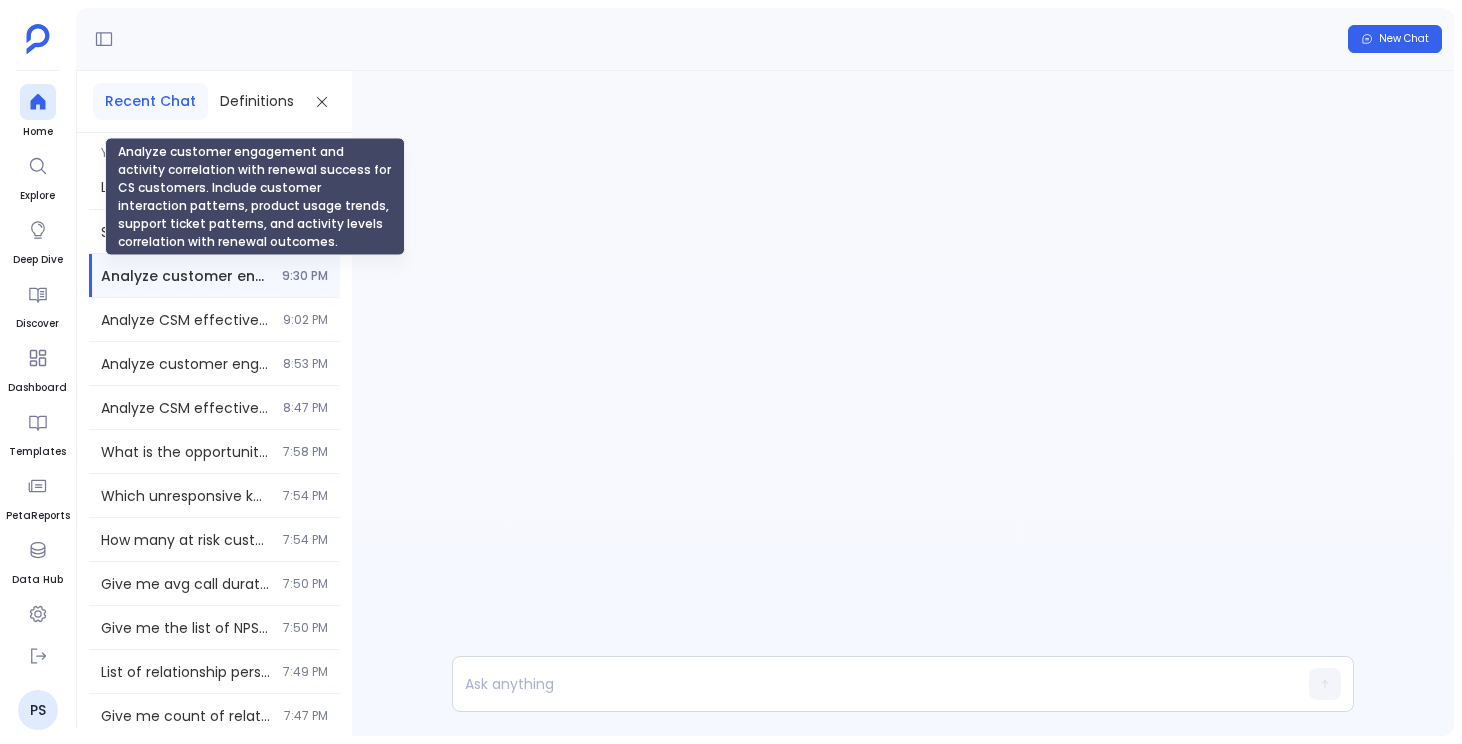 scroll, scrollTop: 0, scrollLeft: 0, axis: both 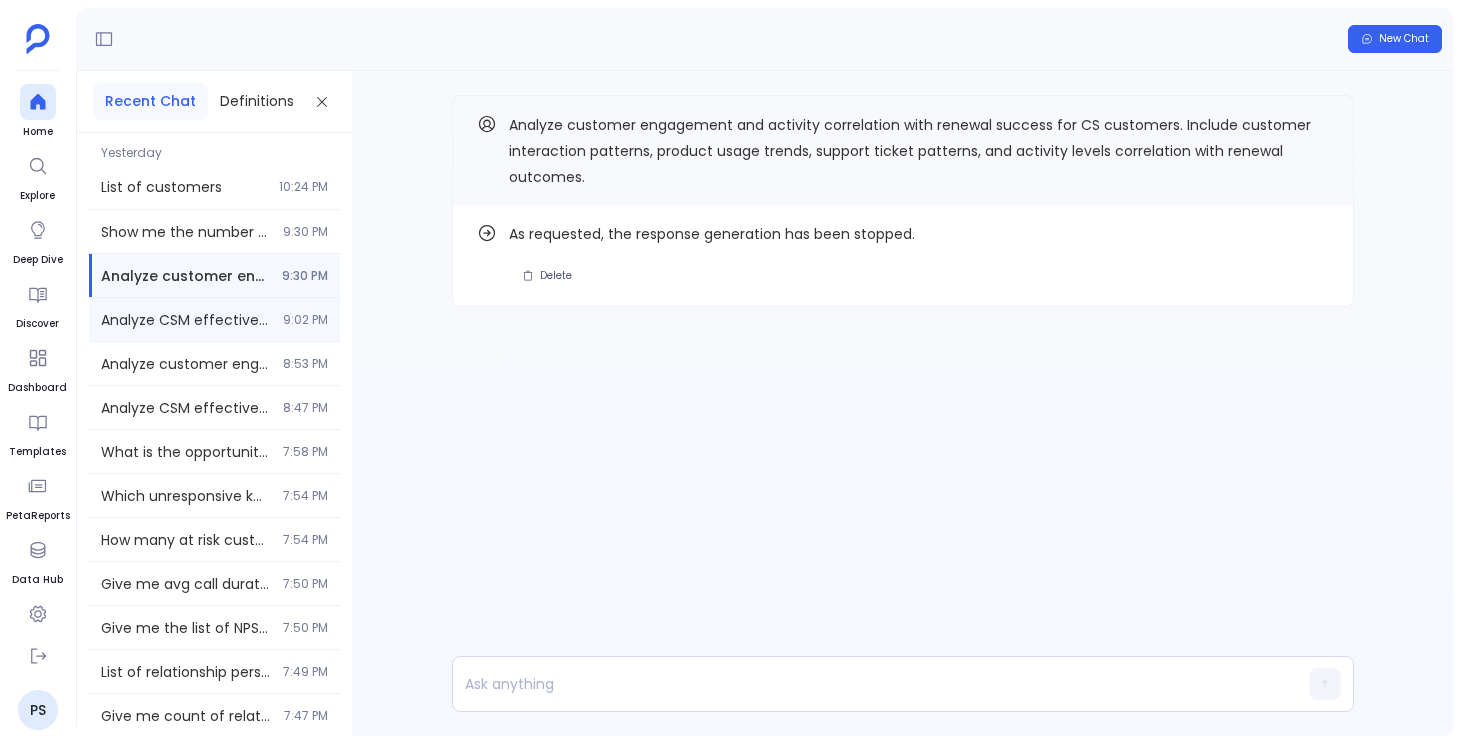 click on "9:02 [TIME]" at bounding box center [214, 319] 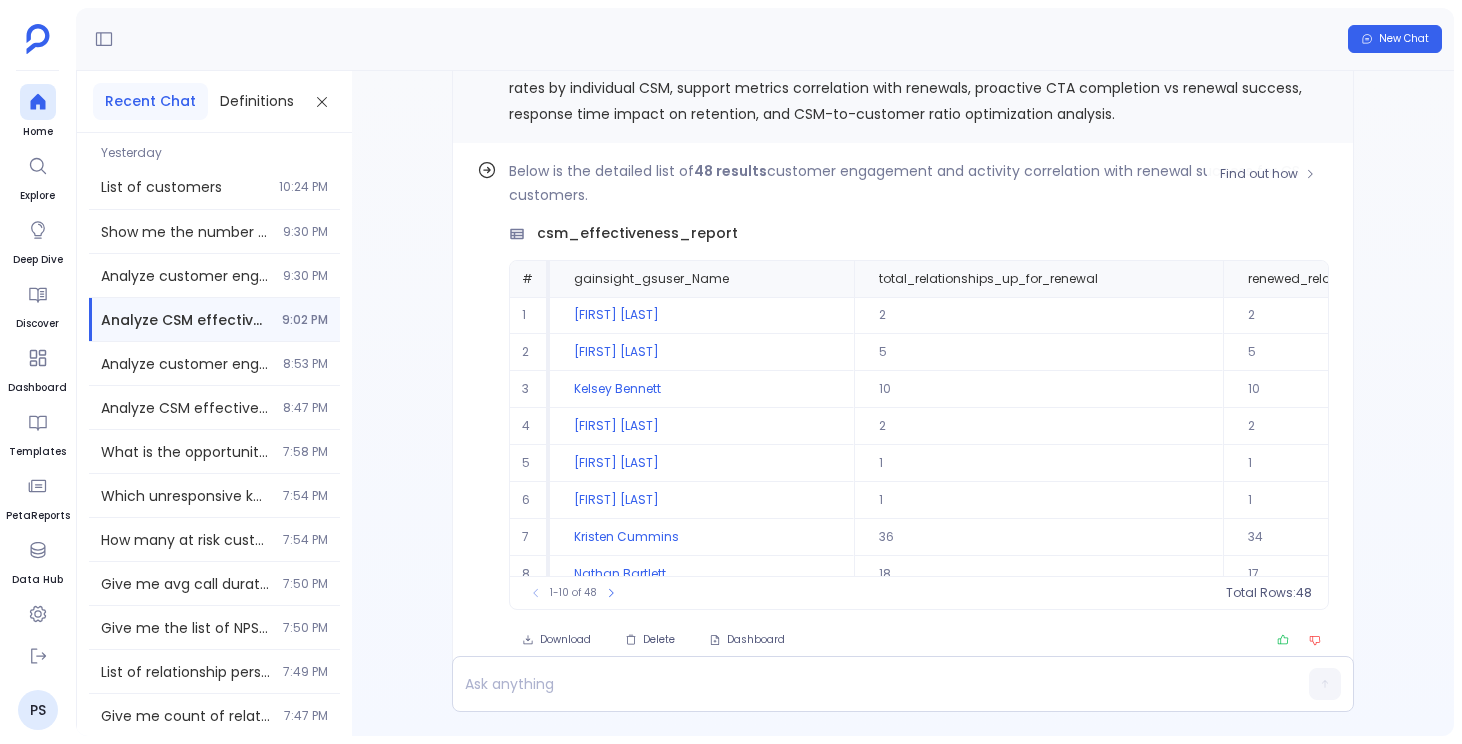 scroll, scrollTop: -102, scrollLeft: 0, axis: vertical 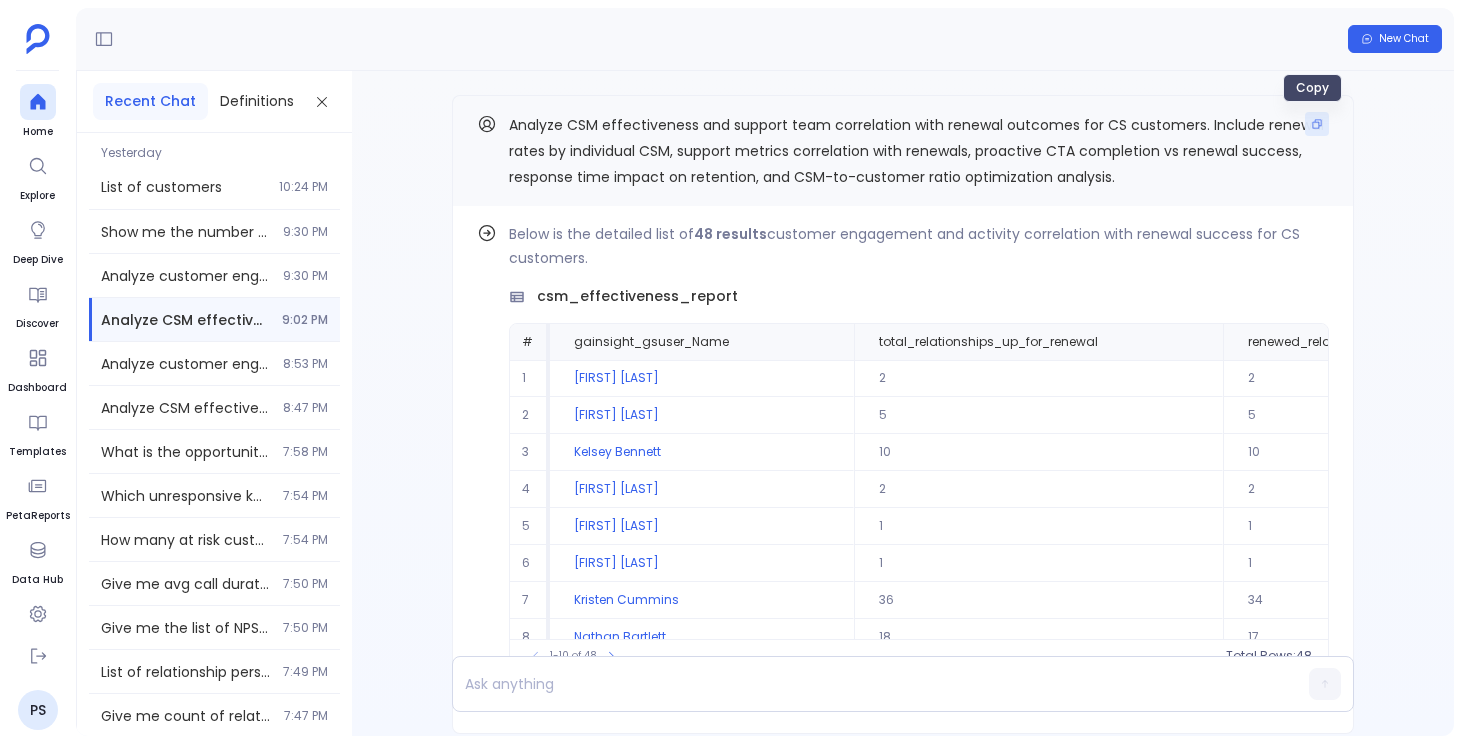 click at bounding box center (1317, 124) 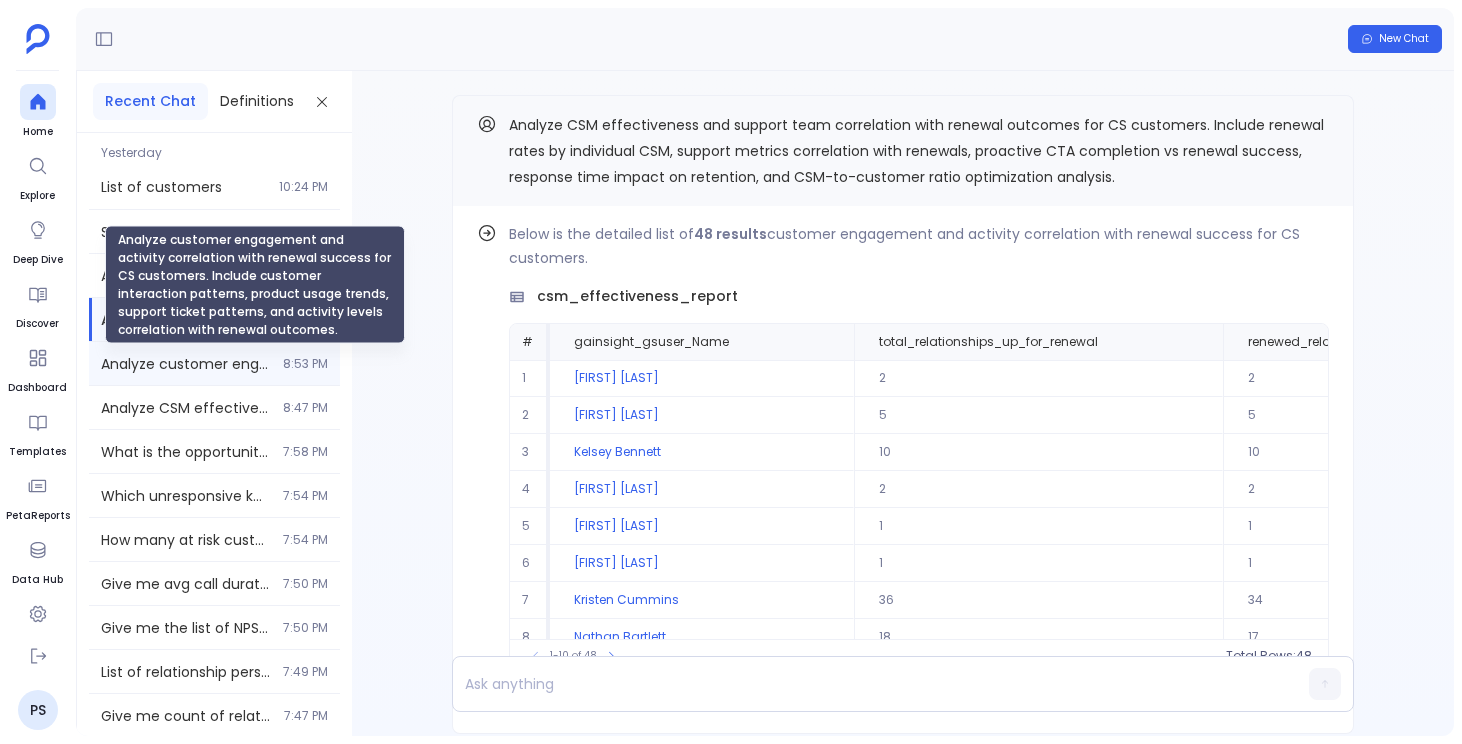 click on "Analyze customer engagement and activity correlation with renewal success for CS customers. Include customer interaction patterns, product usage trends, support ticket patterns, and activity levels correlation with renewal outcomes." at bounding box center [186, 364] 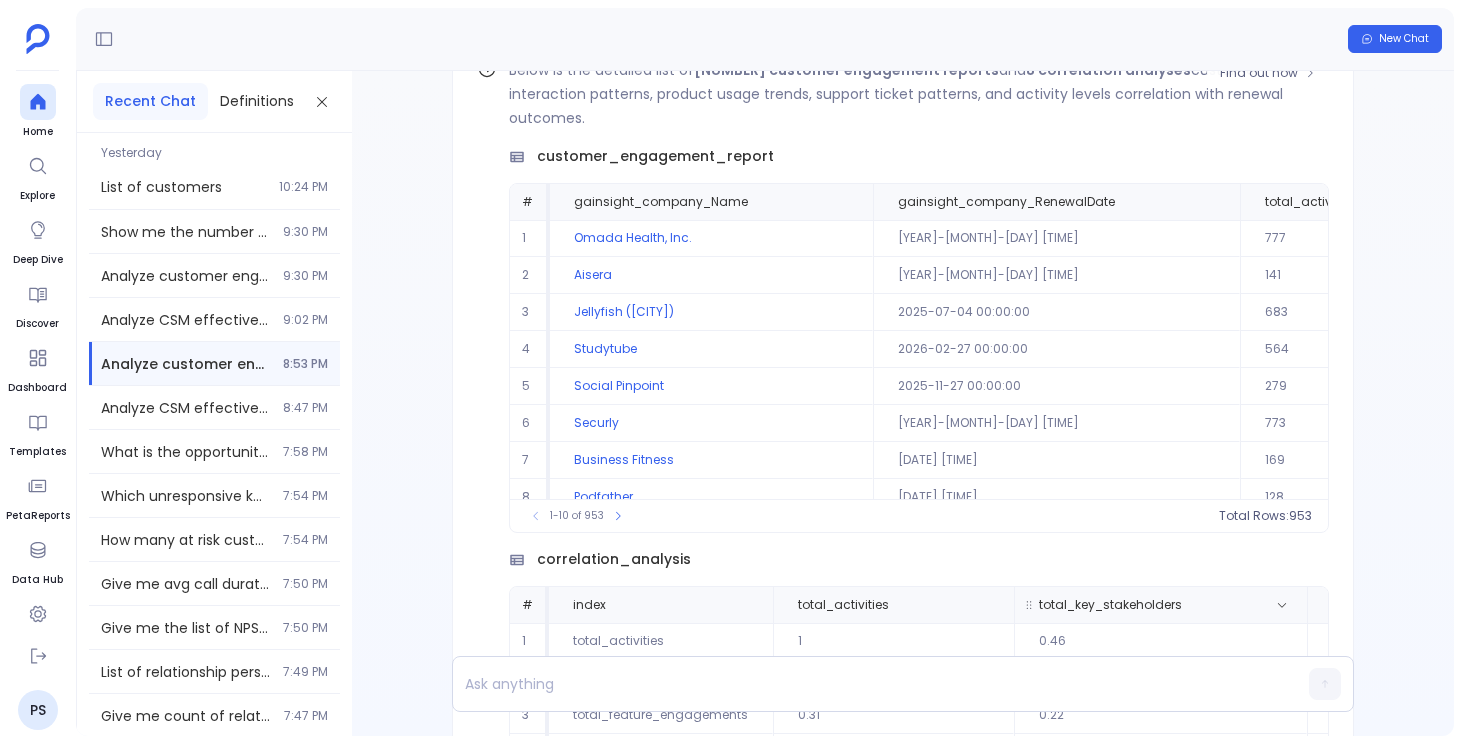 scroll, scrollTop: -529, scrollLeft: 0, axis: vertical 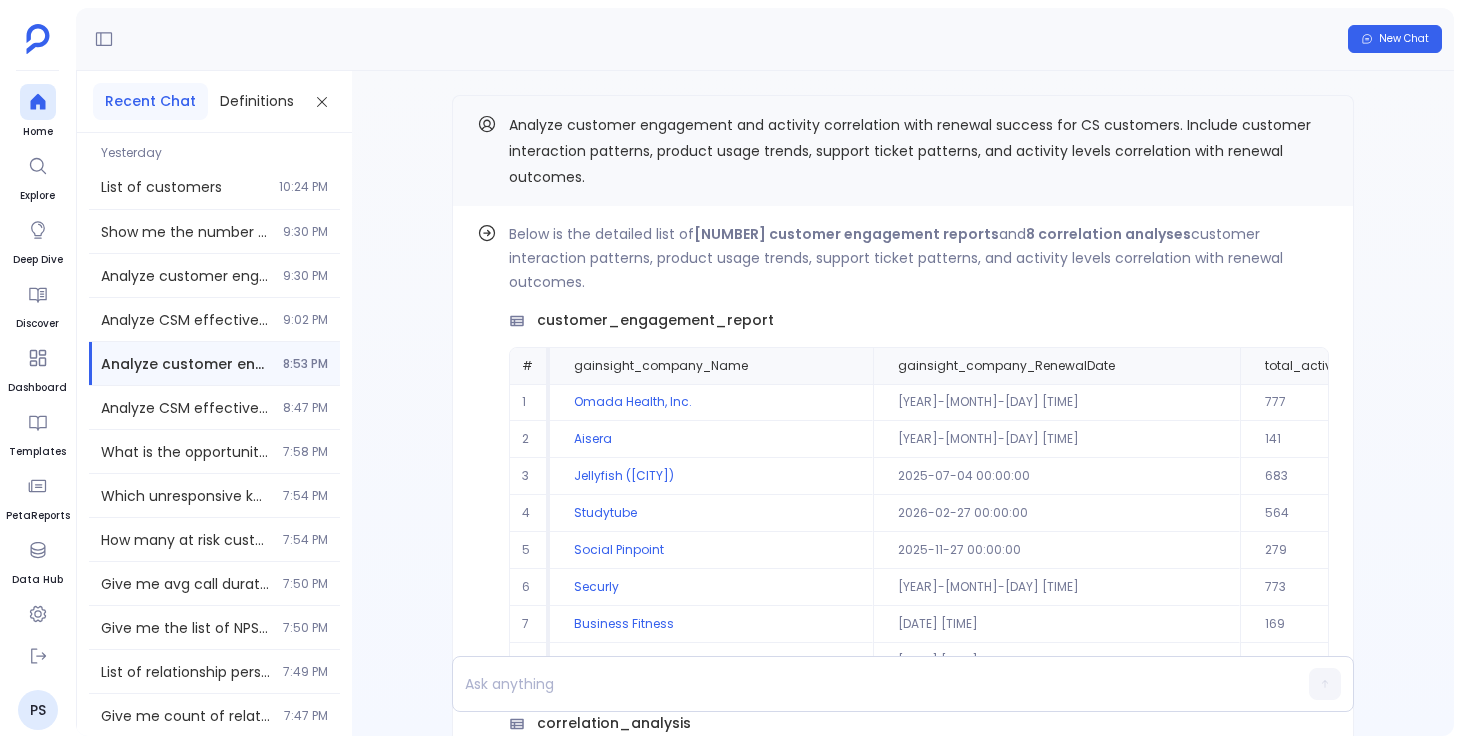 click on "Yesterday List of customers [TIME] Show me the number of active relationships of companies for each relationship type [TIME] Analyze customer engagement and activity correlation with renewal success for CS customers. Include customer interaction patterns, product usage trends, support ticket patterns, and activity levels correlation with renewal outcomes. [TIME] Analyze CSM effectiveness and support team correlation with renewal outcomes for CS customers. Include renewal rates by individual CSM, support metrics correlation with renewals, proactive CTA completion vs renewal success, response time impact on retention, and CSM-to-customer ratio optimization analysis. [TIME] [TIME] [TIME] [TIME] [TIME] [TIME] [TIME] List of relationship persons with cadence days" at bounding box center (214, 434) 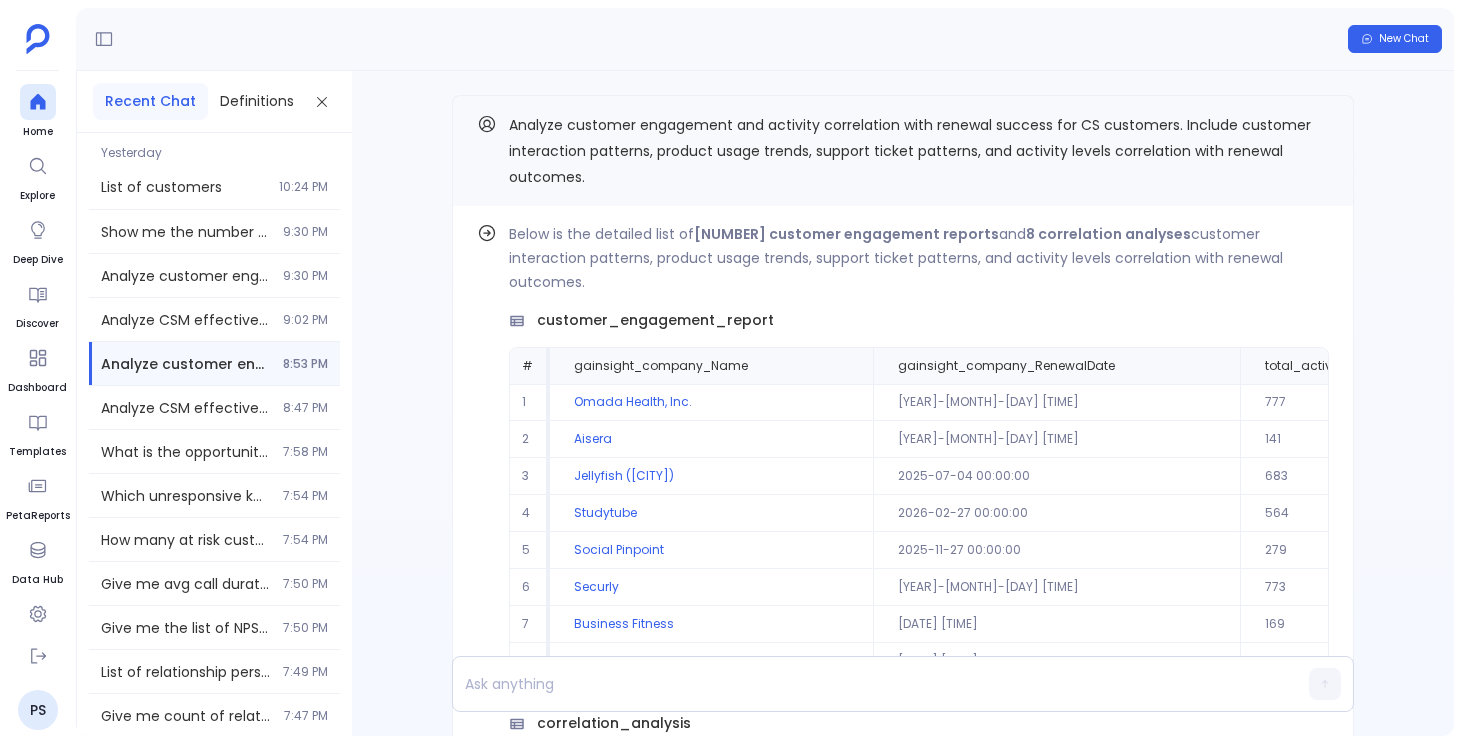 scroll, scrollTop: 58, scrollLeft: 0, axis: vertical 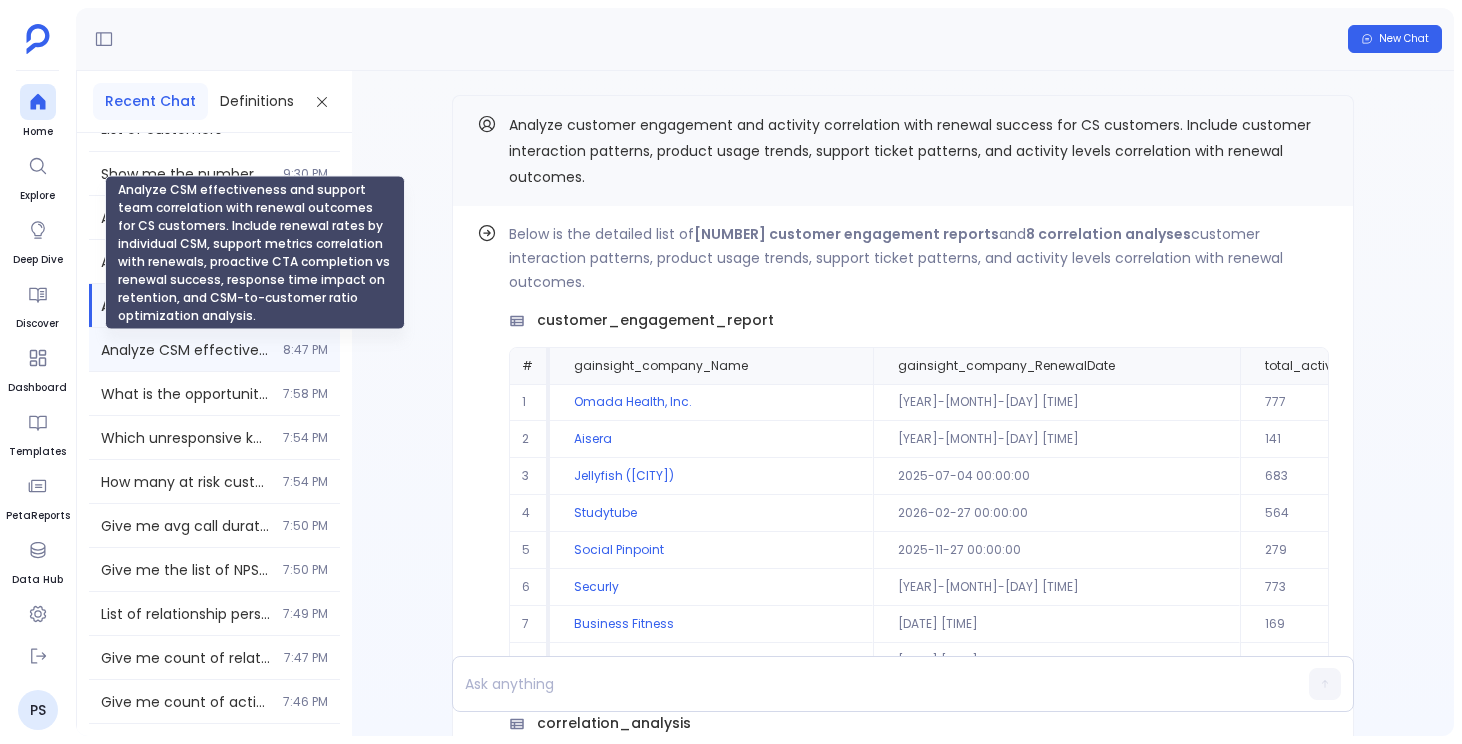 click on "Analyze CSM effectiveness and support team correlation with renewal outcomes for CS customers. Include renewal rates by individual CSM, support metrics correlation with renewals, proactive CTA completion vs renewal success, response time impact on retention, and CSM-to-customer ratio optimization analysis." at bounding box center (186, 350) 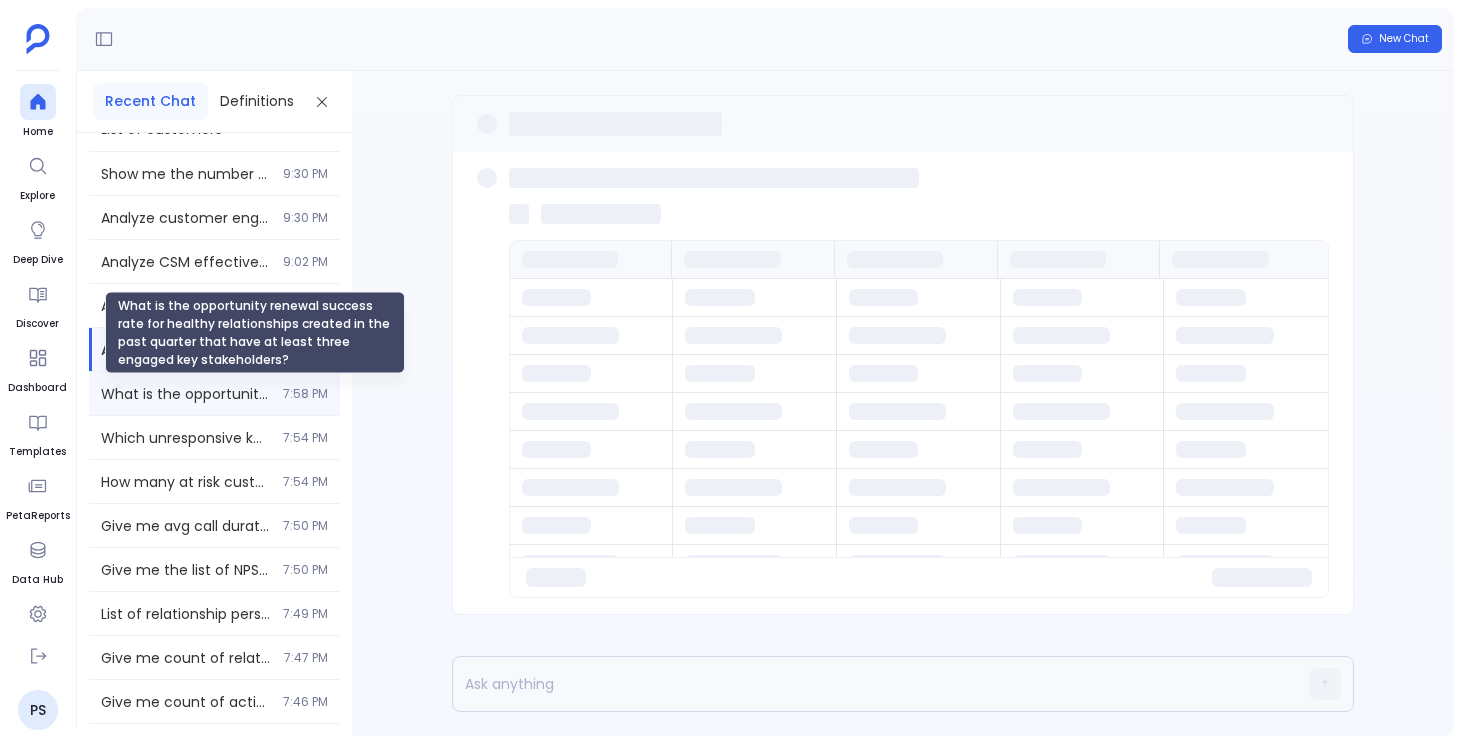 click on "What is the opportunity renewal success rate for healthy relationships created in the past quarter that have at least three engaged key stakeholders?" at bounding box center [186, 394] 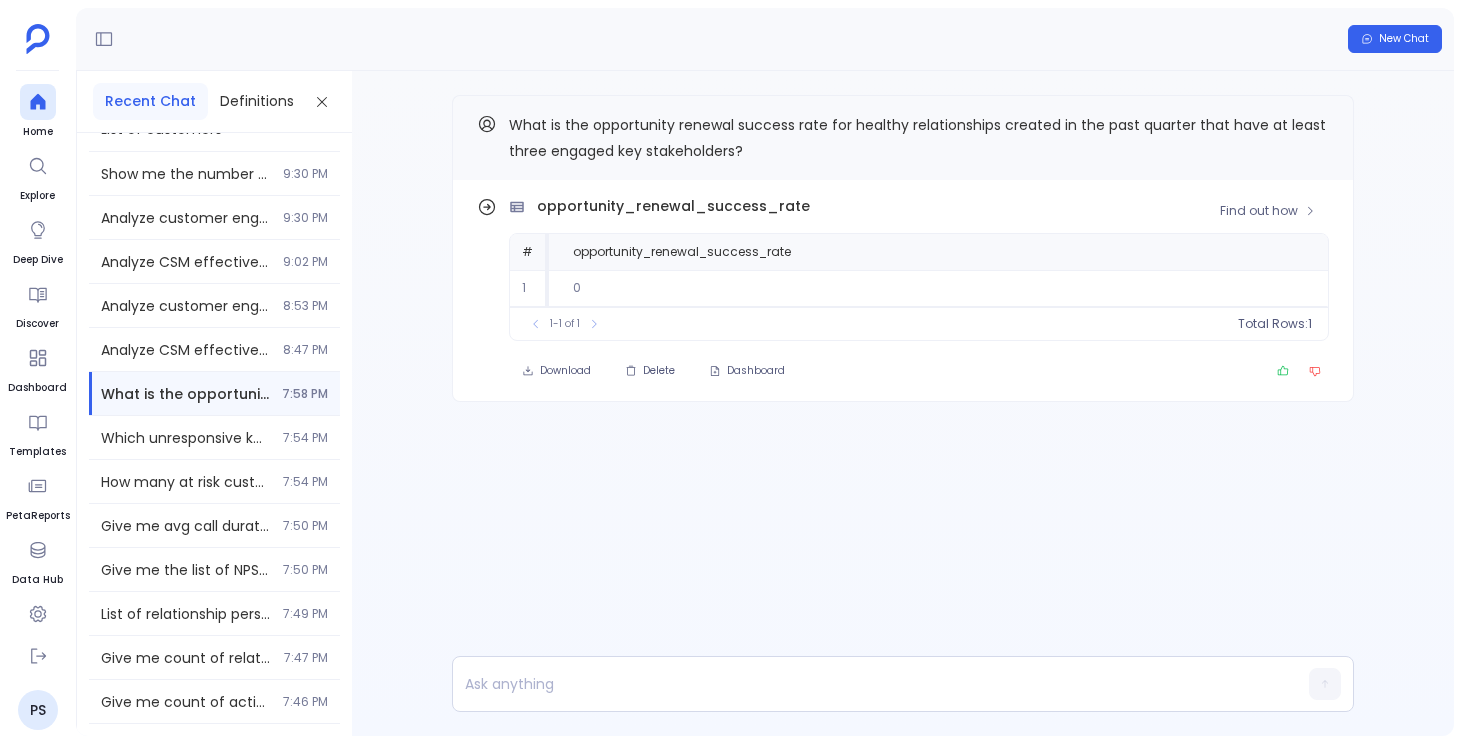 click on "success_rate # success_rate [NUMBER] [NUMBER]
To pick up a draggable item, press the space bar.
While dragging, use the arrow keys to move the item.
Press space again to drop the item in its new position, or press escape to cancel.
1-1 of [NUMBER] Total Rows:  [NUMBER] Download Delete Dashboard" at bounding box center [903, 290] 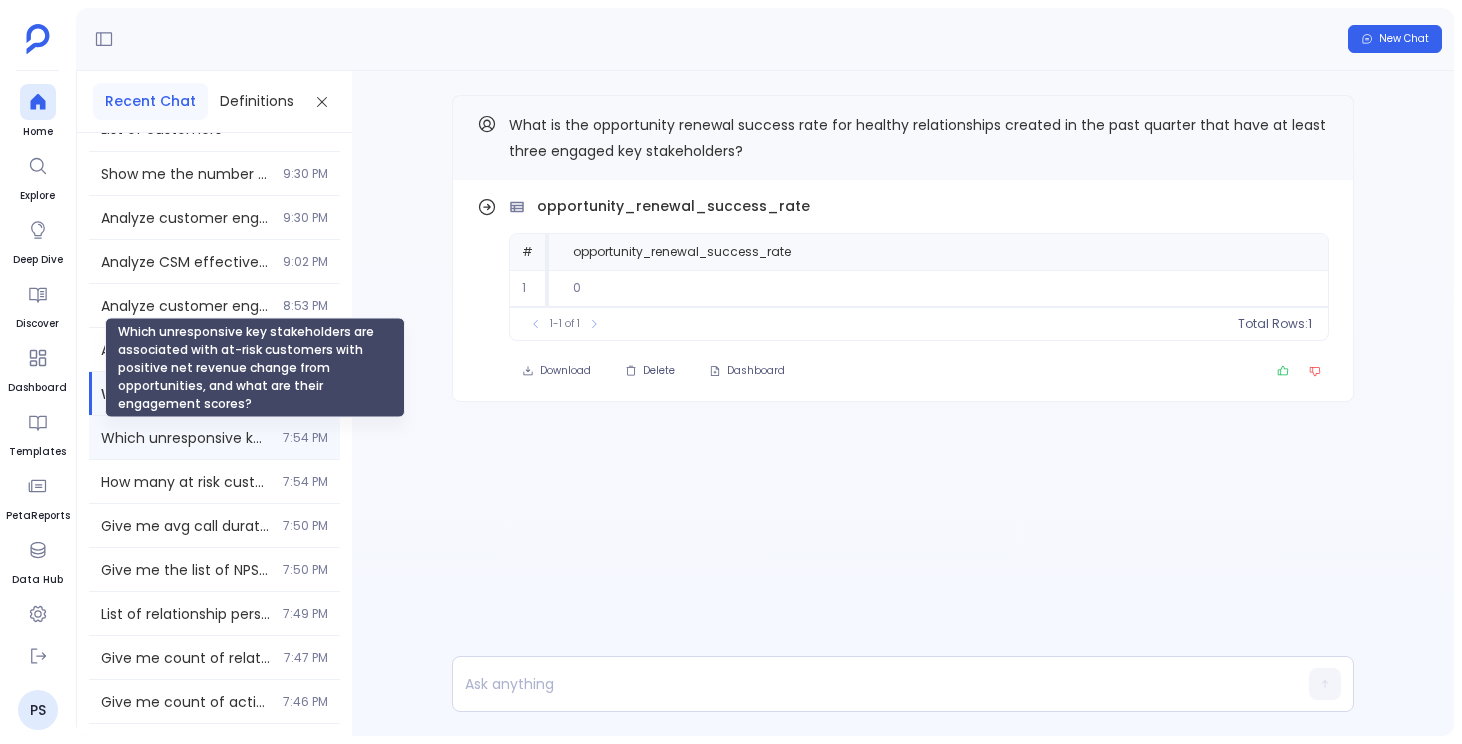 click on "Which unresponsive key stakeholders are associated with at-risk customers with positive net revenue change from opportunities, and what are their engagement scores?" at bounding box center [186, 438] 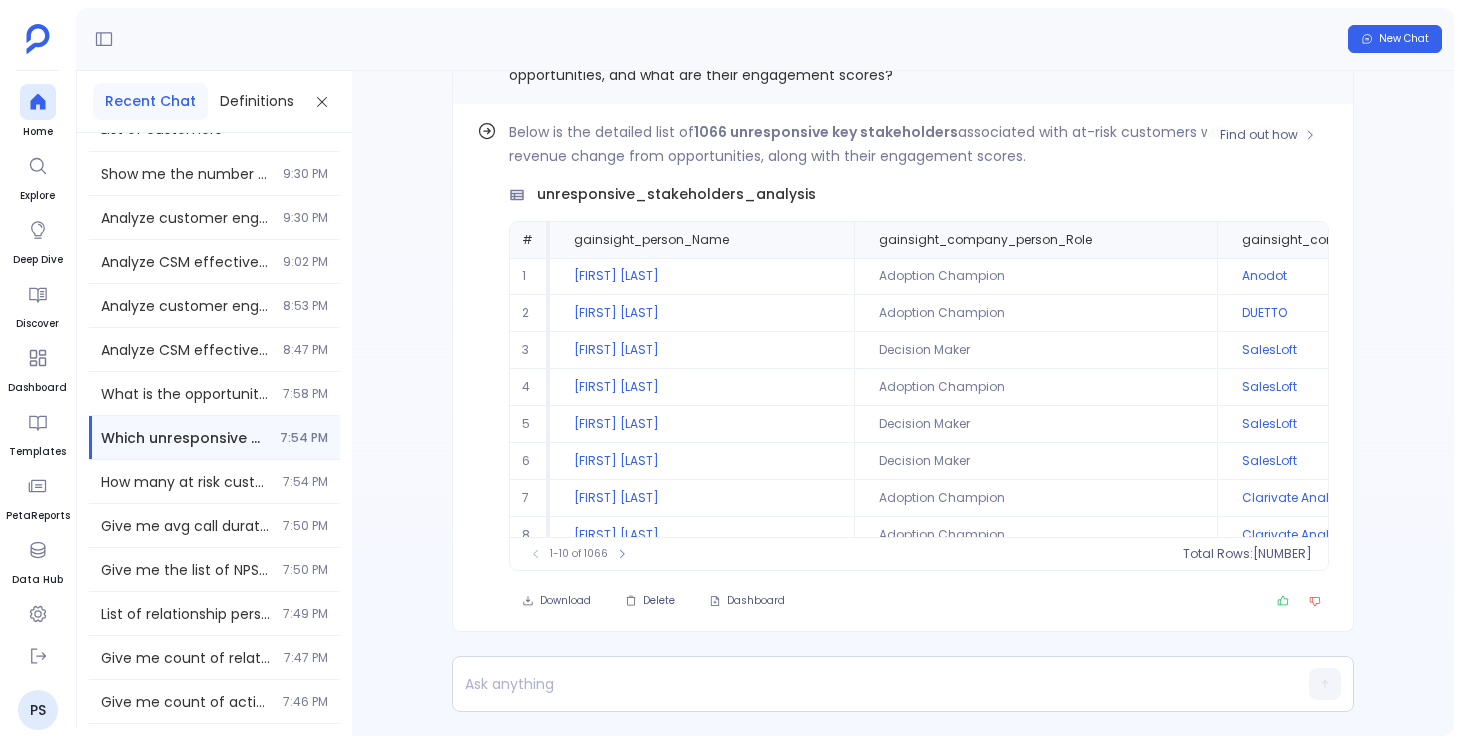 scroll, scrollTop: -76, scrollLeft: 0, axis: vertical 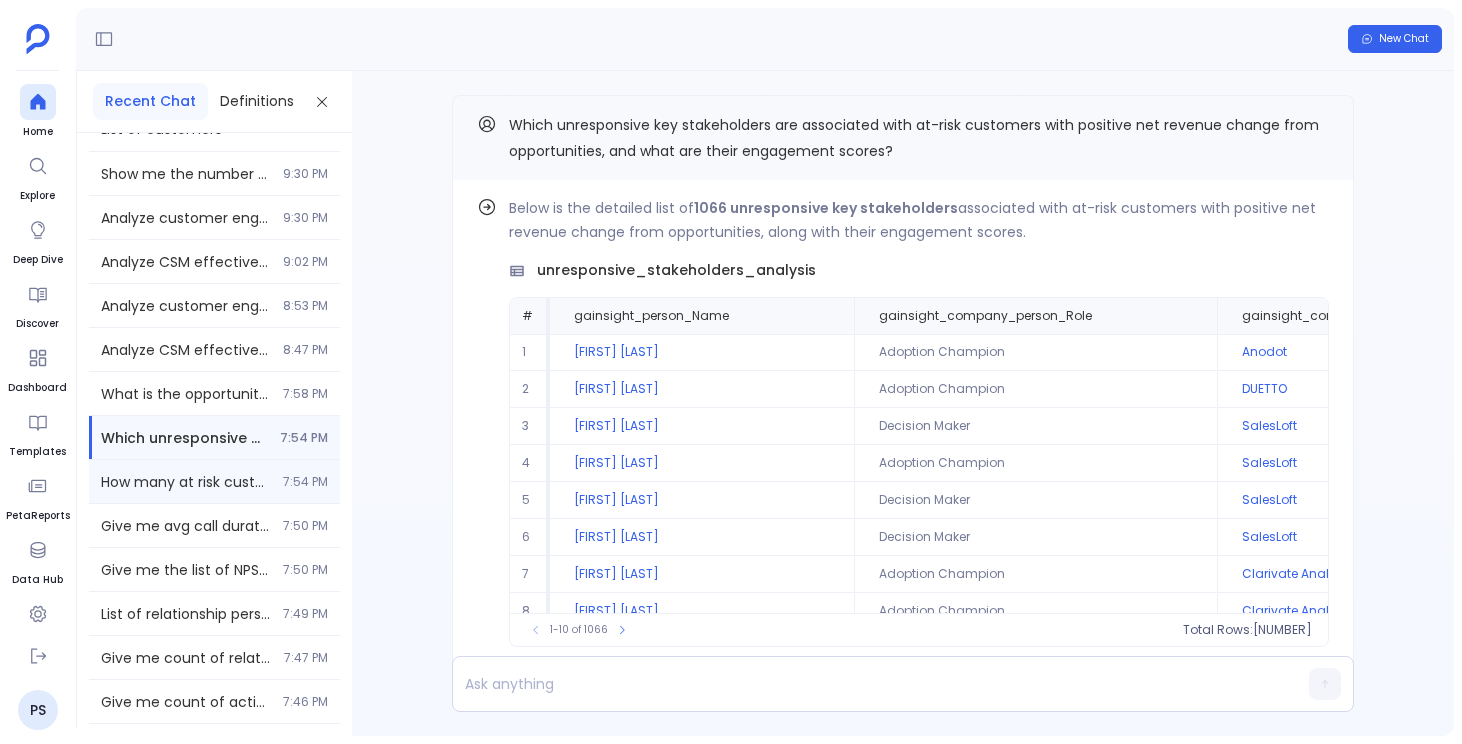 click on "How many at risk customers are associated with enterprise in last quarter for each Industry and Segment [TIME]" at bounding box center [214, 481] 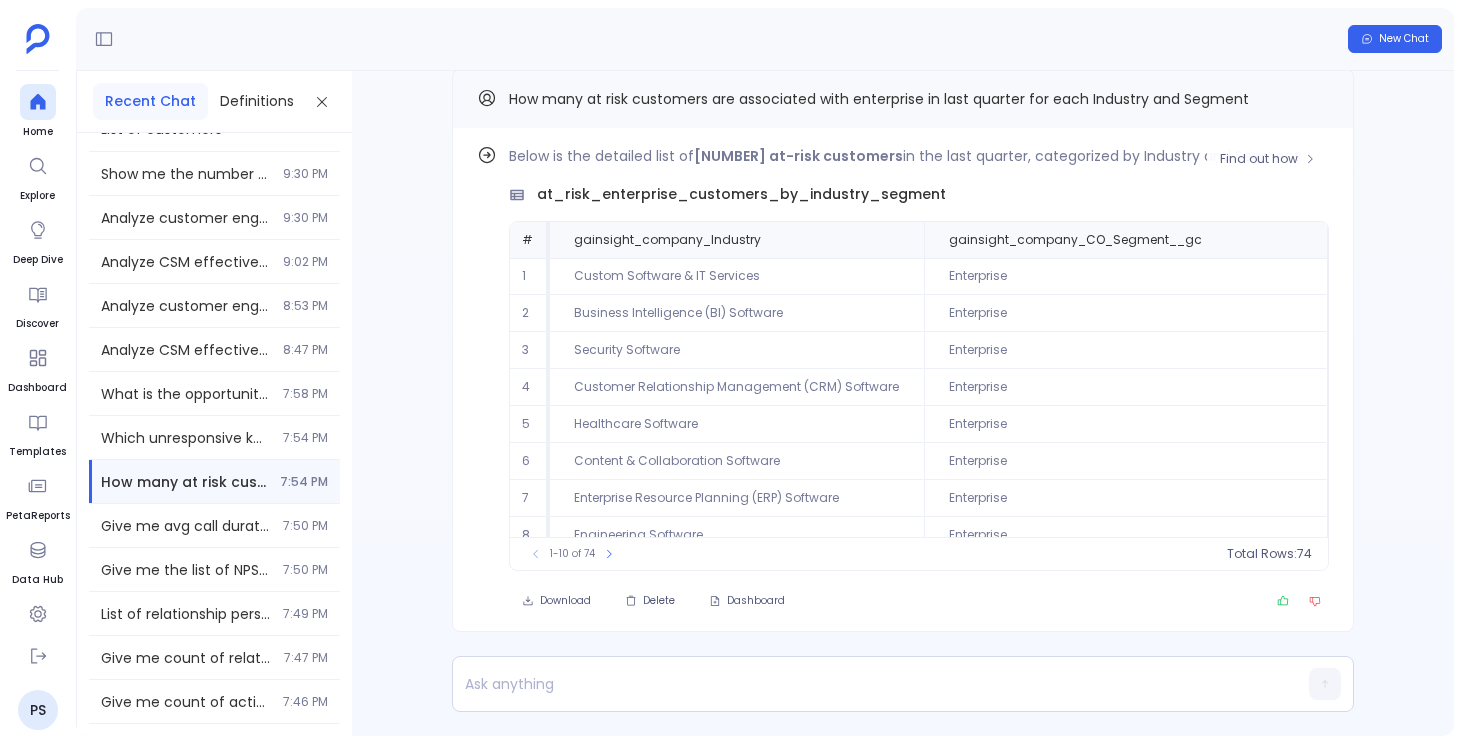 scroll, scrollTop: -50, scrollLeft: 0, axis: vertical 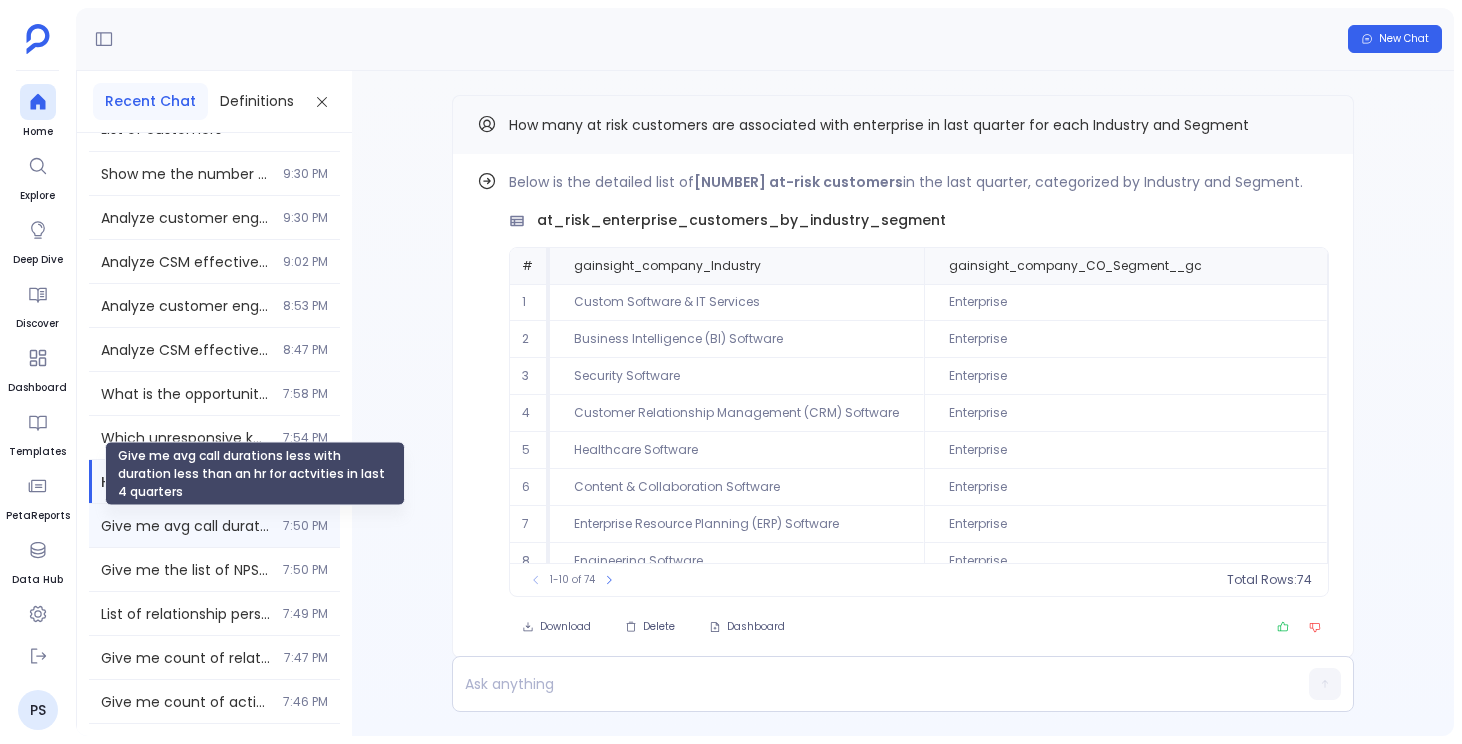 click on "Give me avg call durations less with duration less than an hr for actvities in last 4 quarters" at bounding box center (186, 526) 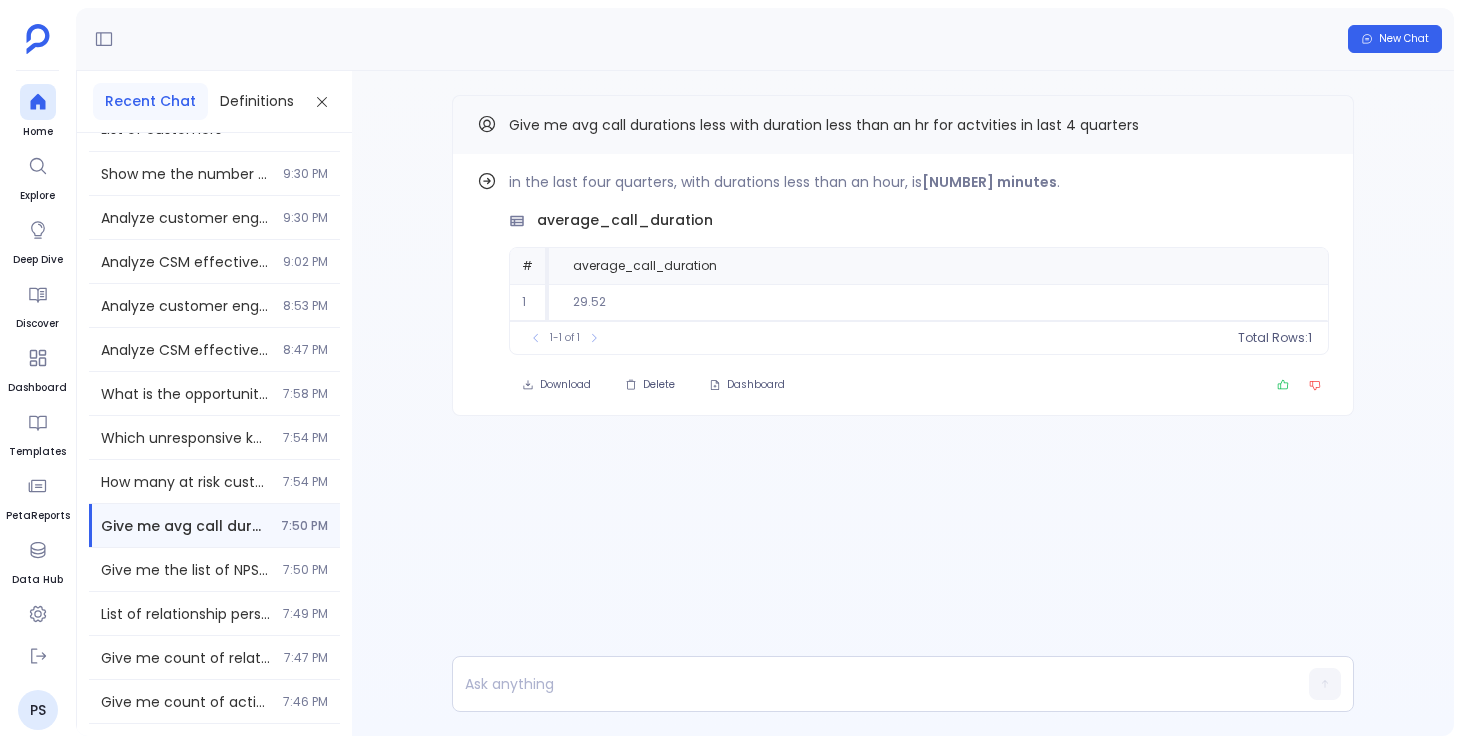 click on "Find out how The average call duration for activities in the last four quarters, with durations less than an hour, is  [NUMBER] minutes . average_call_duration # average_call_duration 1 [NUMBER]
To pick up a draggable item, press the space bar.
While dragging, use the arrow keys to move the item.
Press space again to drop the item in its new position, or press escape to cancel.
1-1 of 1 Total Rows:  1 Download Delete Dashboard Give me avg call durations less with duration less than an hr for actvities in last 4 quarters" at bounding box center [903, 295] 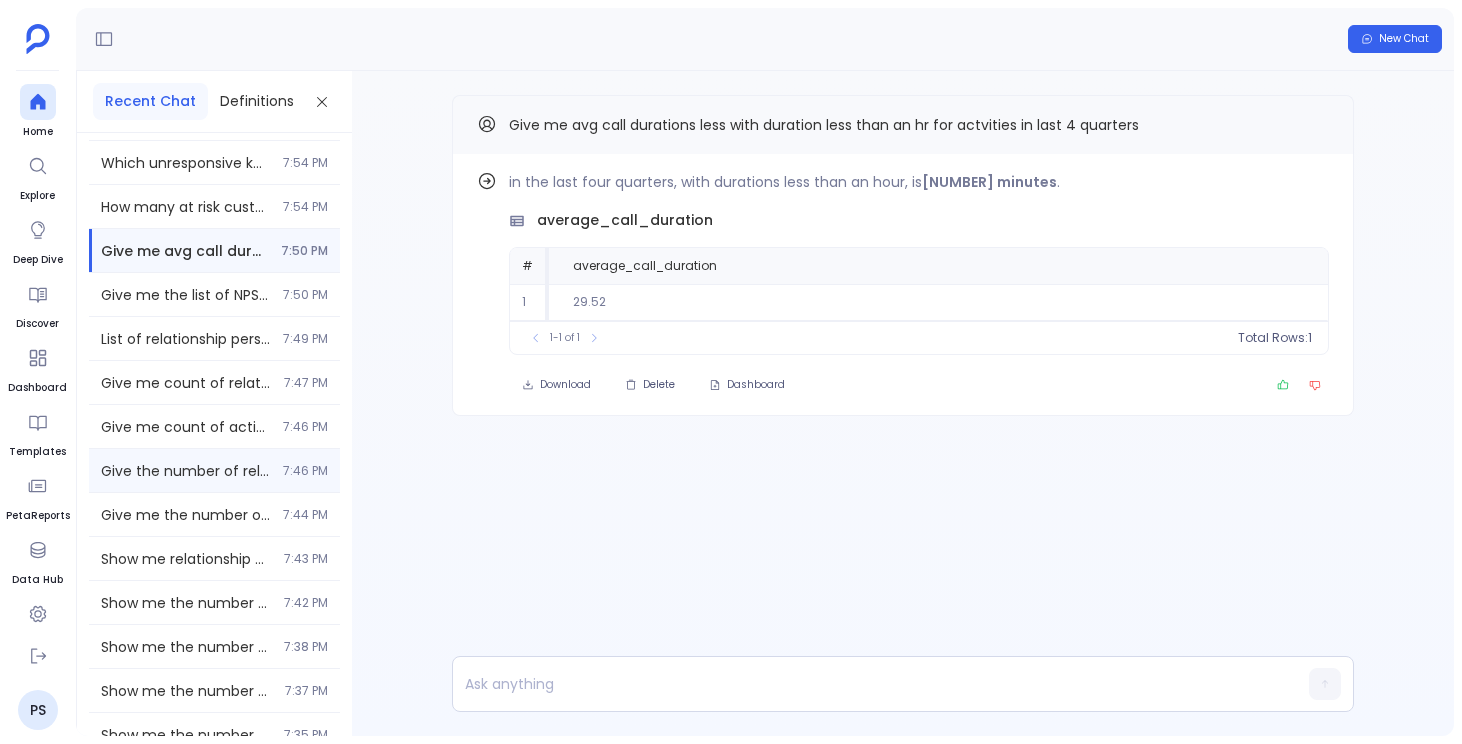 scroll, scrollTop: 335, scrollLeft: 0, axis: vertical 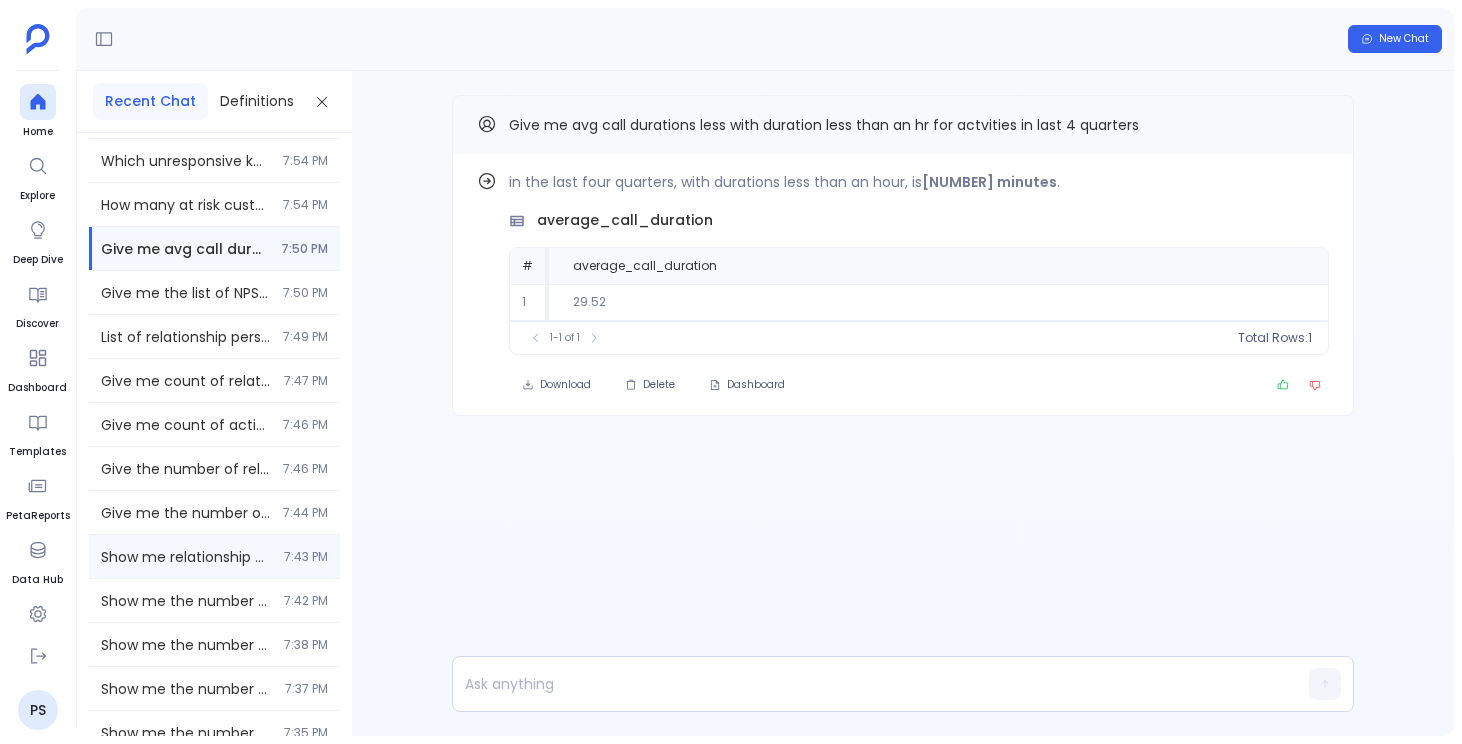 click on "Show me relationship persons for company joined in [MONTH] [YEAR] [TIME]" at bounding box center [214, 556] 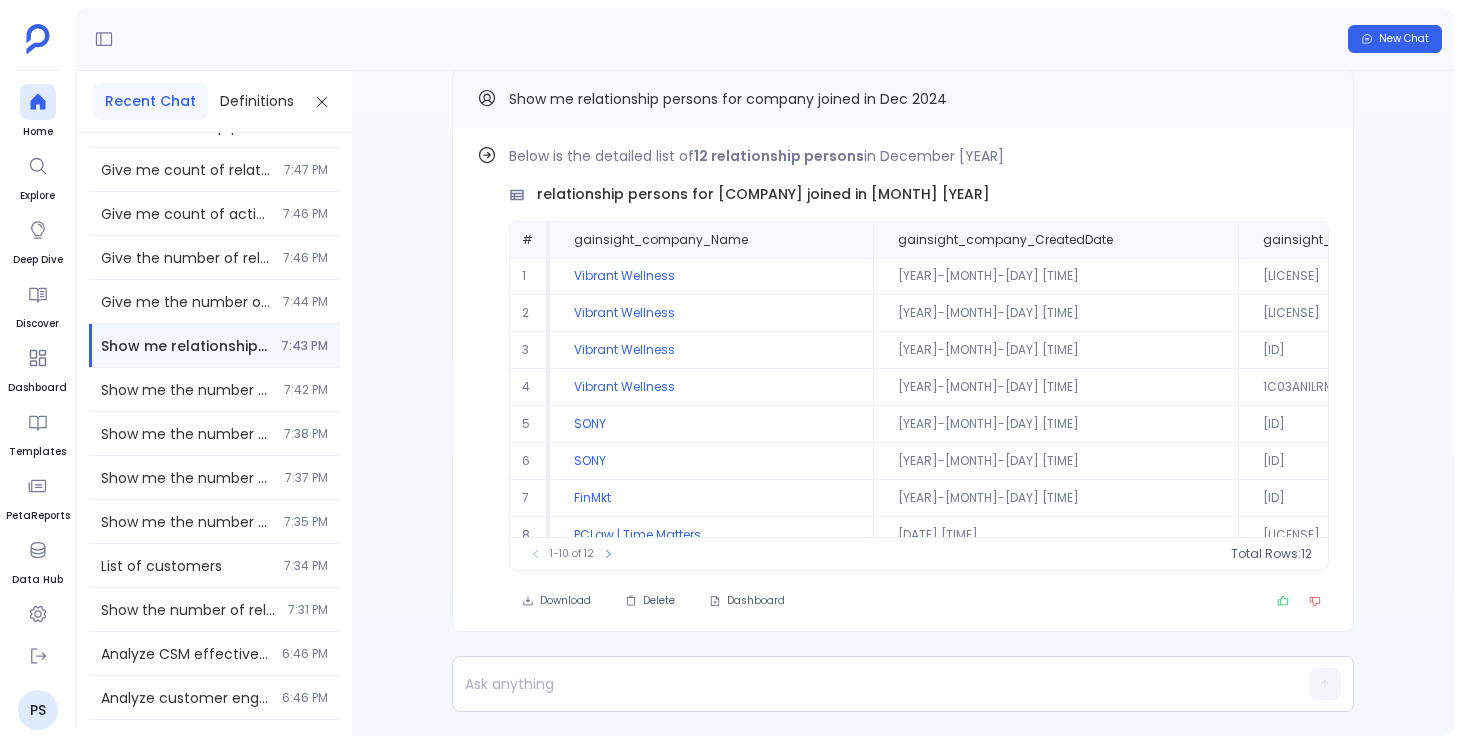 scroll, scrollTop: 604, scrollLeft: 0, axis: vertical 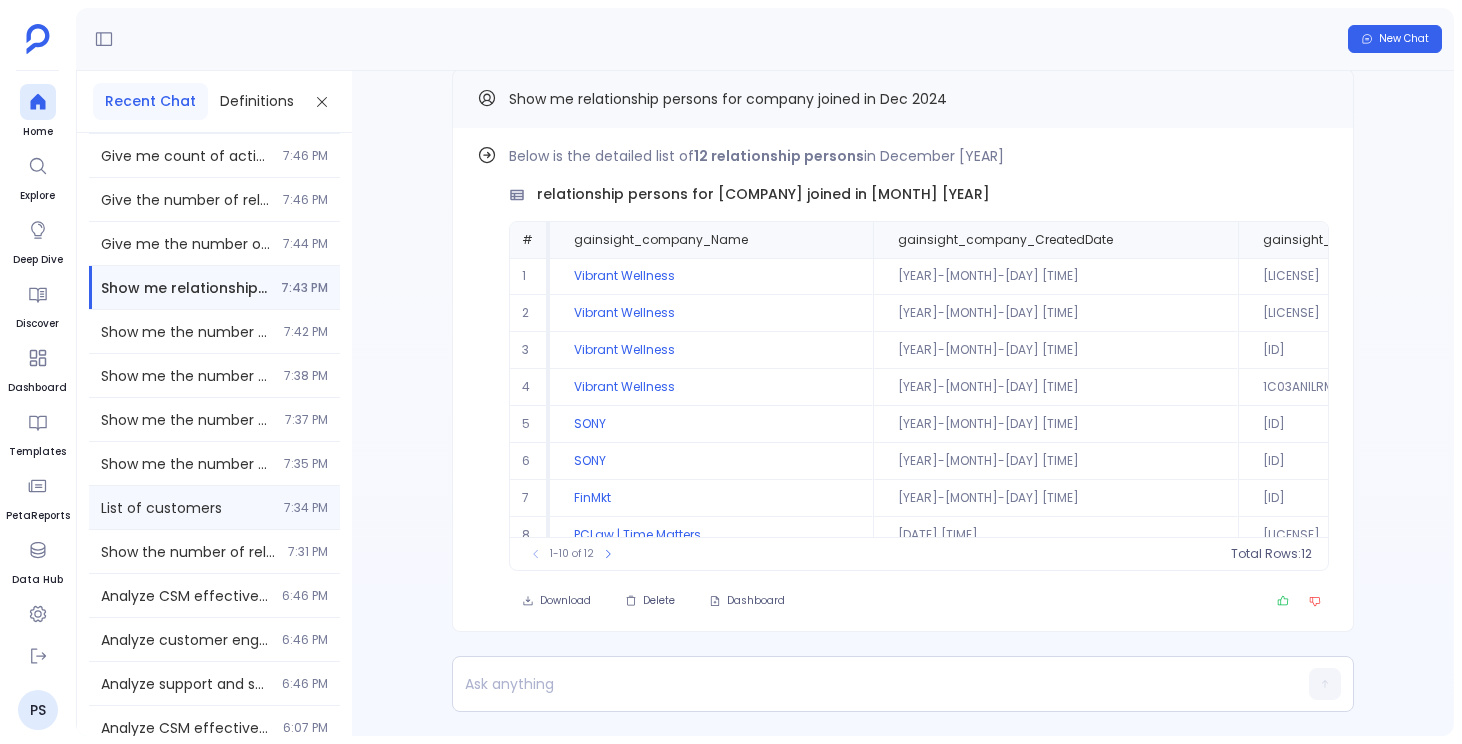 click on "List of customers" at bounding box center (186, 508) 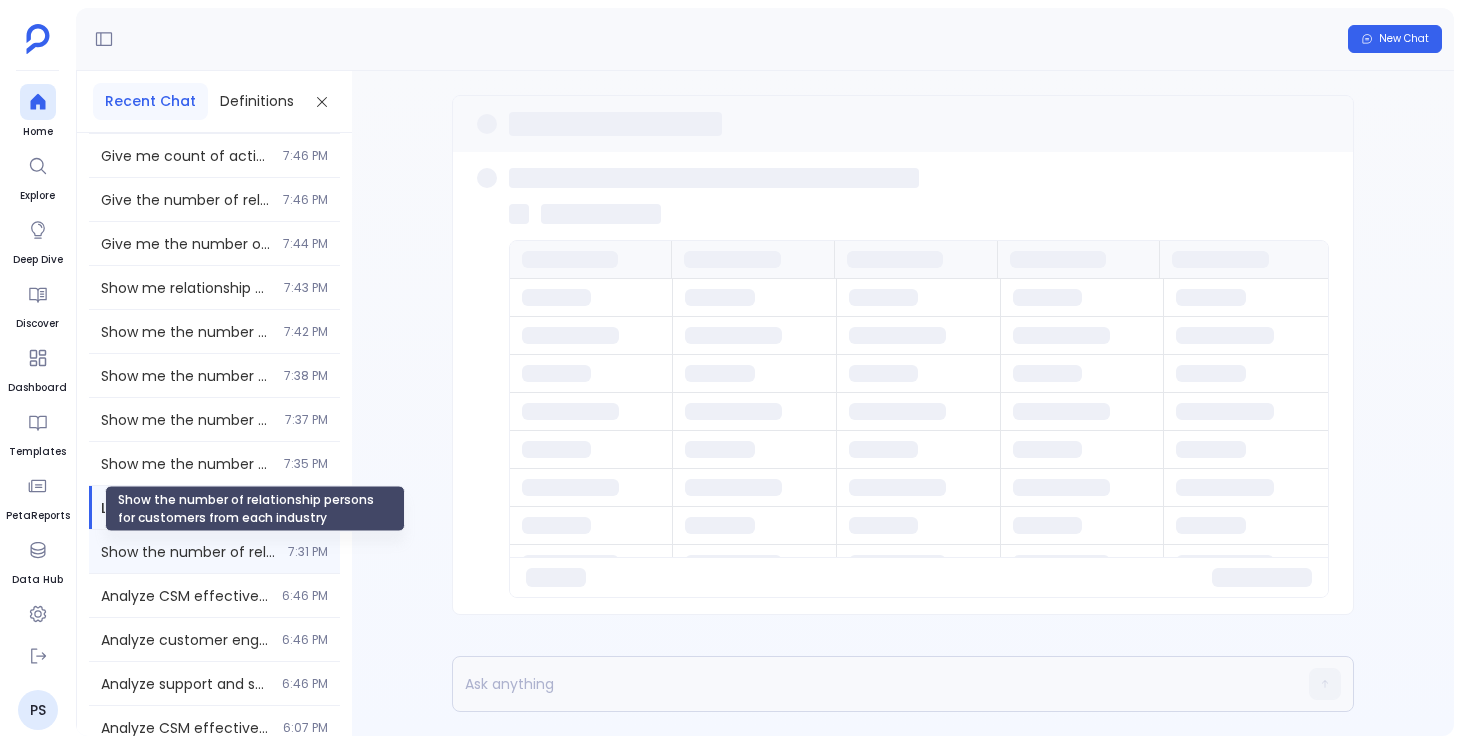 click on "Show the number of relationship persons for customers from each industry" at bounding box center (188, 552) 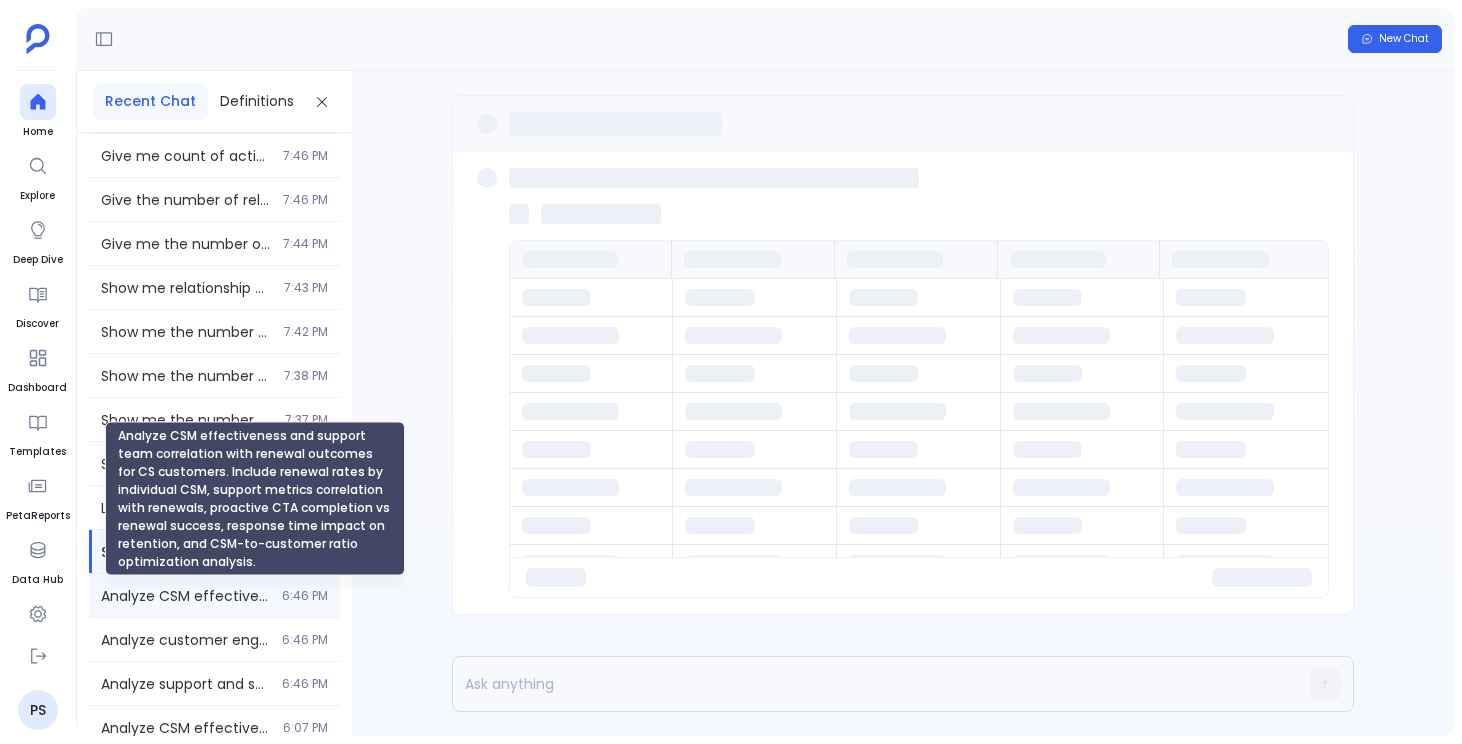 click on "Analyze CSM effectiveness and support team correlation with renewal outcomes for CS customers. Include renewal rates by individual CSM, support metrics correlation with renewals, proactive CTA completion vs renewal success, response time impact on retention, and CSM-to-customer ratio optimization analysis." at bounding box center (185, 596) 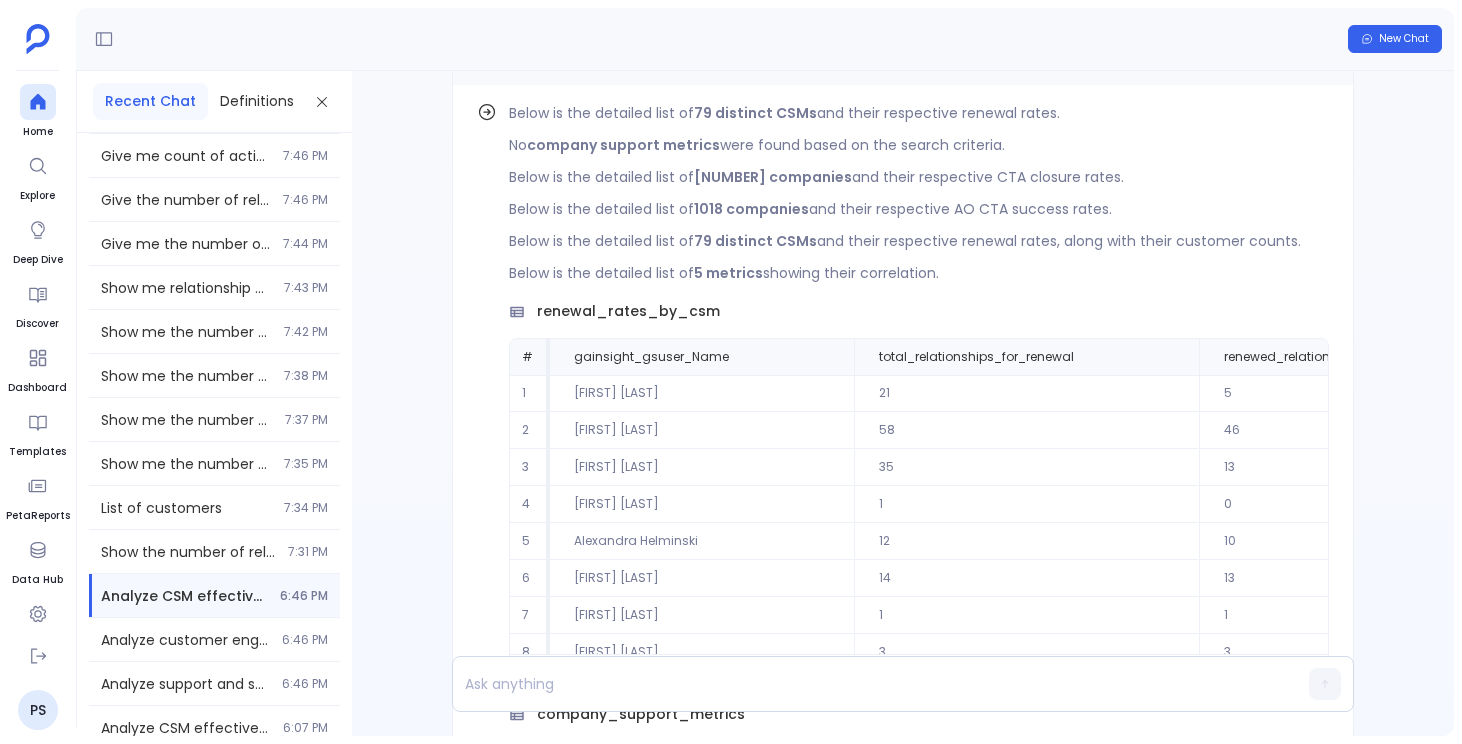 scroll, scrollTop: -2164, scrollLeft: 0, axis: vertical 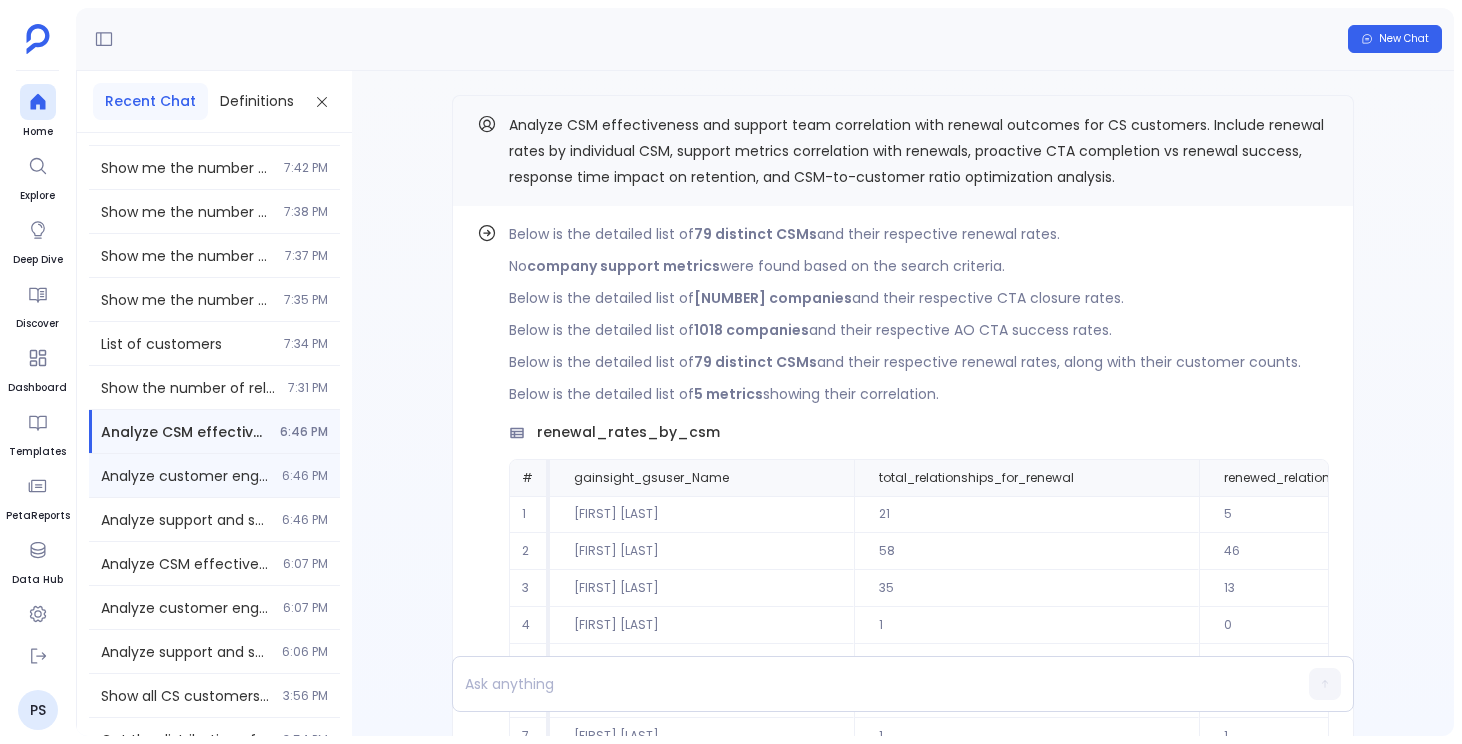 click on "Analyze customer engagement and activity correlation with renewal success for CS customers. Include customer interaction patterns, product usage trends, support ticket patterns, and activity levels correlation with renewal outcomes. [TIME]" at bounding box center [214, 475] 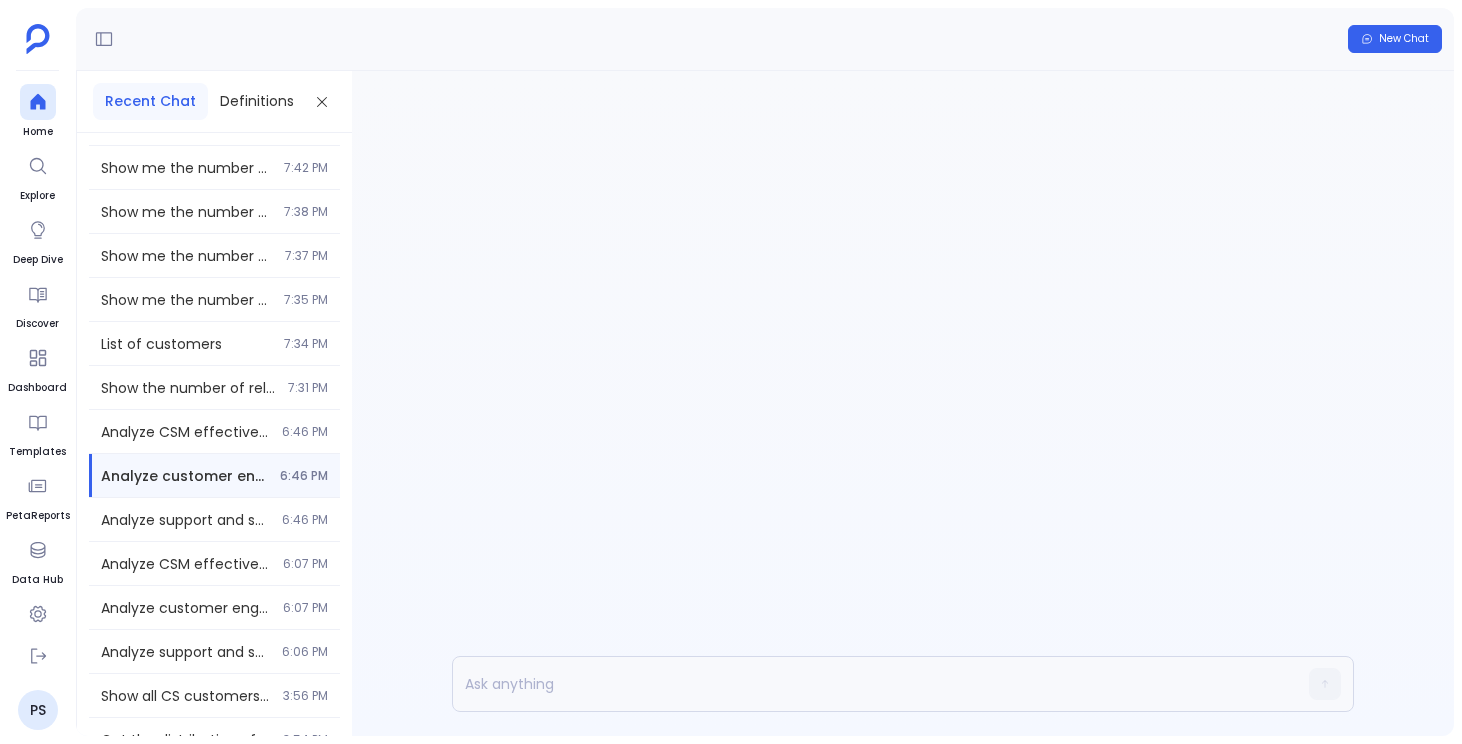 scroll, scrollTop: 0, scrollLeft: 0, axis: both 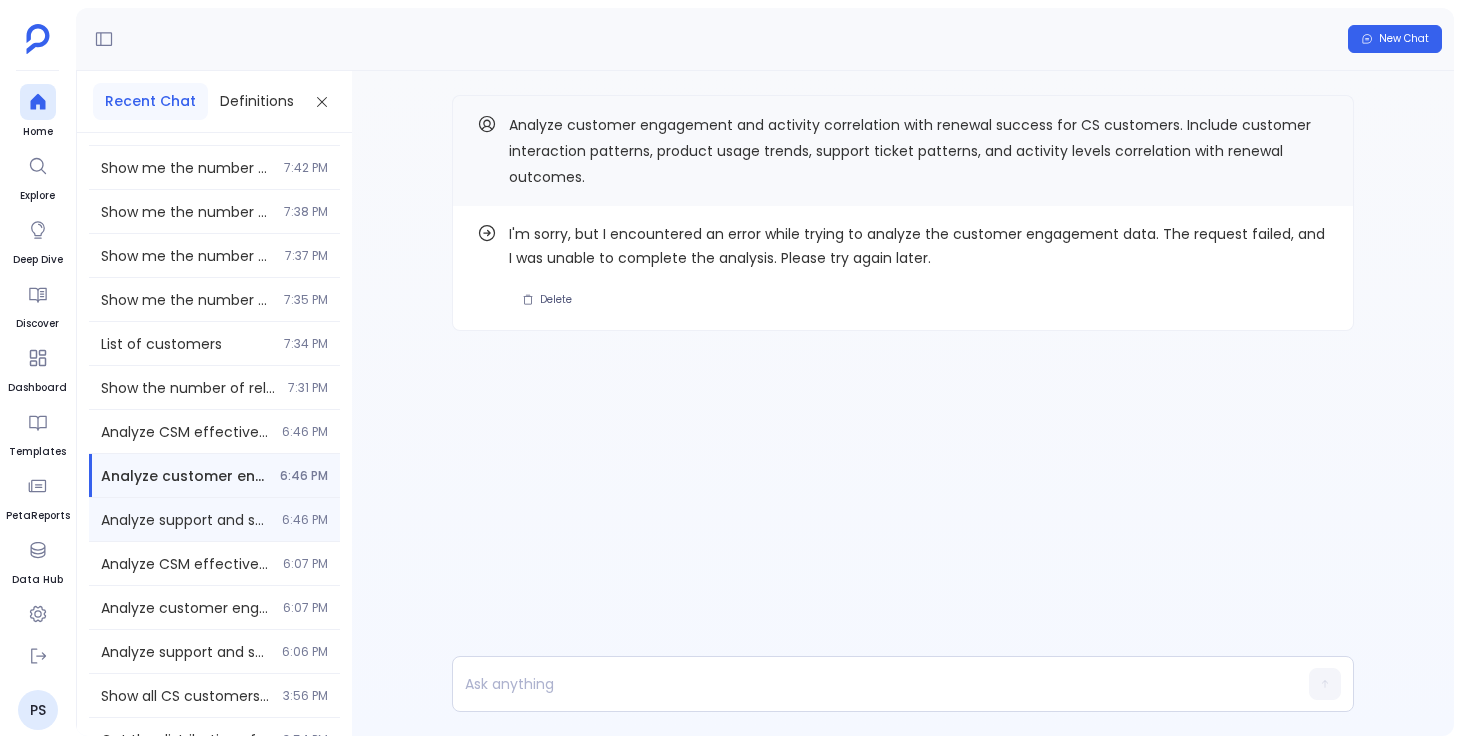 click on "6:46 [TIME]" at bounding box center (214, 519) 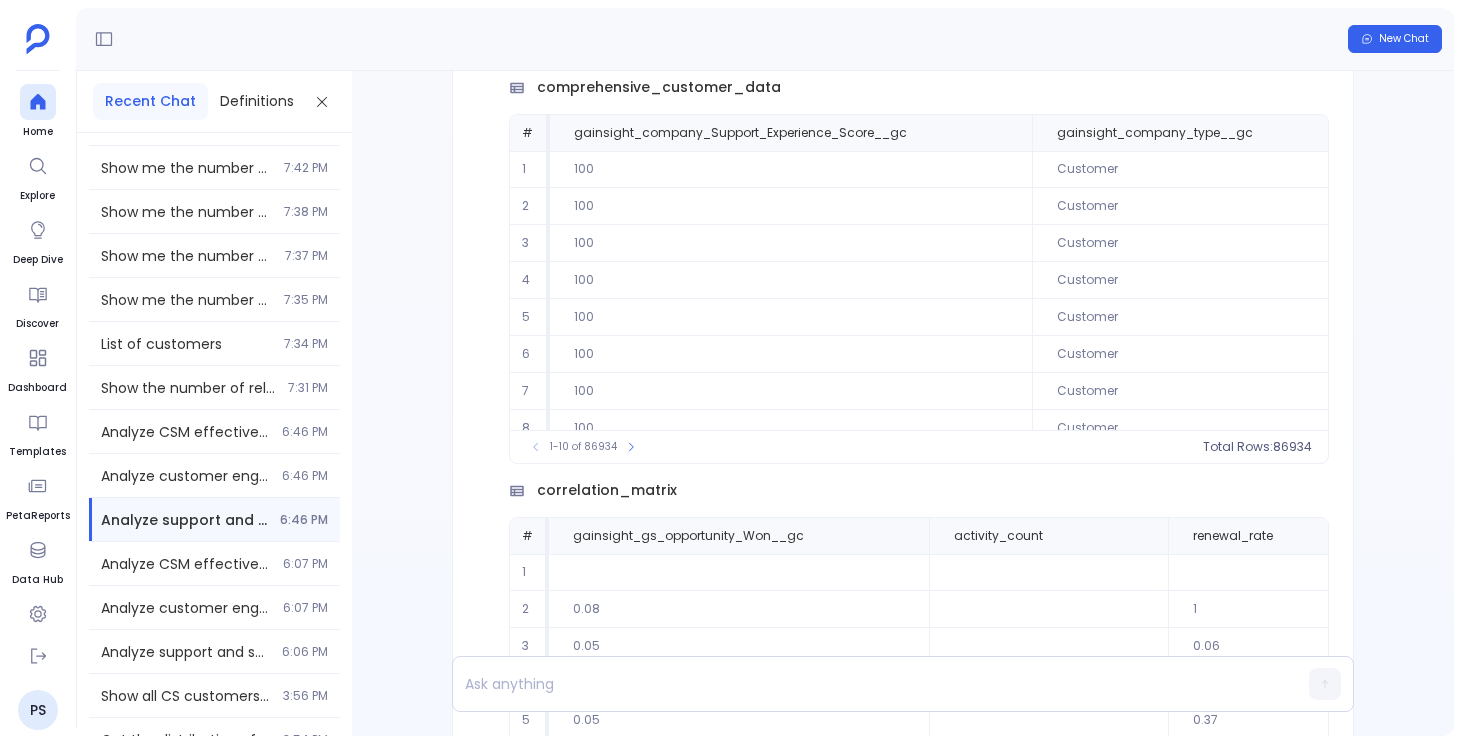 scroll, scrollTop: -538, scrollLeft: 0, axis: vertical 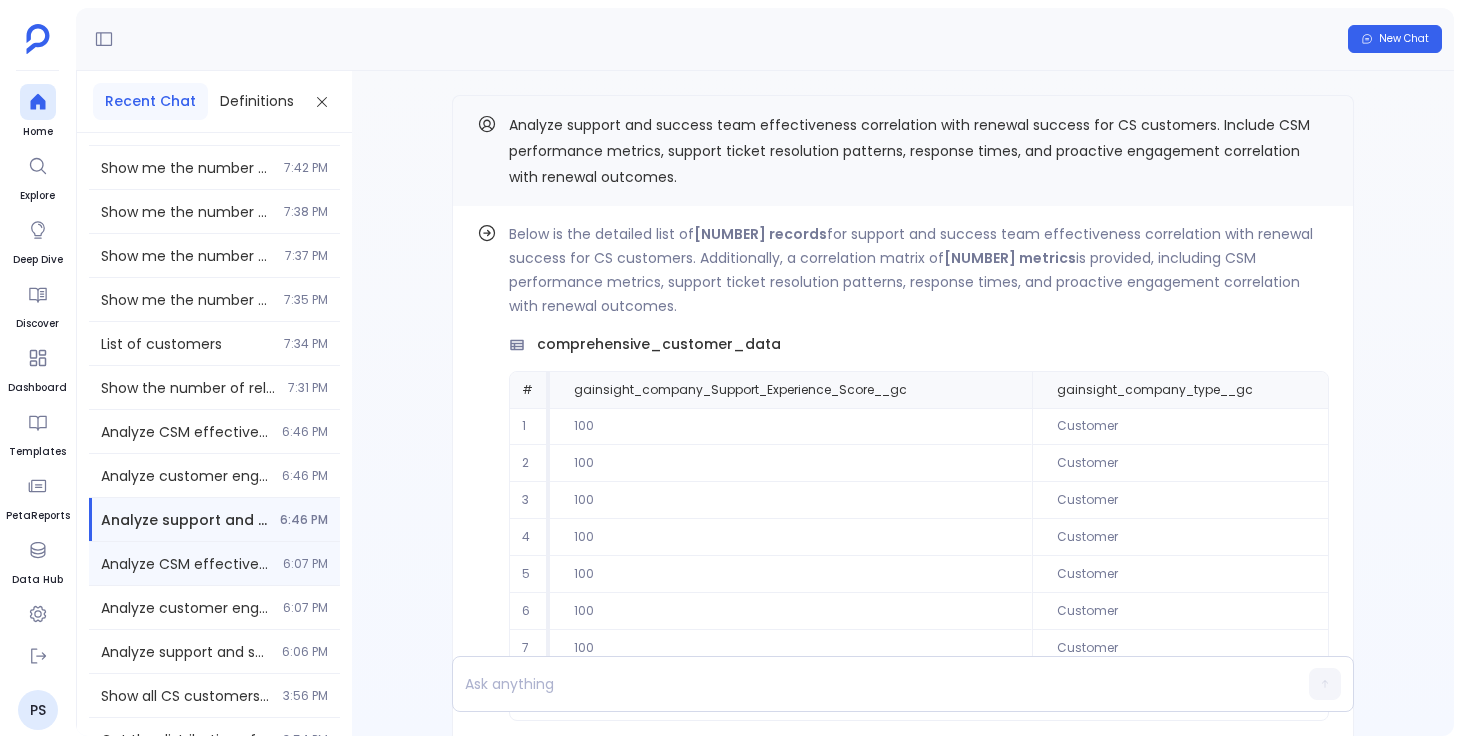 click on "Analyze CSM effectiveness and support team correlation with renewal outcomes for CS customers. Include renewal rates by individual CSM, support metrics correlation with renewals, proactive CTA completion vs renewal success, response time impact on retention, and CSM-to-customer ratio optimization analysis." at bounding box center [186, 564] 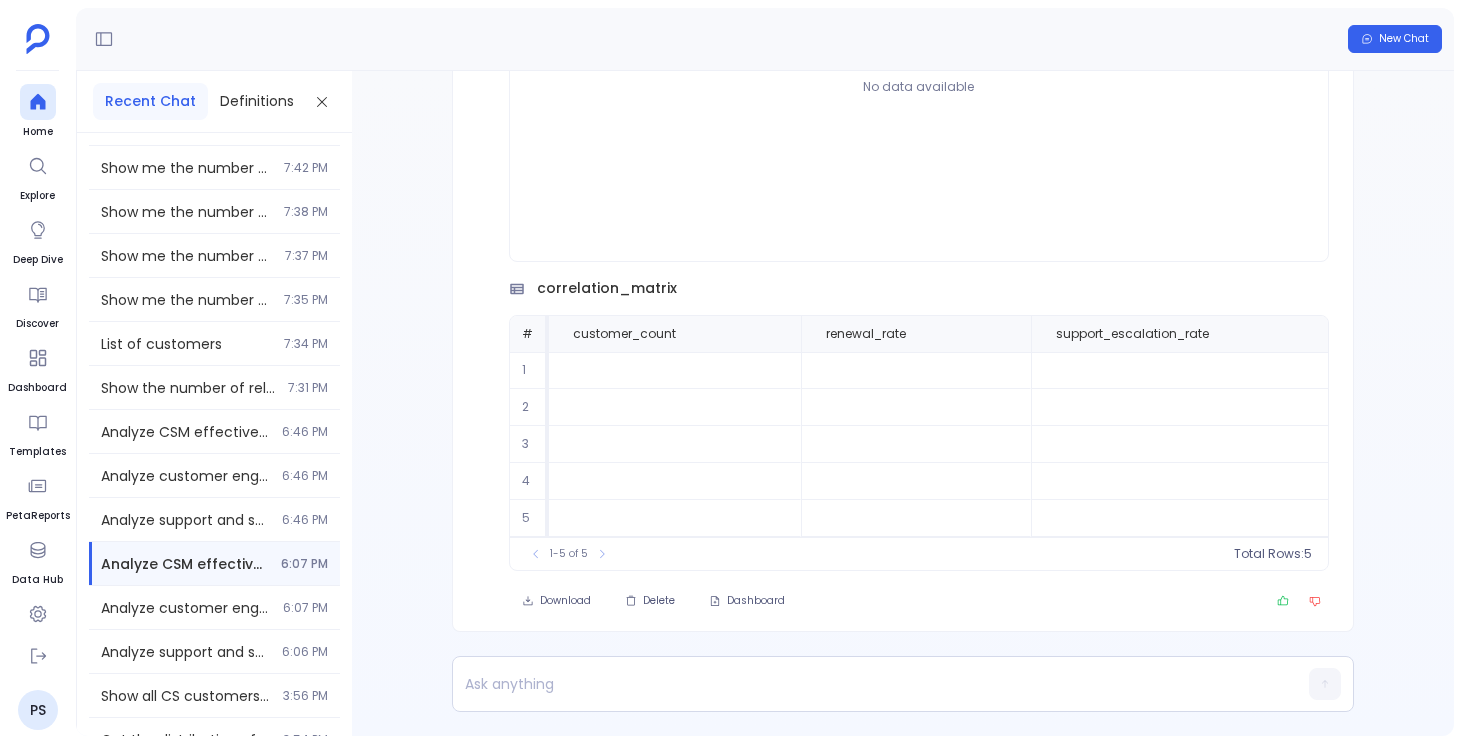 scroll, scrollTop: -472, scrollLeft: 0, axis: vertical 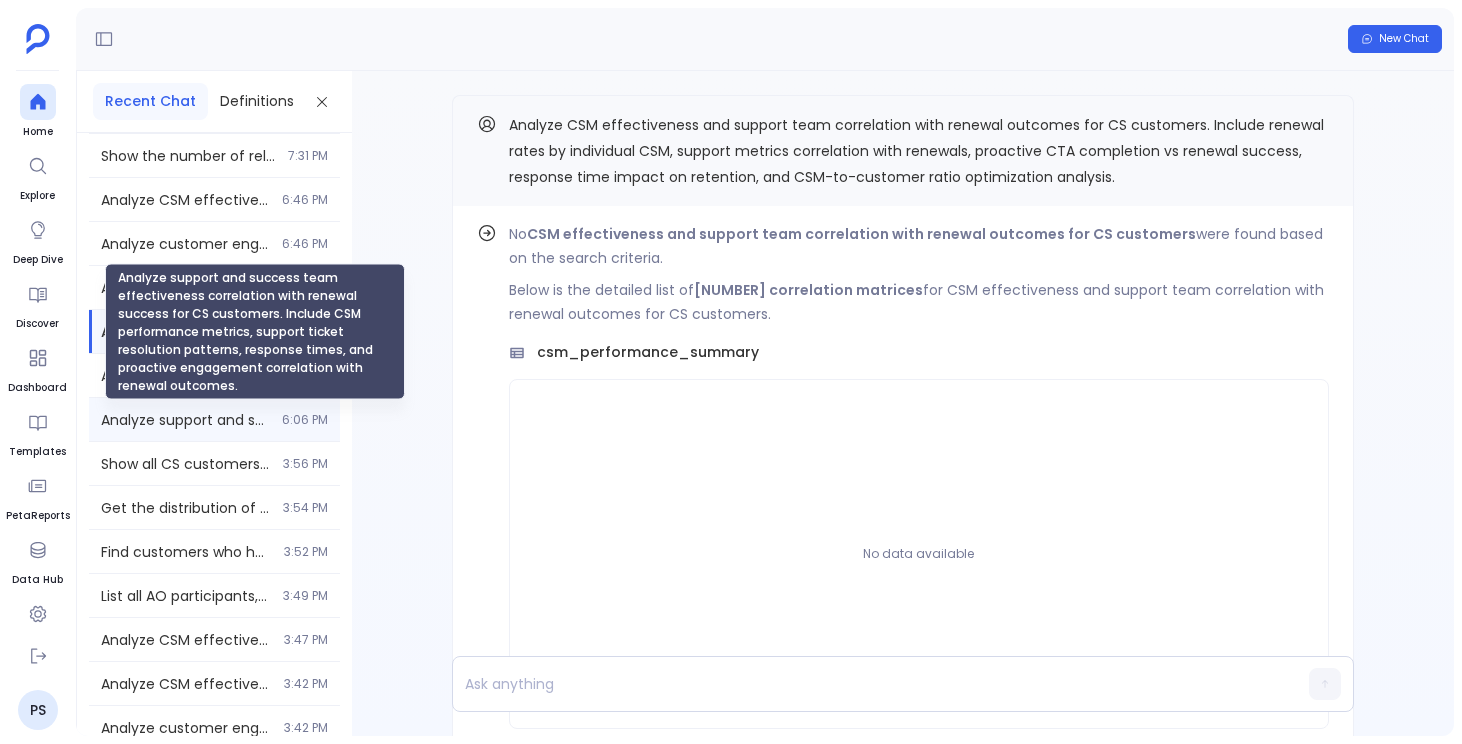 click on "Analyze support and success team effectiveness correlation with renewal success for CS customers. Include CSM performance metrics, support ticket resolution patterns, response times, and proactive engagement correlation with renewal outcomes." at bounding box center (185, 420) 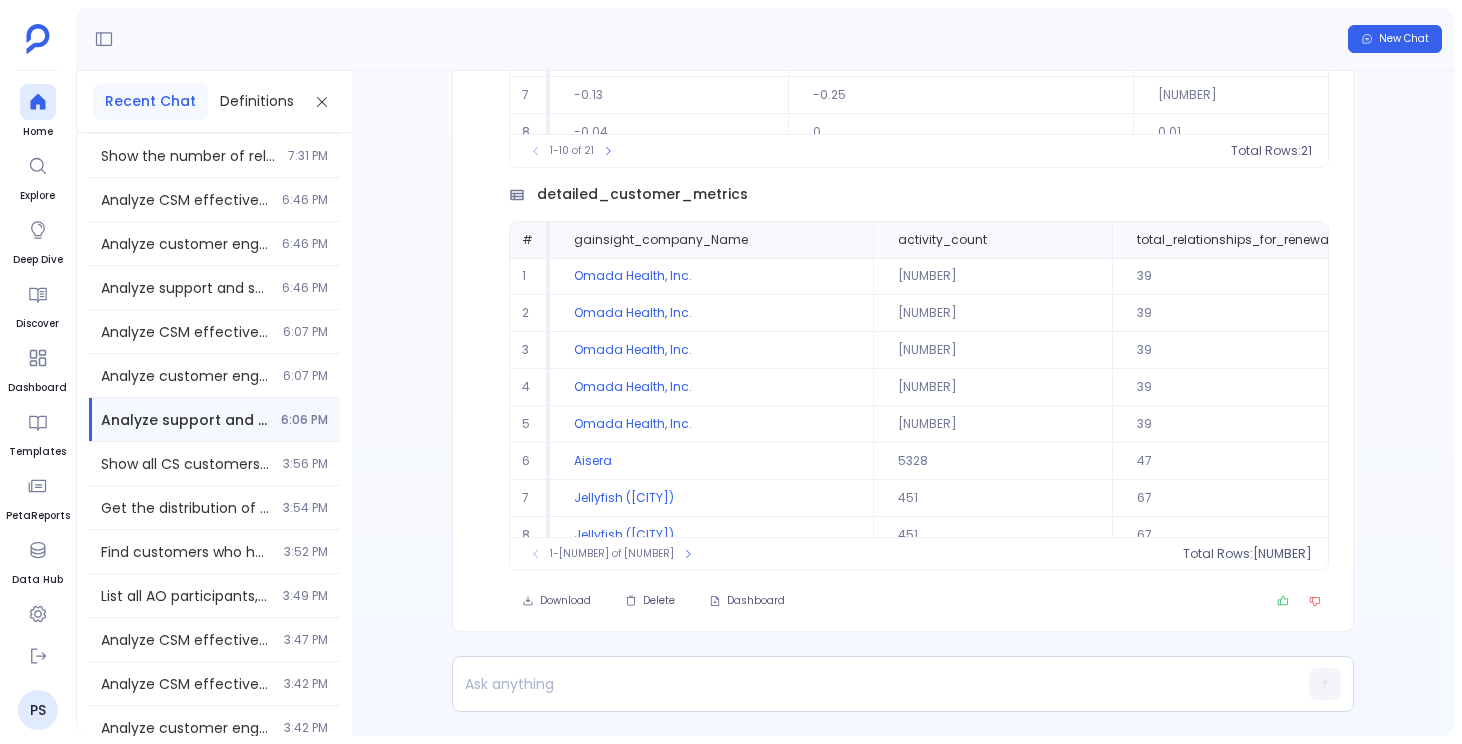 scroll, scrollTop: -505, scrollLeft: 0, axis: vertical 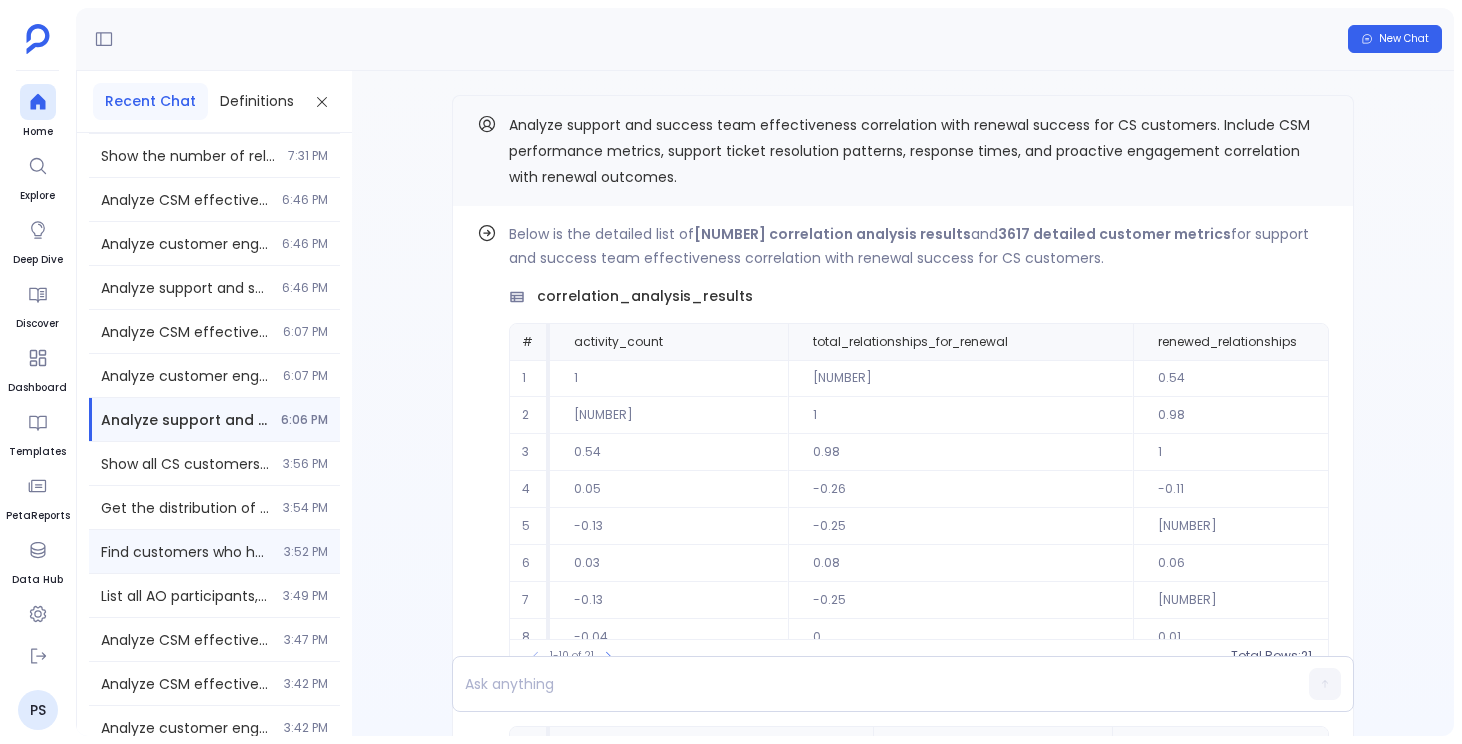 click on "Find customers who have configured both Gainsight Home and C360 to serve multi-segment customer success organizations. Include details about their configuration, segments, and usage patterns." at bounding box center (186, 552) 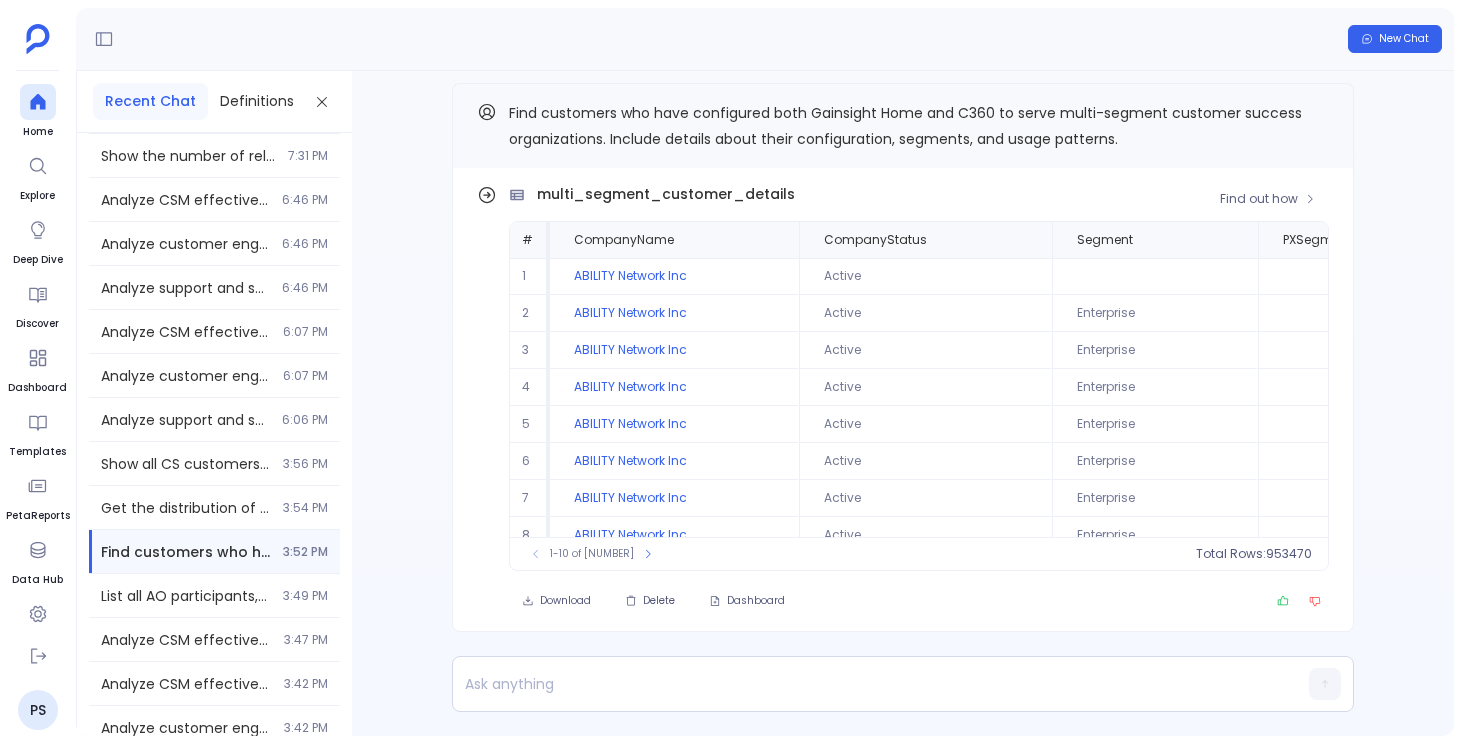 scroll, scrollTop: -12, scrollLeft: 0, axis: vertical 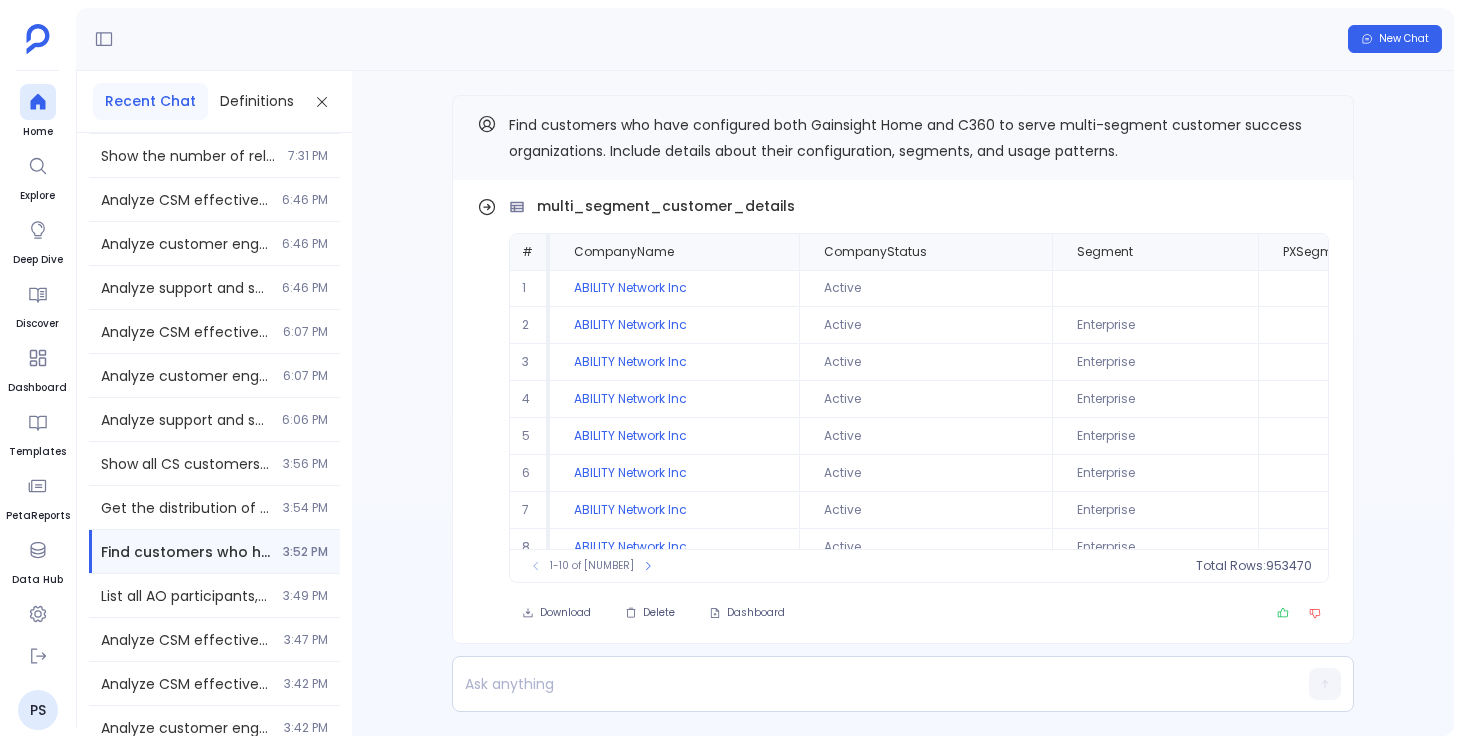 click on "Find out how multi_segment_customer_details # CompanyName CompanyStatus Segment PXSegment RelationshipName UseCase CS_MAU CS_AVG_DAU CS_DAU_MAU_Ratio ScorecardComments ActivityDate ActivitySubject ActivityType ActivitySource 1 ABILITY Network Inc Active ABILITY Network Inc - NXT Upgrade TAM4Admin - Project 2 top features have Lime/Green usage levels. 3 top features in healthy usage are needed to set Breadth to Lime. 2 ABILITY Network Inc Active Enterprise ABILITY Network Inc - CS No Personas in compliance. 2018-04-20 16:45:00 Email to Schedule Chairsides Email C360 3 ABILITY Network Inc Active Enterprise ABILITY Network Inc - CS No Personas in compliance. 2017-10-17 15:09:00 CSM Transition Call Meeting C360 4 ABILITY Network Inc Active Enterprise ABILITY Network Inc - CS No Personas in compliance. 2020-03-30 14:10:57 Re: Gainsight/Ability 3.13 Recap Email INBOUND_EMAIL 5 ABILITY Network Inc Active Enterprise ABILITY Network Inc - CS No Personas in compliance. 2017-05-05 18:59:00 Meeting C360 6 Active Meeting" at bounding box center [903, 403] 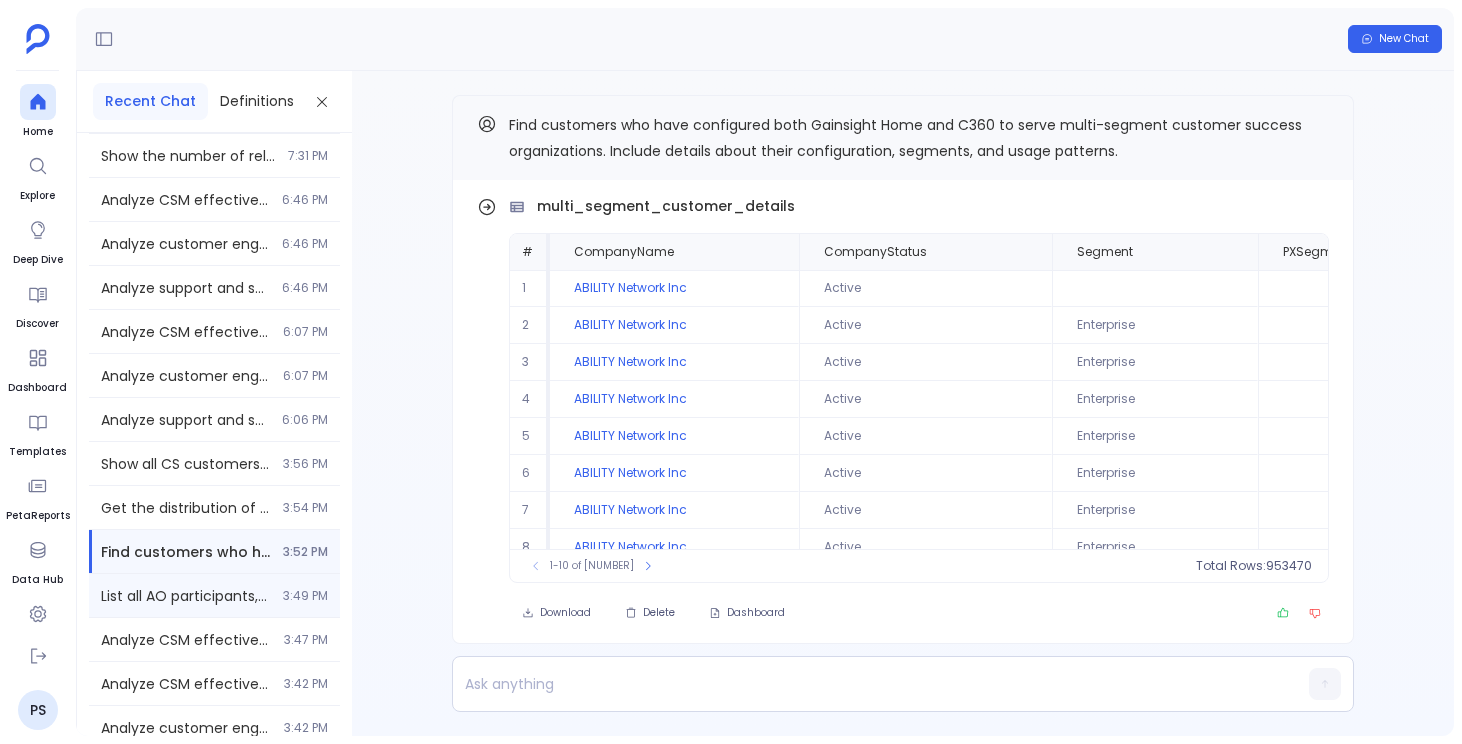 click on "older than 45 days [TIME]" at bounding box center [214, 595] 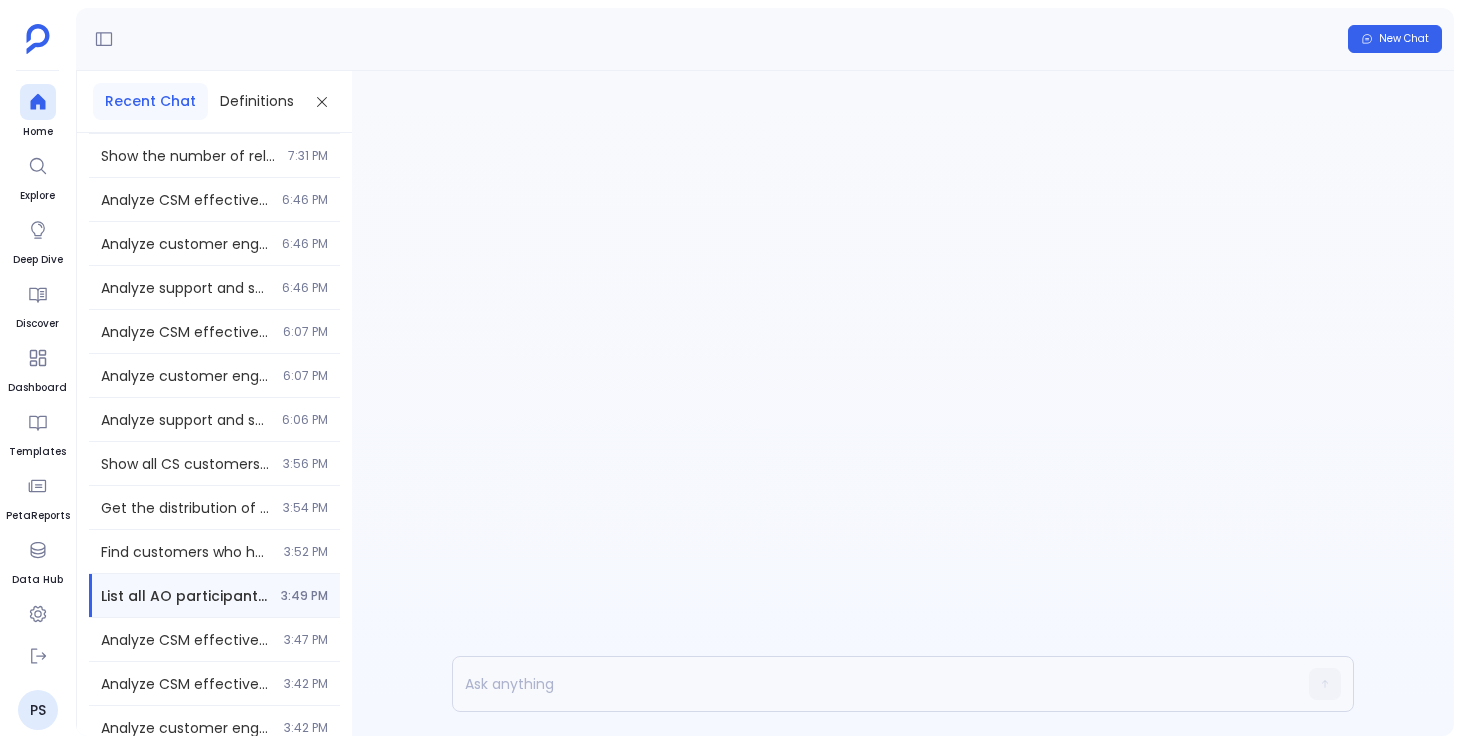 scroll, scrollTop: 0, scrollLeft: 0, axis: both 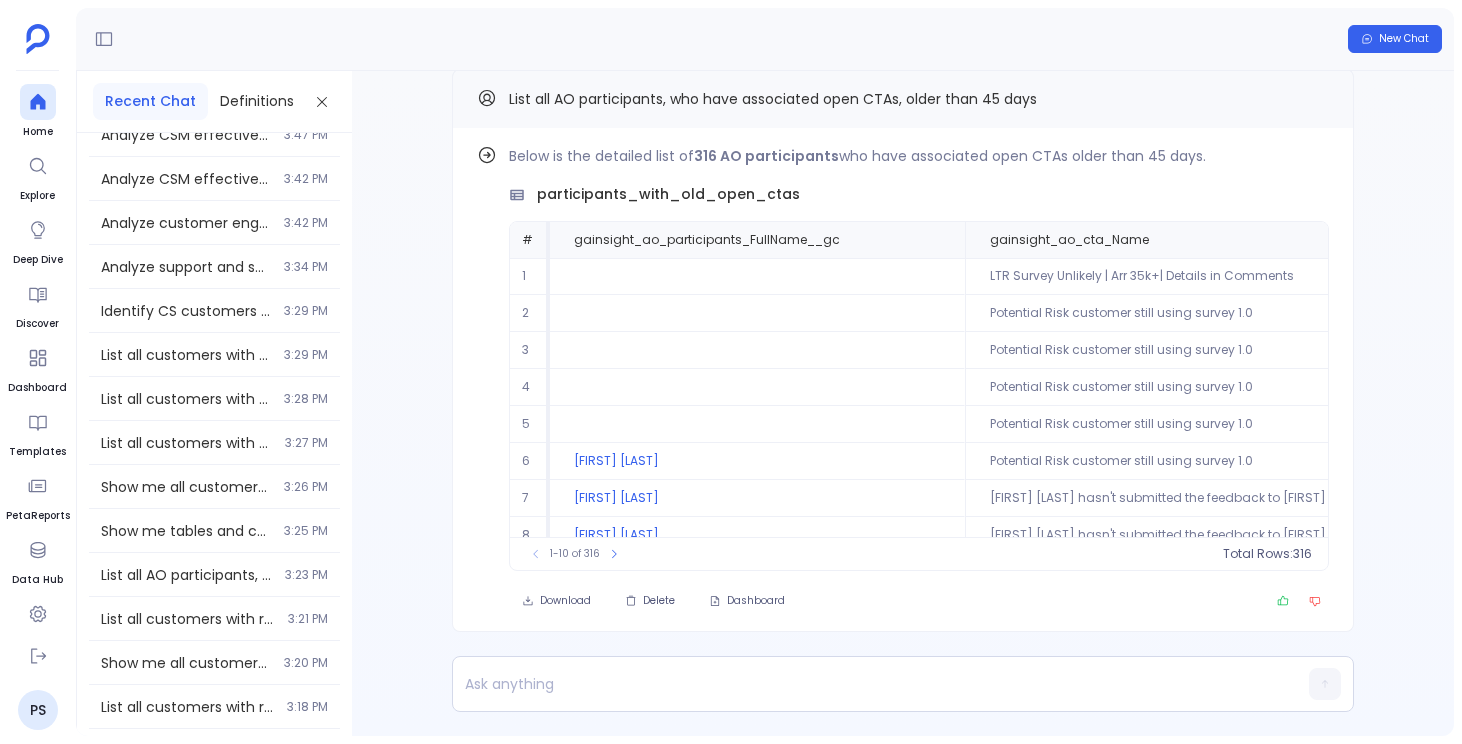 click on "Show me all customers with renewals coming up in the next 90 days, including company name, renewal date, ARR value, and current health status [TIME]" at bounding box center [214, 486] 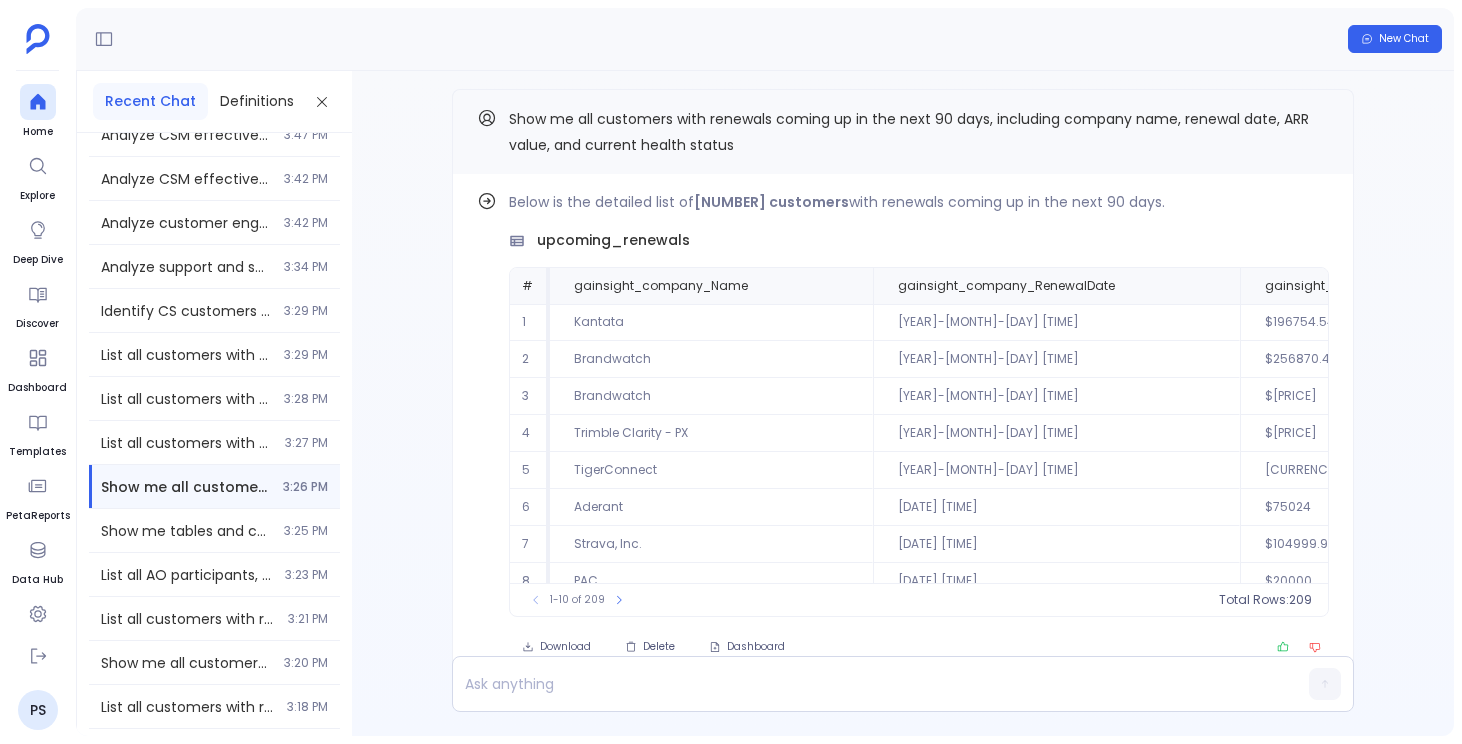 scroll, scrollTop: -52, scrollLeft: 0, axis: vertical 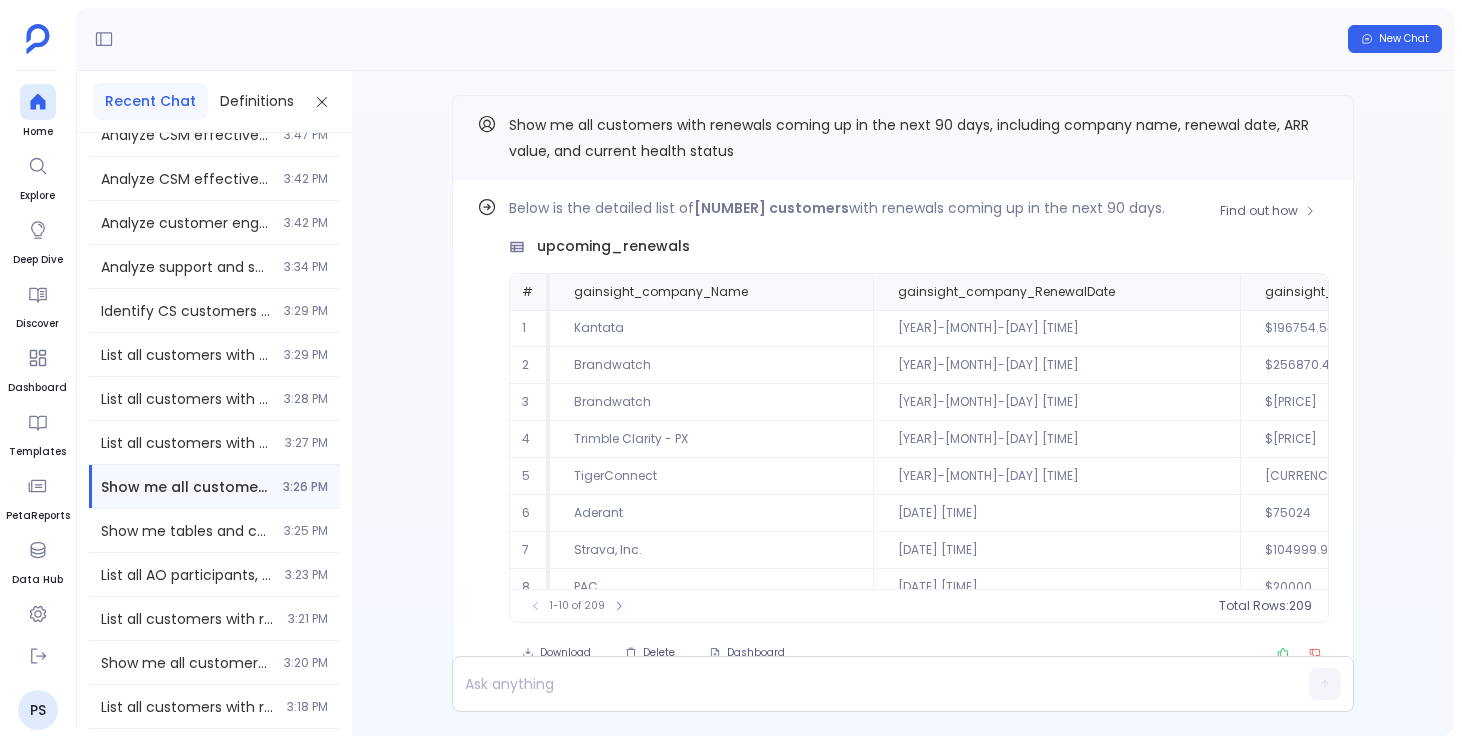 click on "the next [NUMBER] days. upcoming_renewals # Name RenewalDate ARR [CURRENCY] [COLOR] [COLOR] [COLOR] [COLOR] [COLOR] [COLOR] [COLOR] [COLOR] [COLOR] [COLOR]
To pick up a draggable item, press the space bar.
While dragging, use the arrow keys to move the item.
Press space again to drop the item in its new position, or press escape to cancel.
1-10 of [NUMBER] Total Rows:  [NUMBER] Download Delete Dashboard" at bounding box center [903, 432] 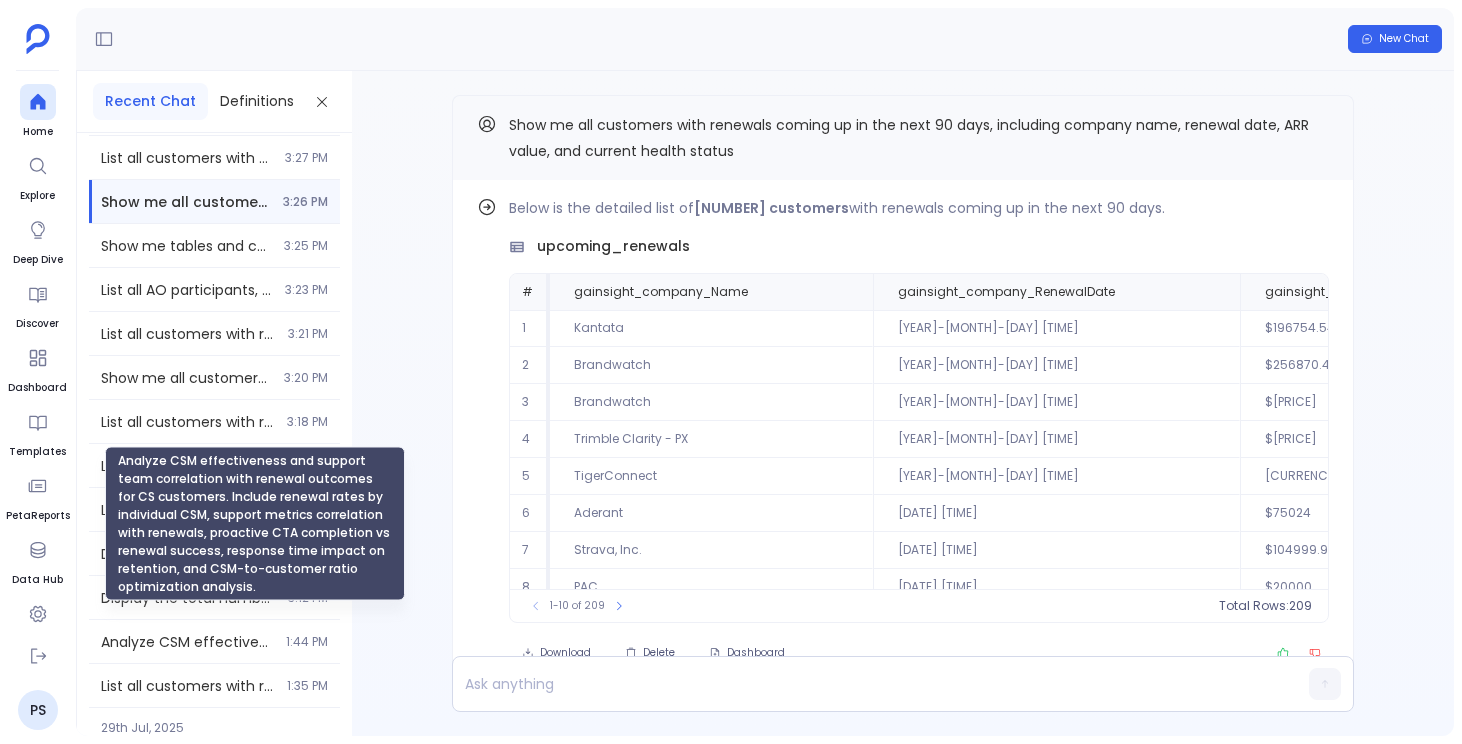 scroll, scrollTop: 1811, scrollLeft: 0, axis: vertical 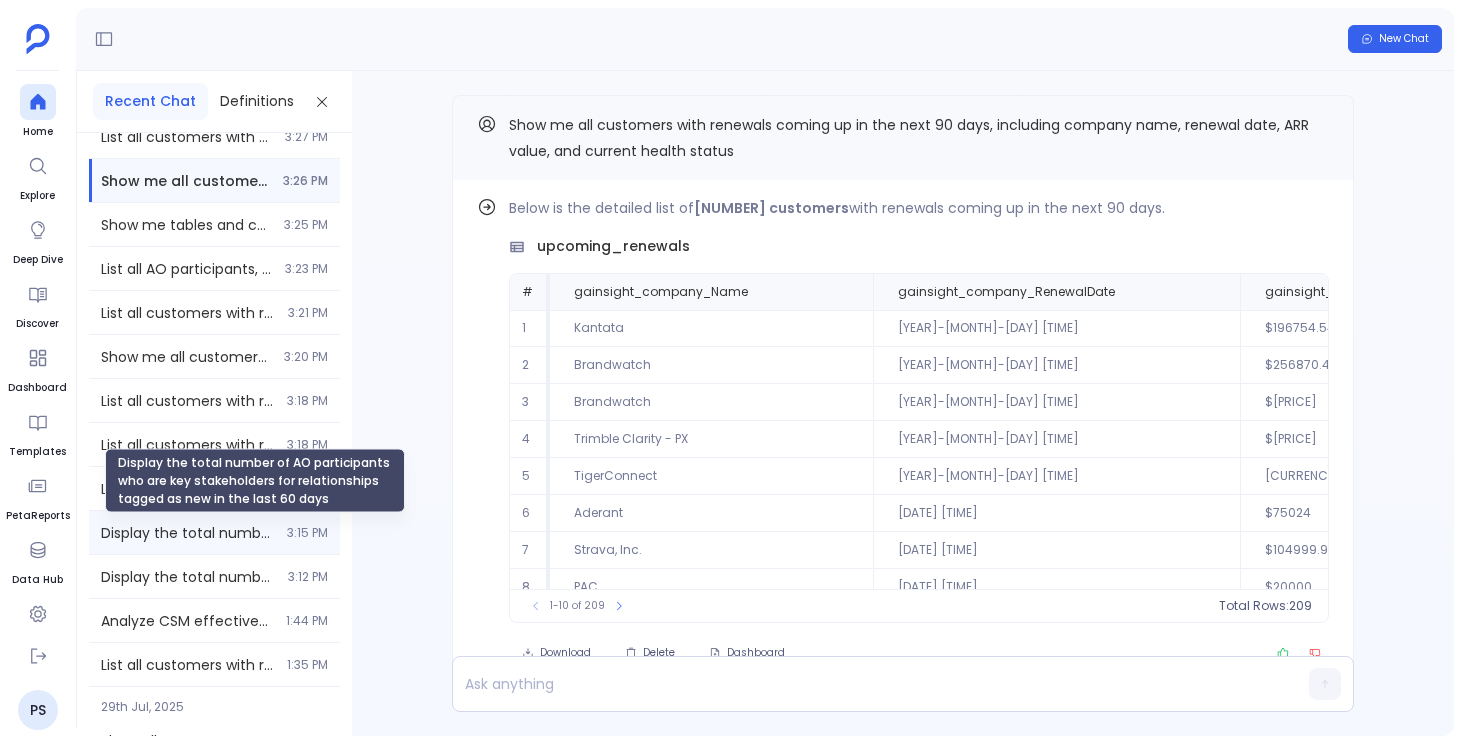click on "Display the total number of AO participants who are key stakeholders for relationships tagged as new in the last 60 days" at bounding box center [188, 533] 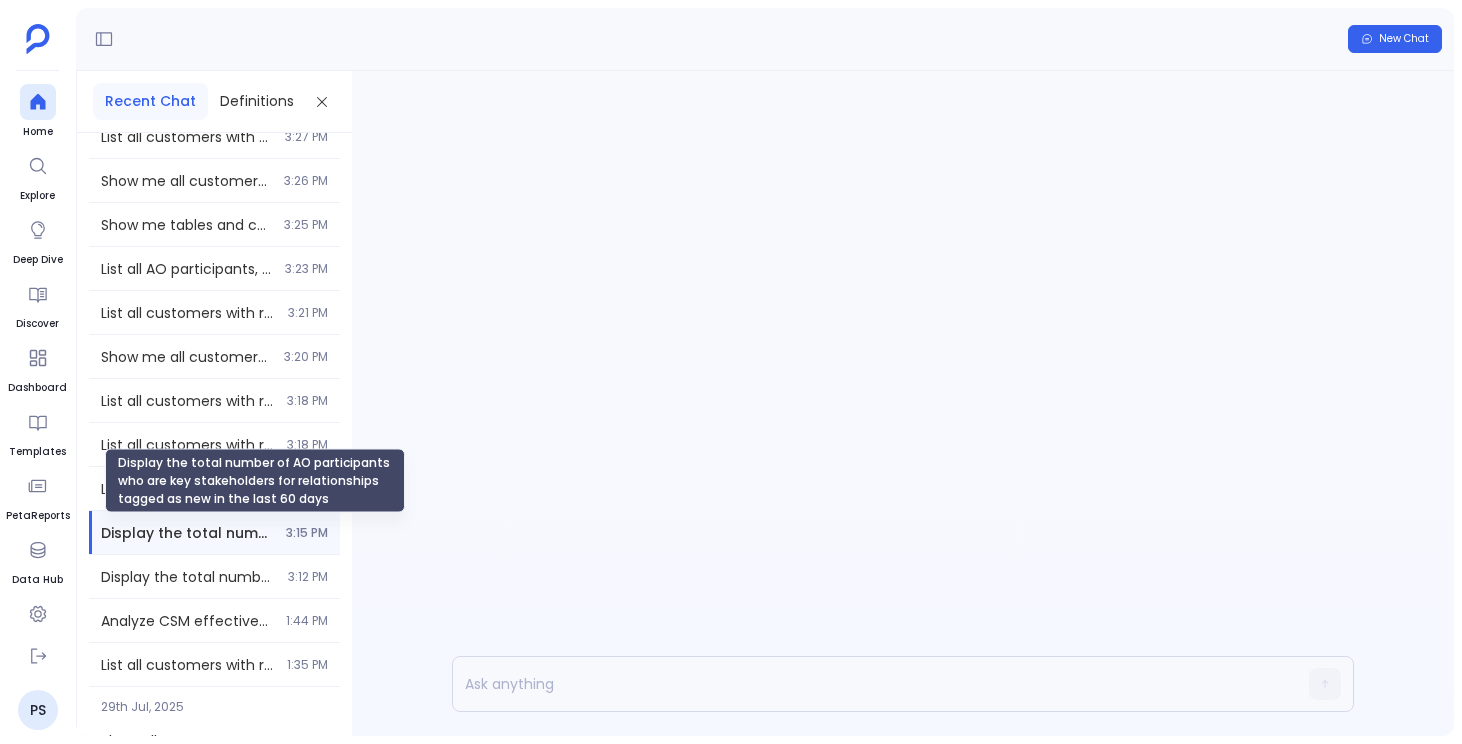 scroll, scrollTop: 0, scrollLeft: 0, axis: both 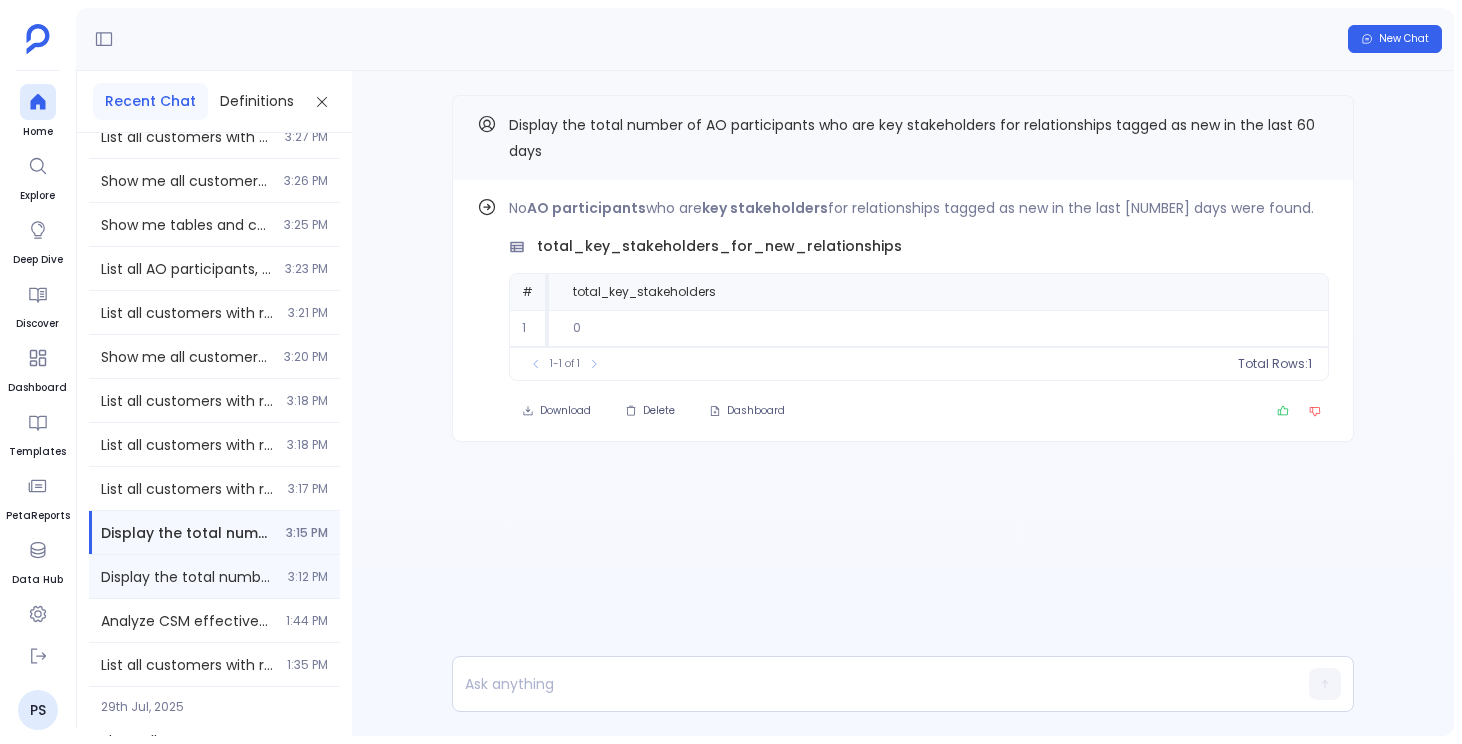 click on "Display the total number of AO participants who are key stakeholders for high arr relationships" at bounding box center (188, 577) 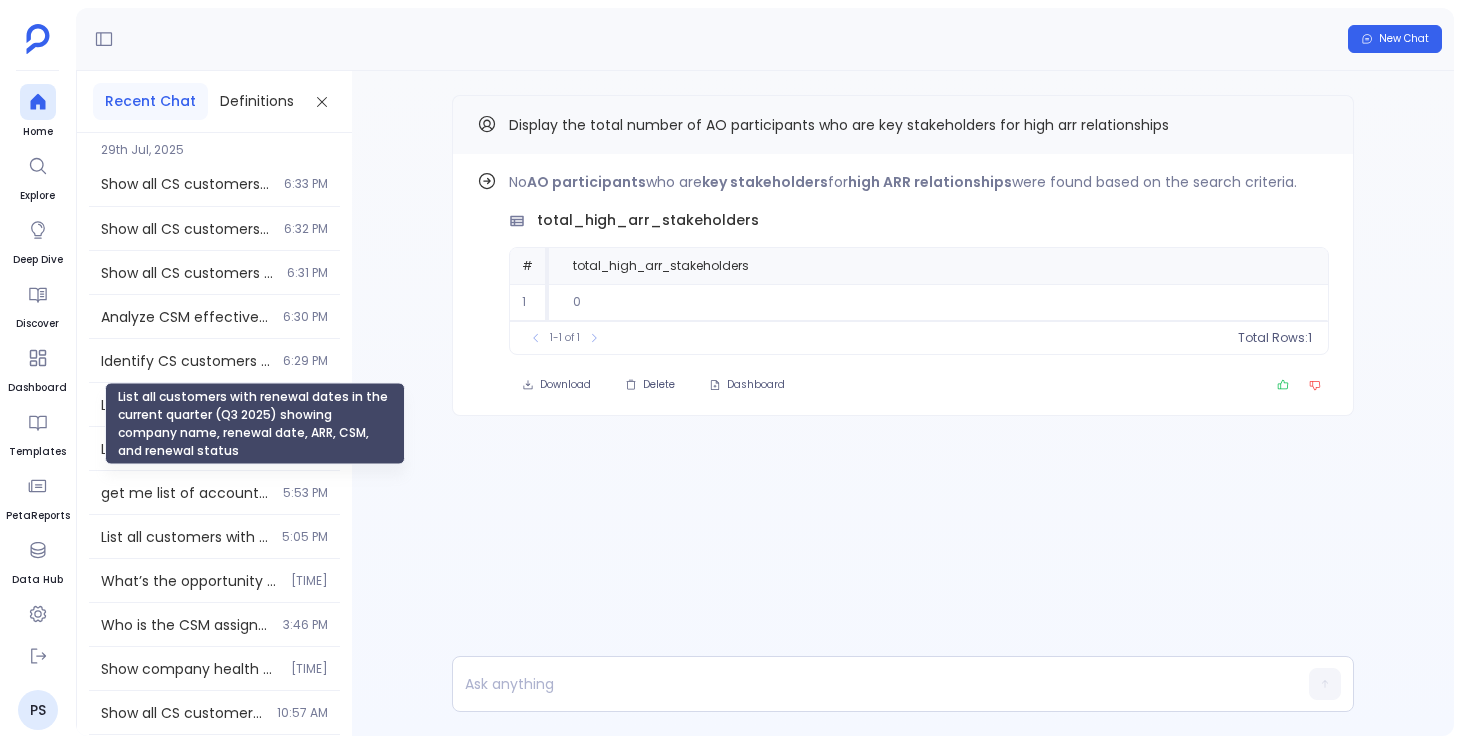 scroll, scrollTop: 2420, scrollLeft: 0, axis: vertical 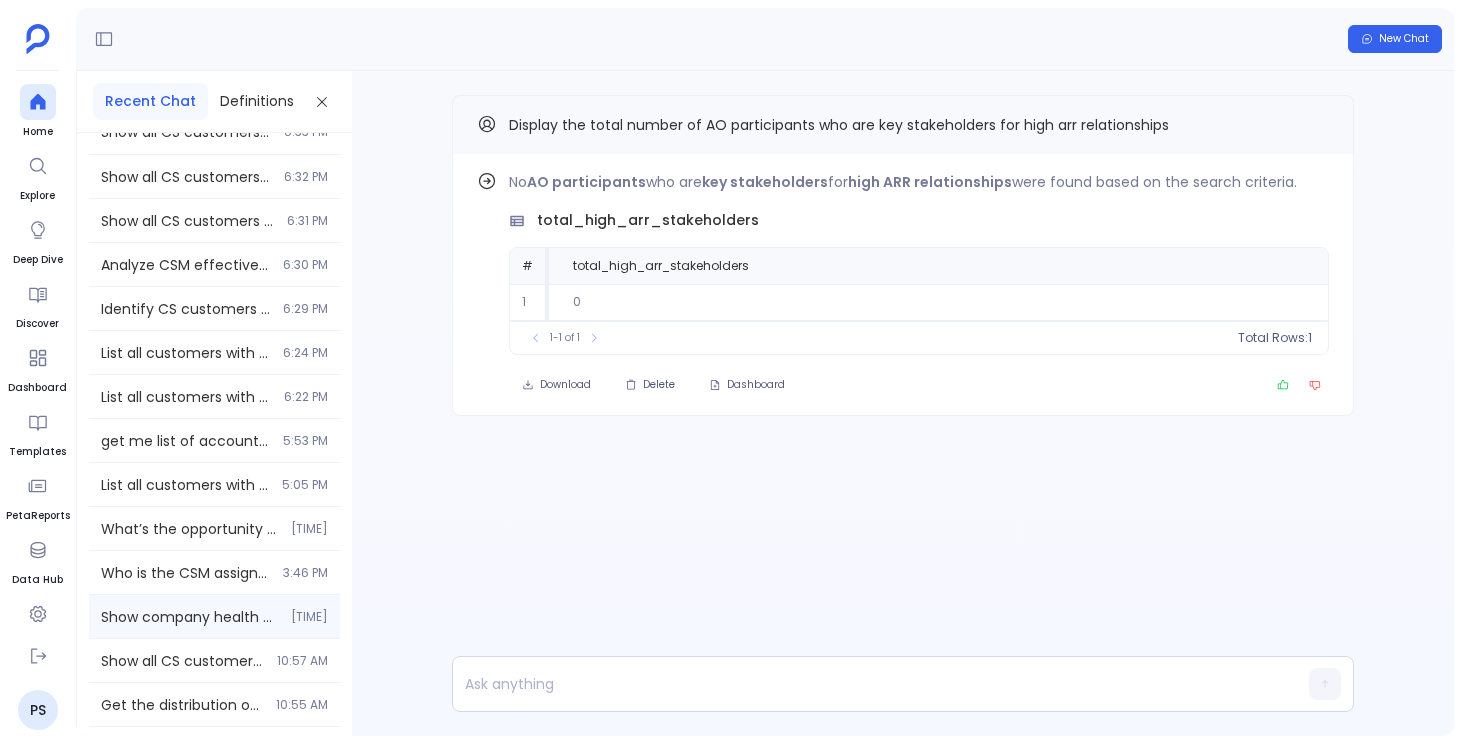 click on "Show company health score change" at bounding box center (190, 617) 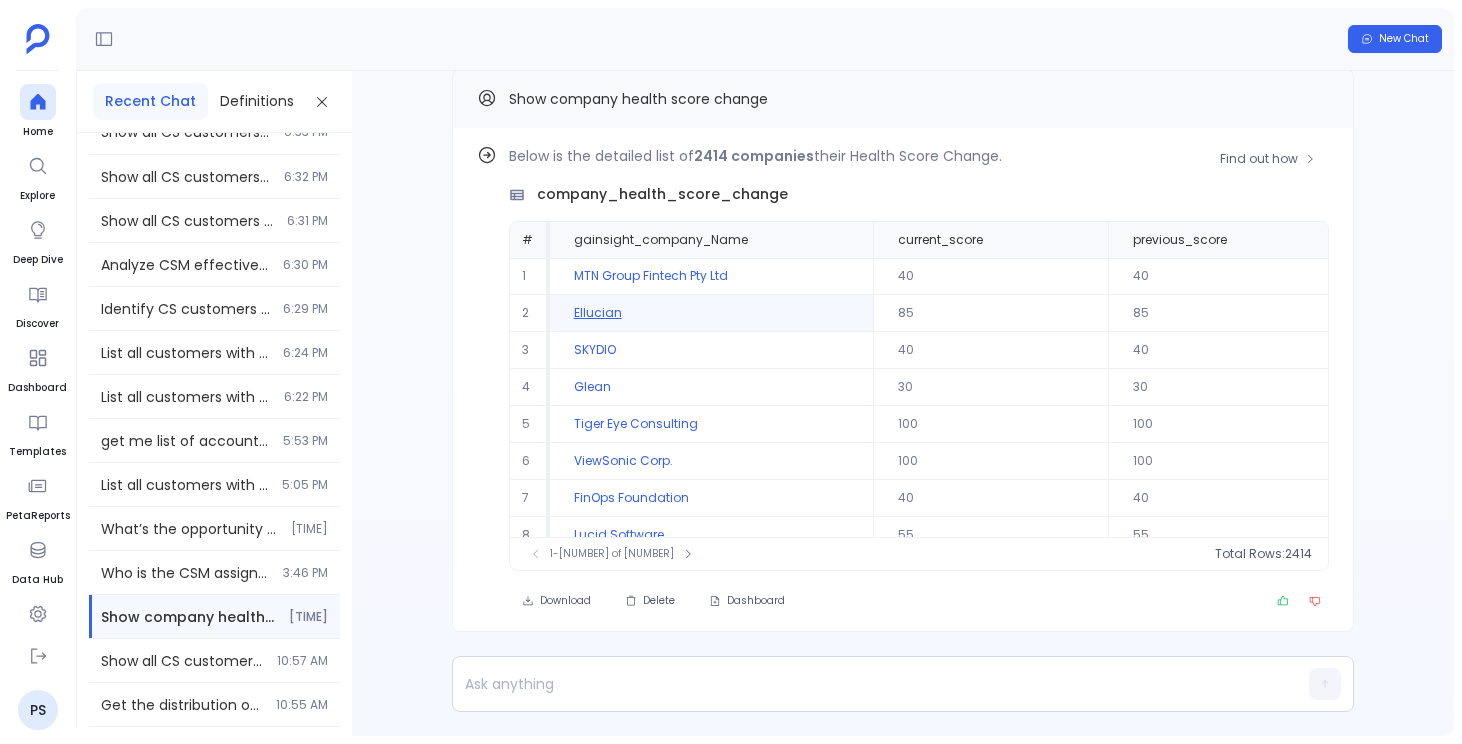scroll, scrollTop: -26, scrollLeft: 0, axis: vertical 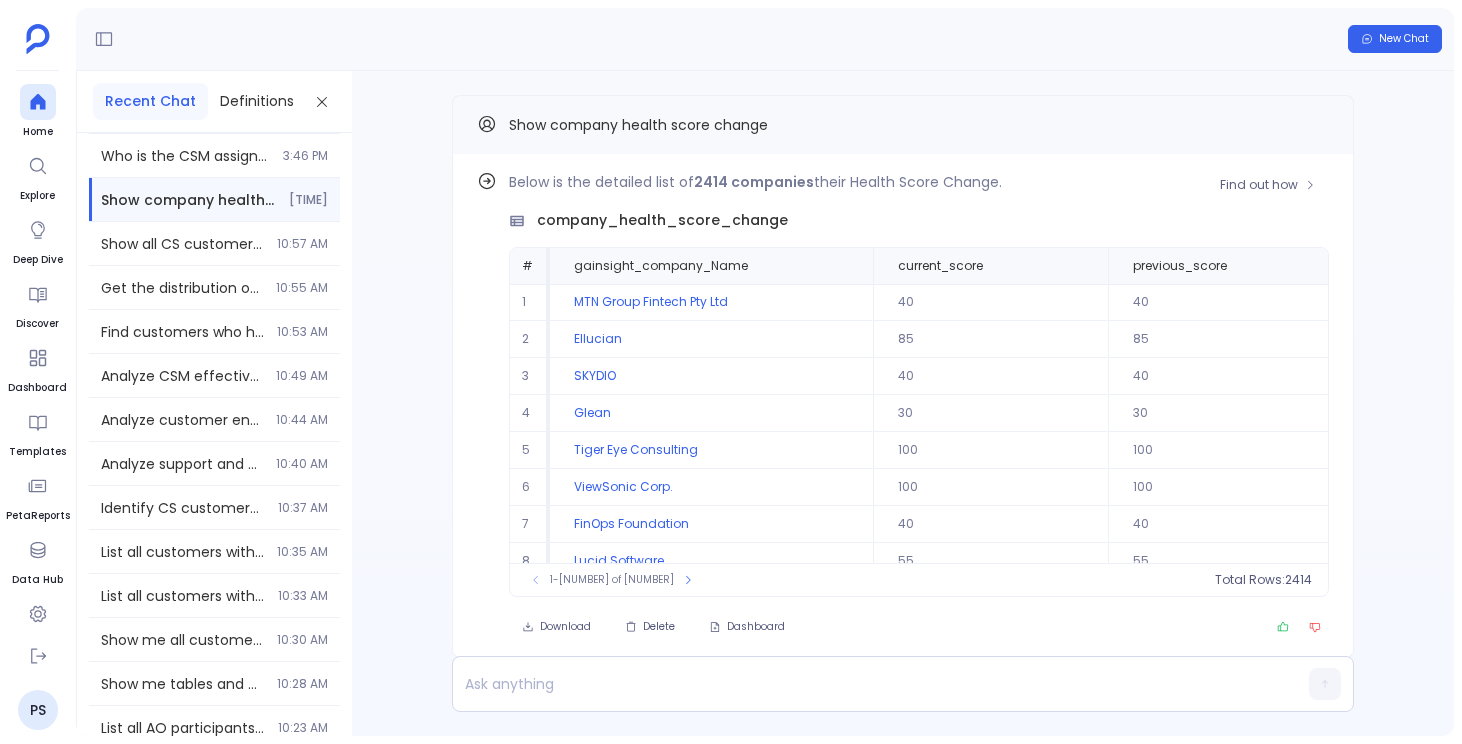click on "Find out how Below is the detailed list of 2414 companies showing their Health Score Change. company_health_score_change # gainsight_company_Name current_score previous_score health_score_change 1 MTN Group Fintech Pty Ltd 40 40 0 2 Ellucian 85 85 0 3 SKYDIO 40 40 0 4 Glean 30 30 0 5 Tiger Eye Consulting 100 100 0 6 ViewSonic Corp. 100 100 0 7 FinOps Foundation 40 40 0 8 Lucid Software 55 55 0 9 Ambyint 63 63 0 10 Nulogy 100 100 0
To pick up a draggable item, press the space bar.
While dragging, use the arrow keys to move the item.
Press space again to drop the item in its new position, or press escape to cancel.
1-10 of 2414 Total Rows:  2414 Download Delete Dashboard" at bounding box center [903, 406] 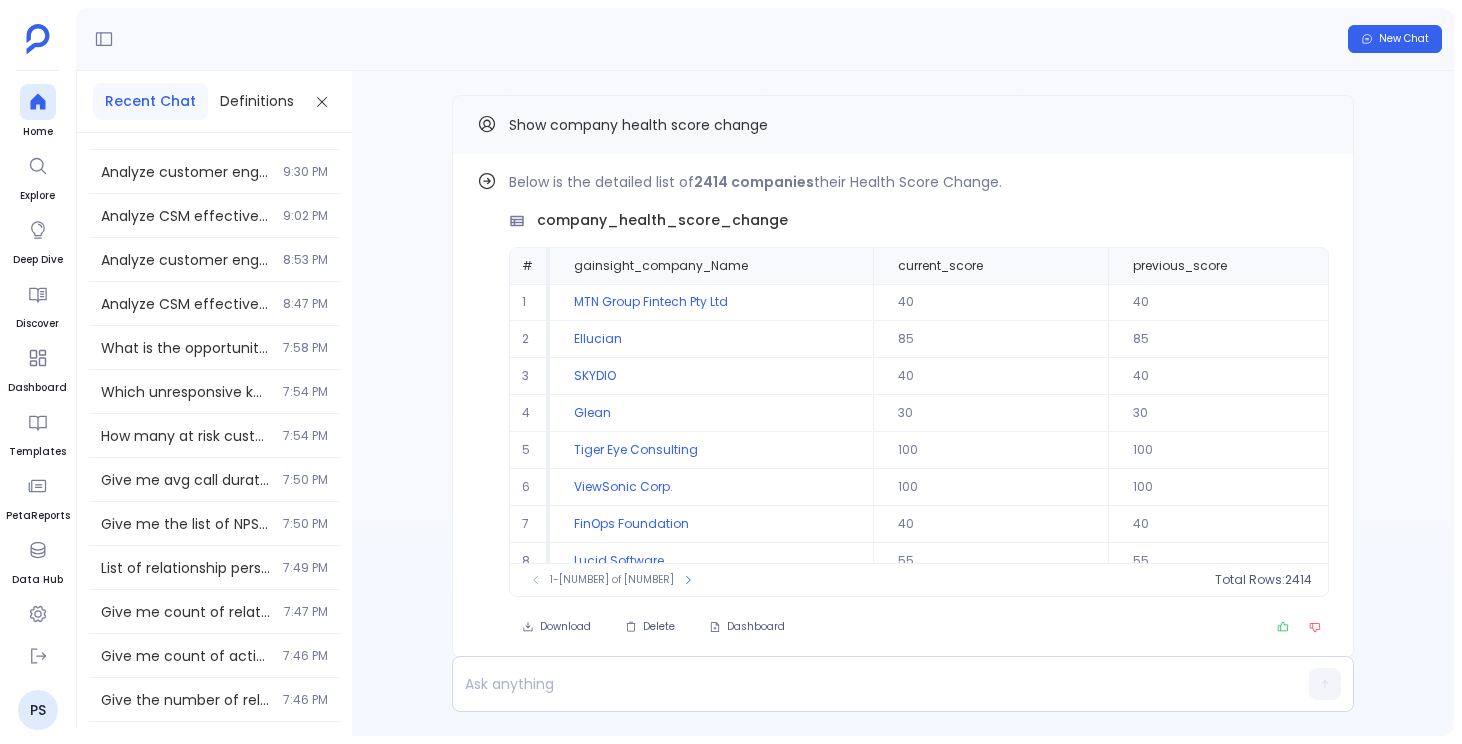 scroll, scrollTop: 0, scrollLeft: 0, axis: both 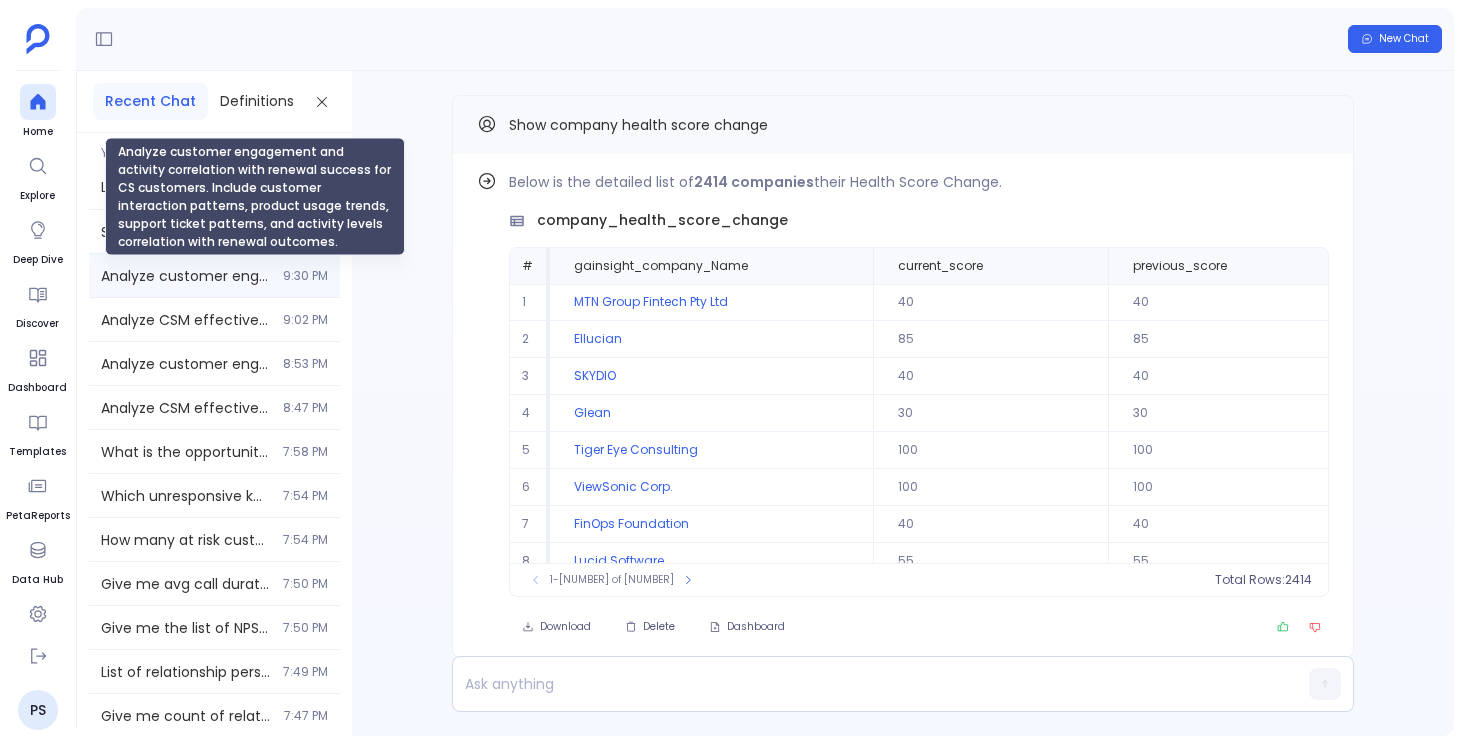 click on "Analyze customer engagement and activity correlation with renewal success for CS customers. Include customer interaction patterns, product usage trends, support ticket patterns, and activity levels correlation with renewal outcomes." at bounding box center [186, 276] 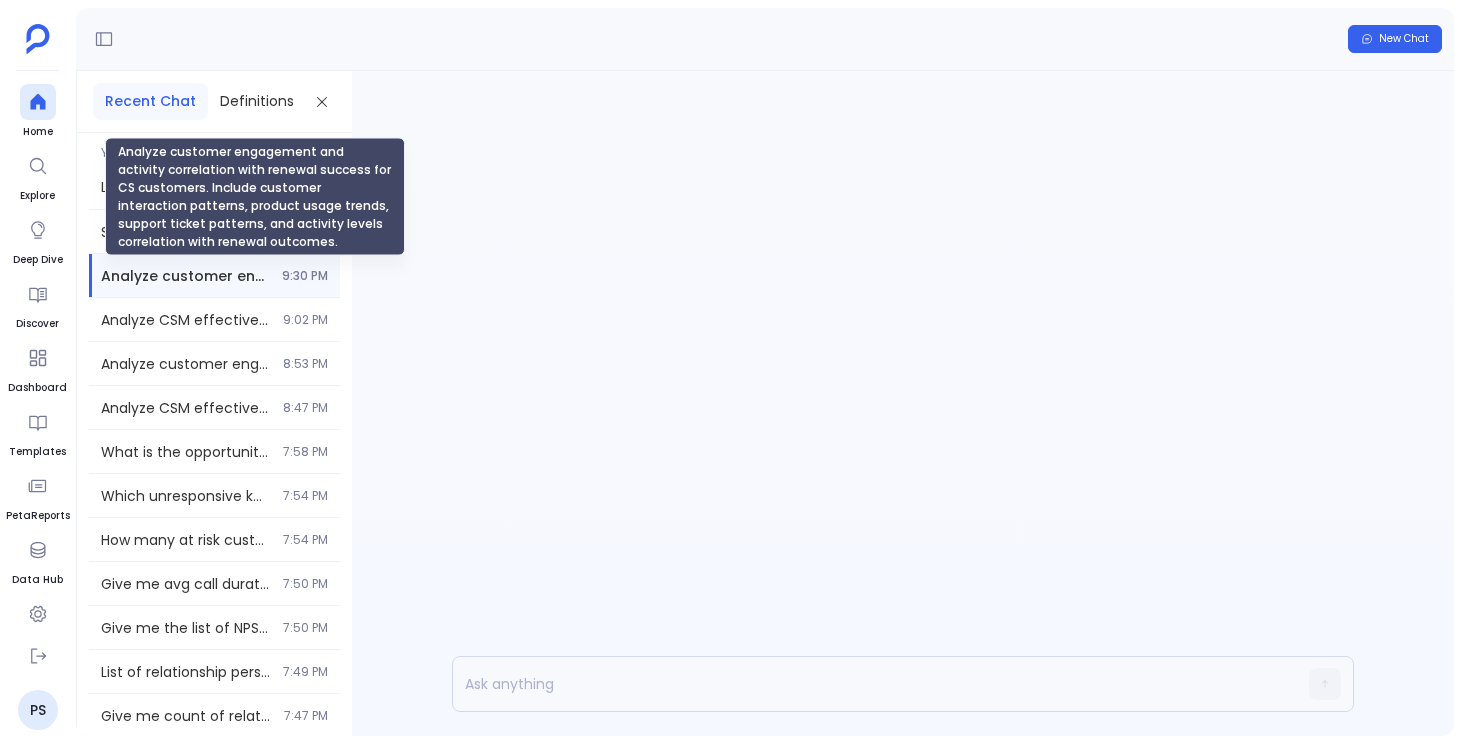 scroll, scrollTop: 0, scrollLeft: 0, axis: both 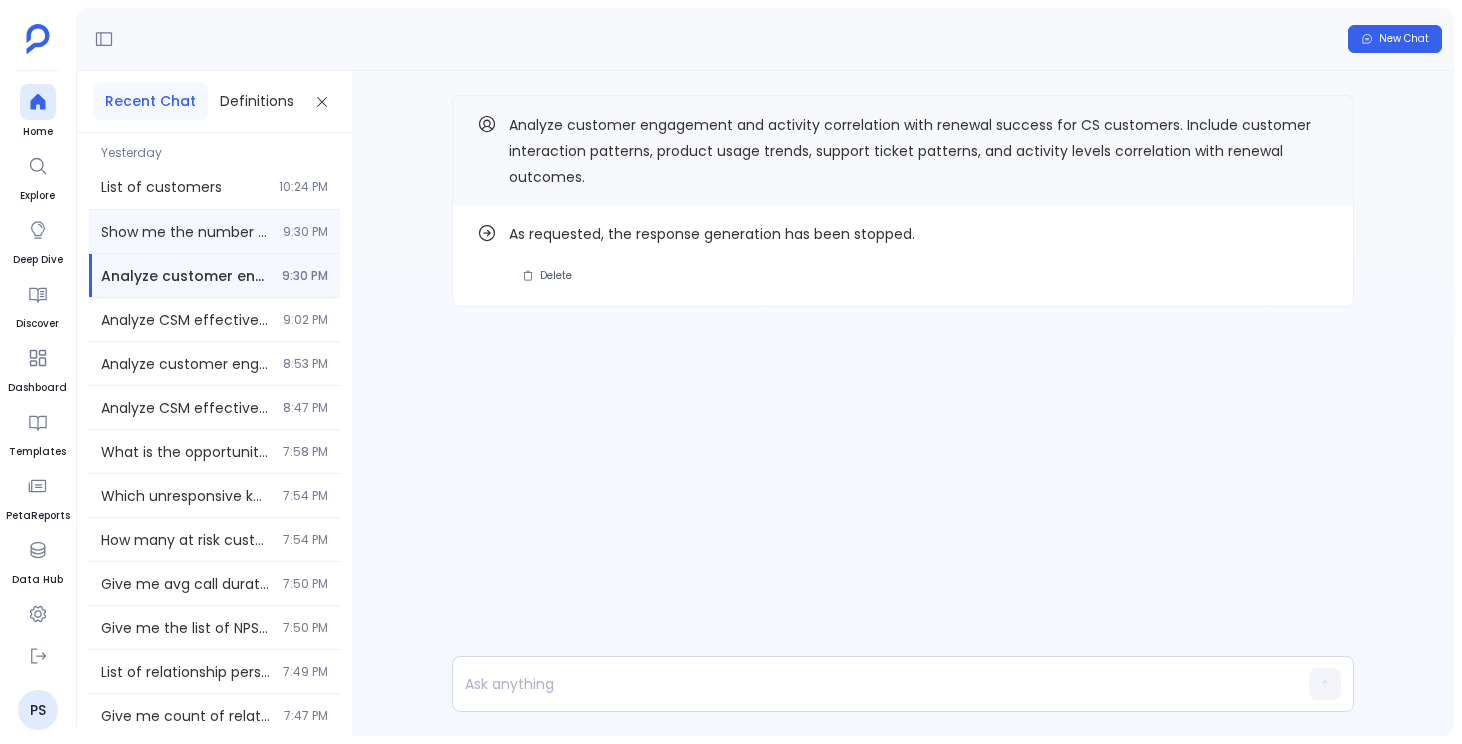 click on "Show me the number of active relationships of companies for each relationship type 9:30 PM" at bounding box center [214, 231] 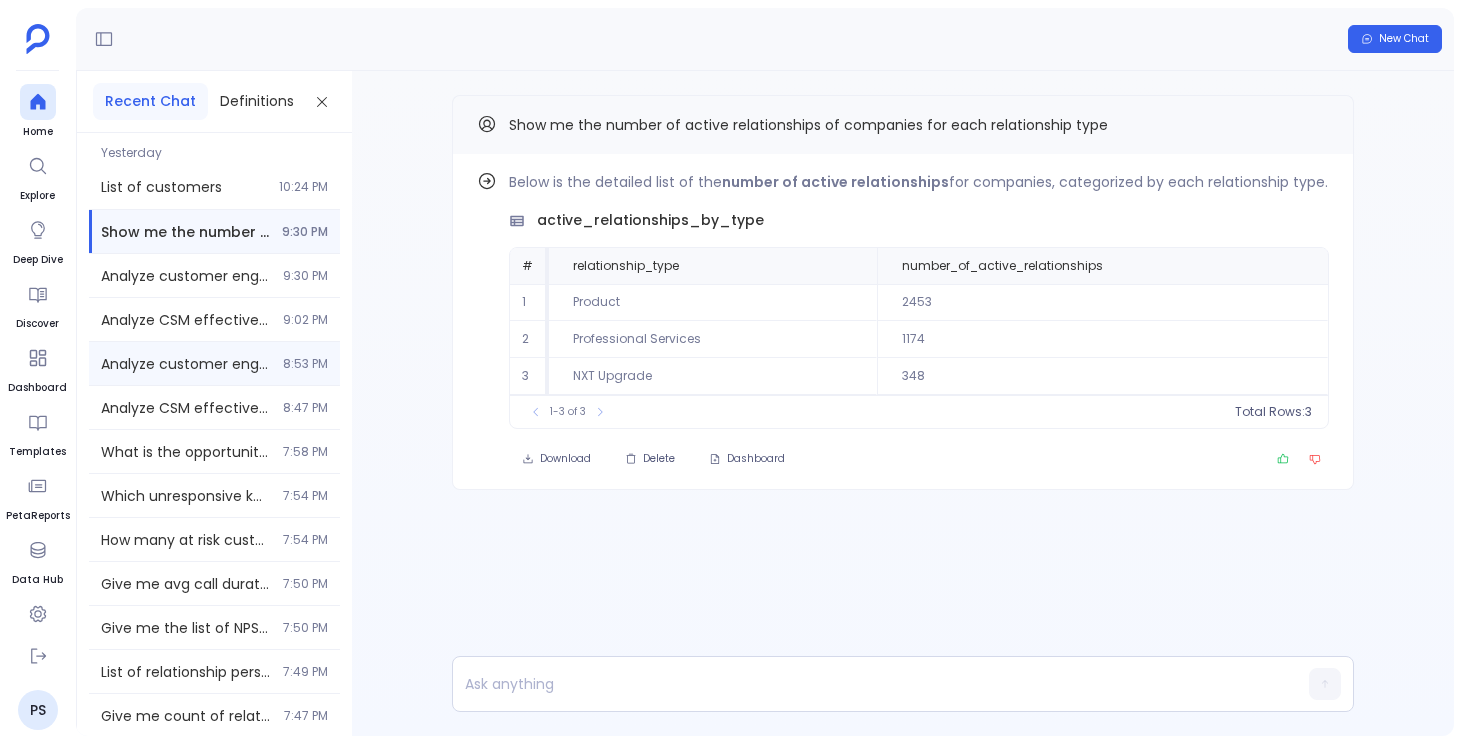 click on "Analyze customer engagement and activity correlation with renewal success for CS customers. Include customer interaction patterns, product usage trends, support ticket patterns, and activity levels correlation with renewal outcomes. 8:53 PM" at bounding box center [214, 363] 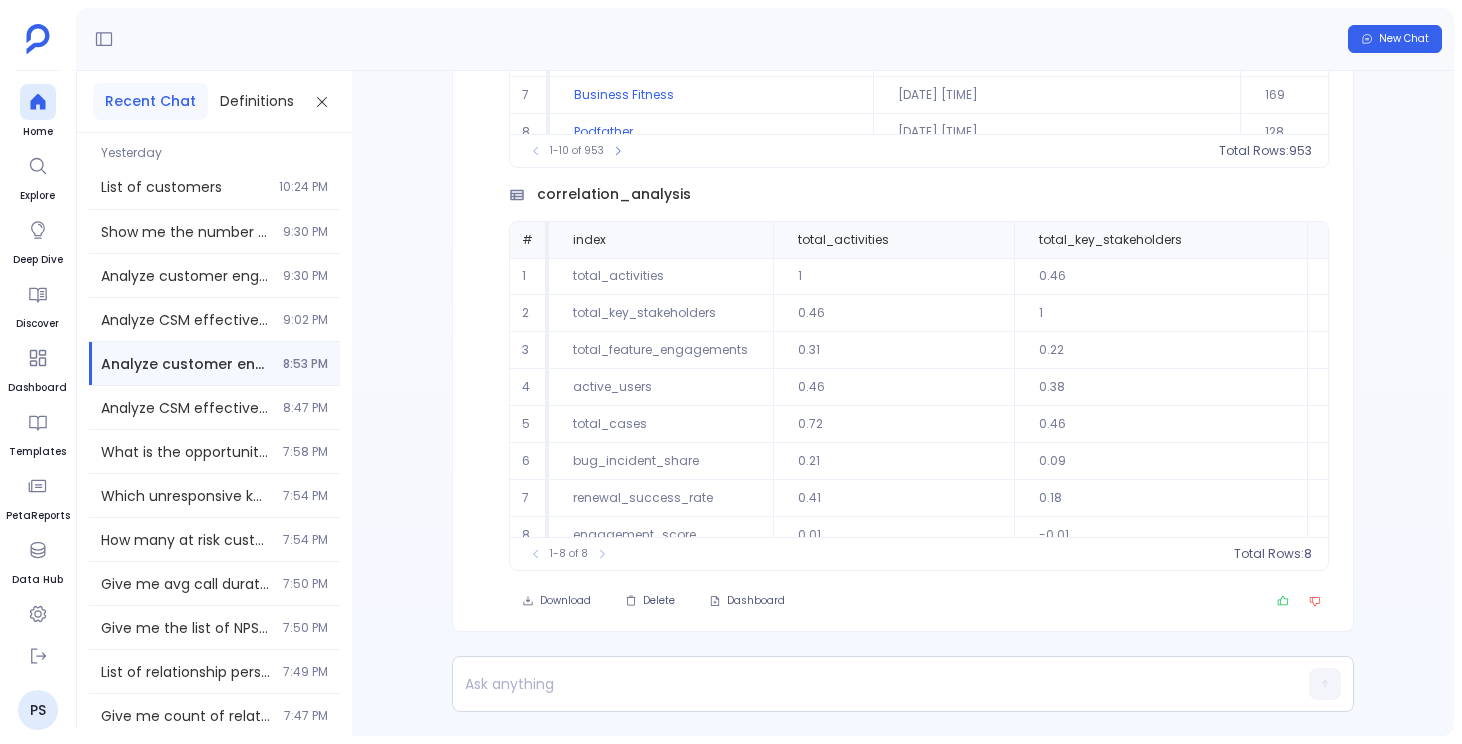 scroll, scrollTop: -529, scrollLeft: 0, axis: vertical 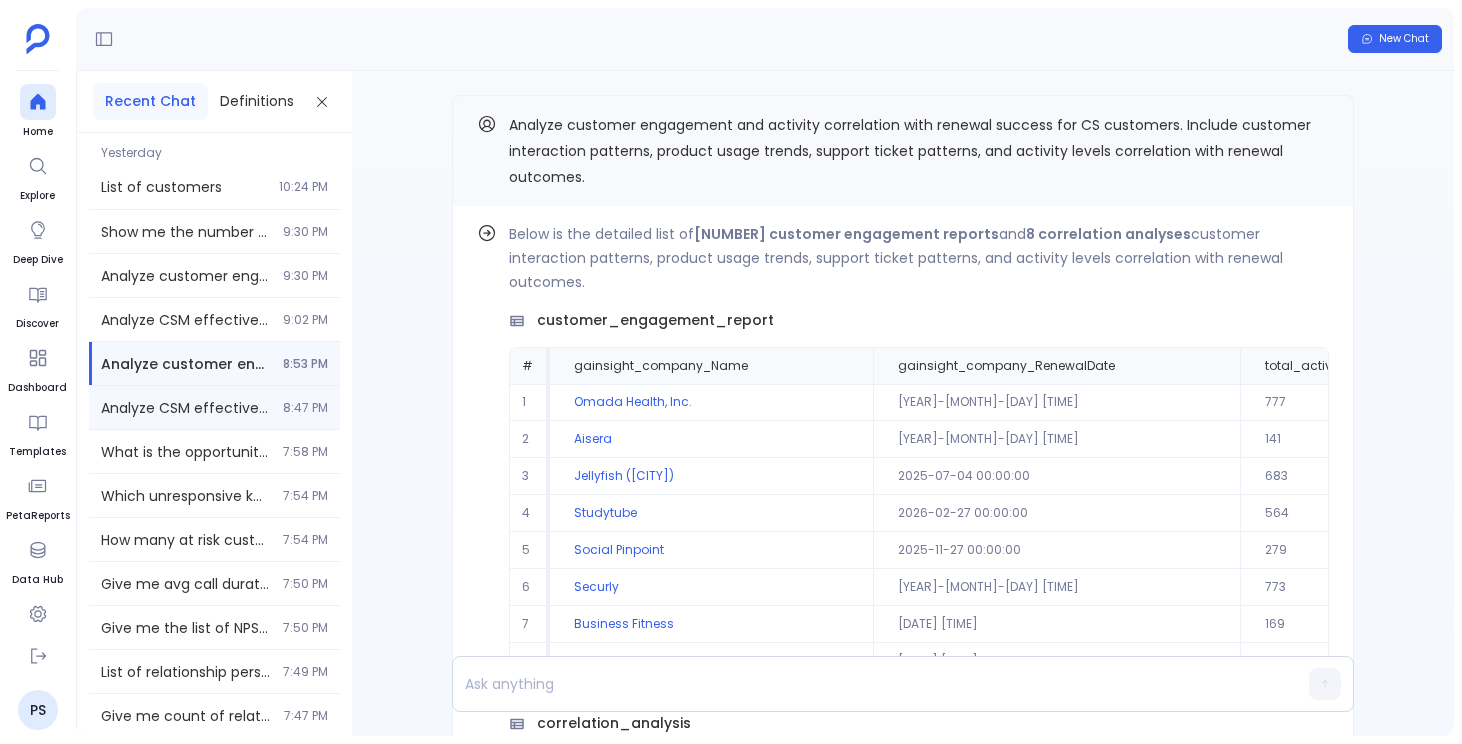 click on "Analyze CSM effectiveness and support team correlation with renewal outcomes for CS customers. Include renewal rates by individual CSM, support metrics correlation with renewals, proactive CTA completion vs renewal success, response time impact on retention, and CSM-to-customer ratio optimization analysis." at bounding box center (186, 408) 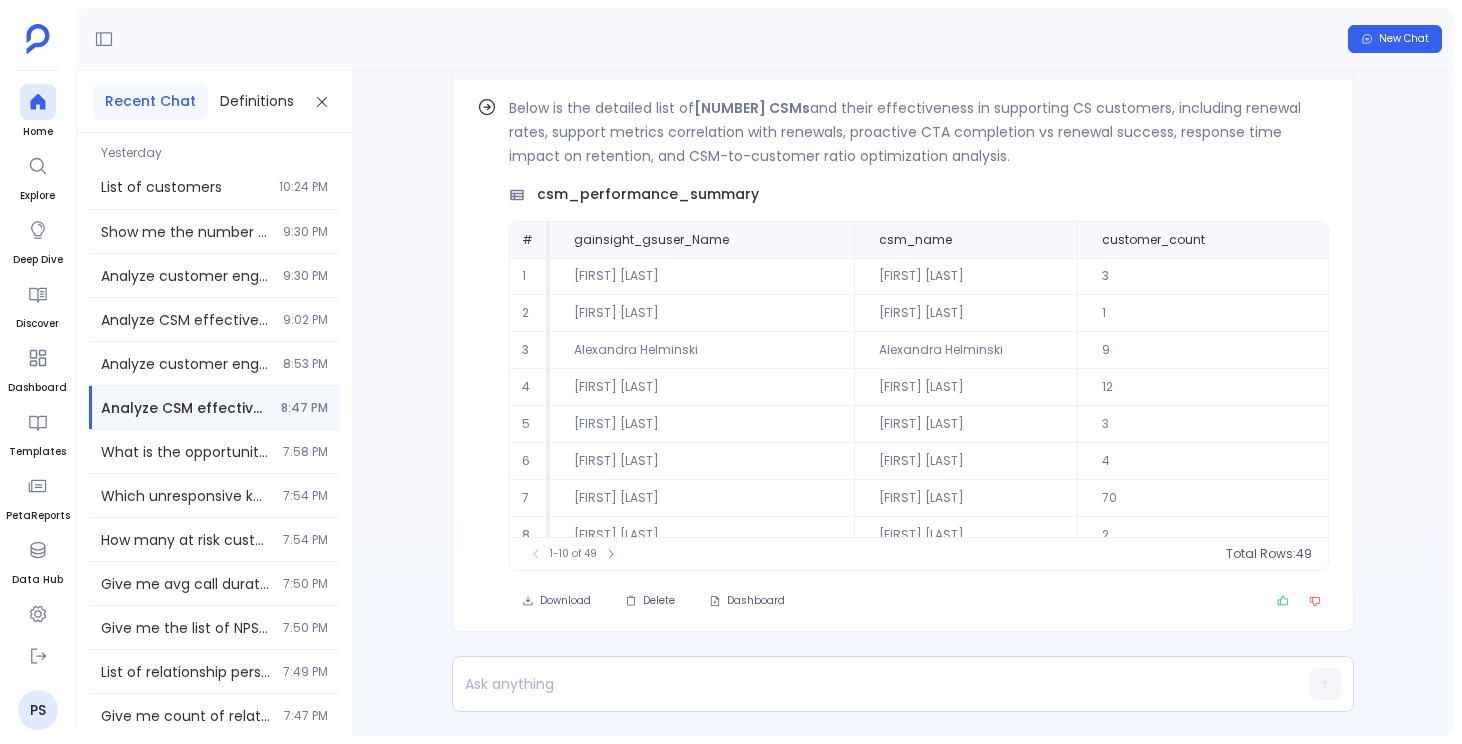 scroll, scrollTop: -126, scrollLeft: 0, axis: vertical 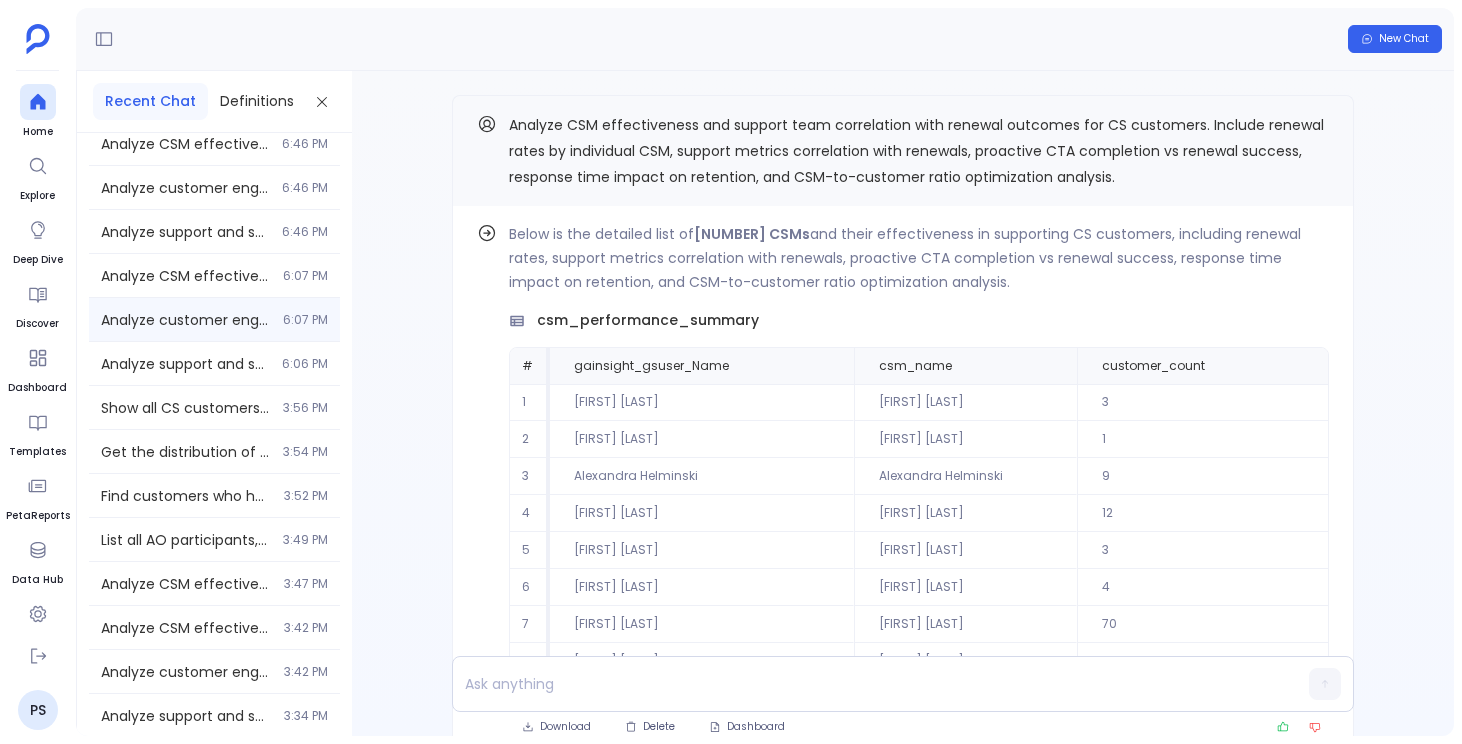 click on "6:07 [TIME]" at bounding box center (214, 275) 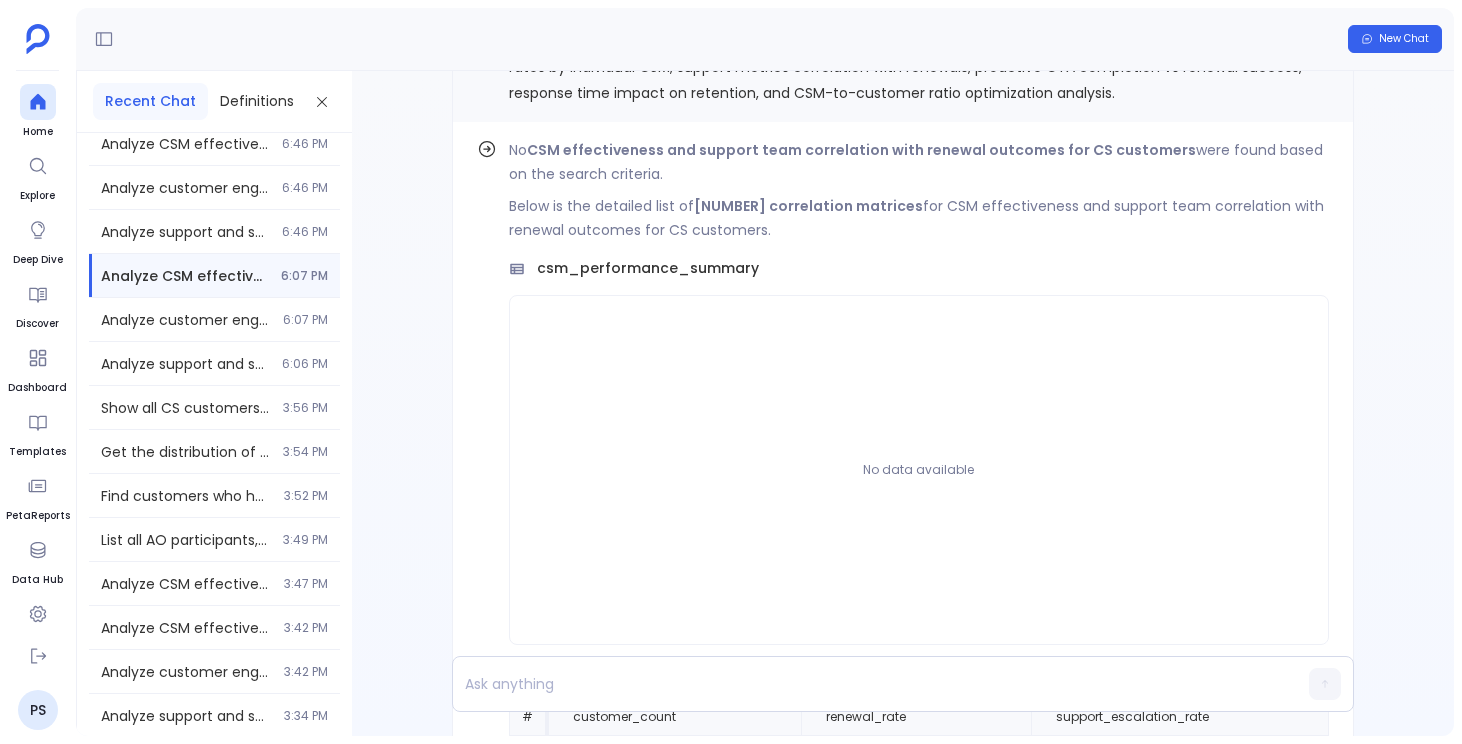 scroll, scrollTop: -472, scrollLeft: 0, axis: vertical 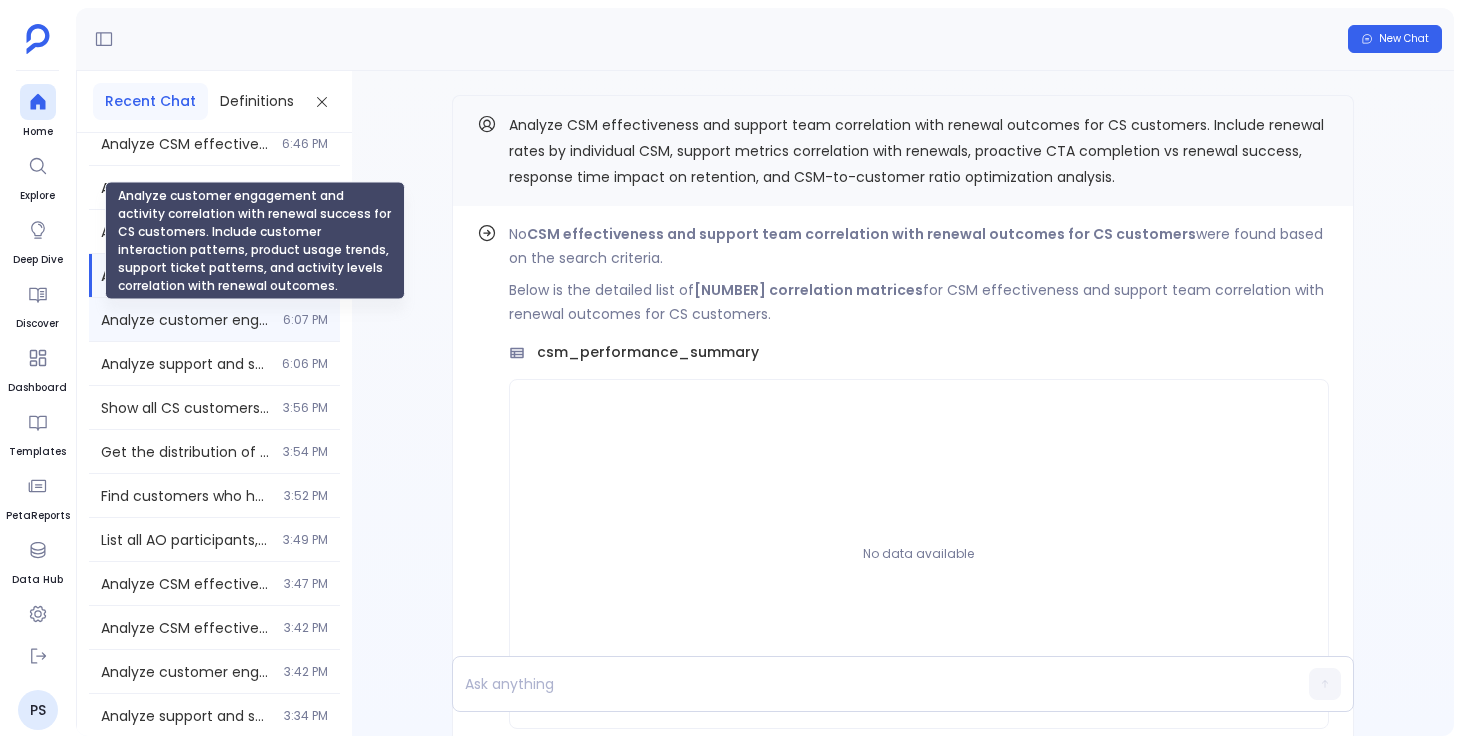 click on "Analyze customer engagement and activity correlation with renewal success for CS customers. Include customer interaction patterns, product usage trends, support ticket patterns, and activity levels correlation with renewal outcomes." at bounding box center [186, 320] 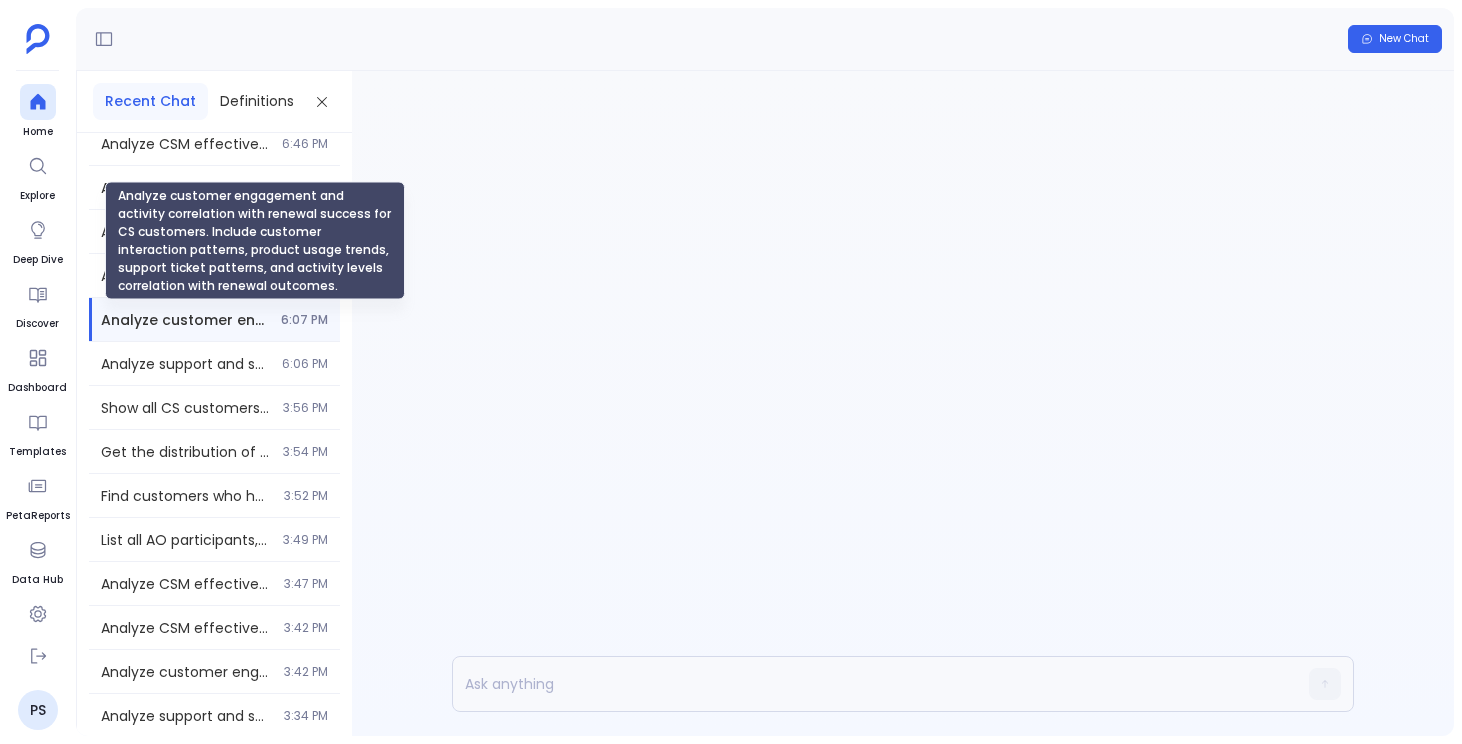 scroll, scrollTop: 0, scrollLeft: 0, axis: both 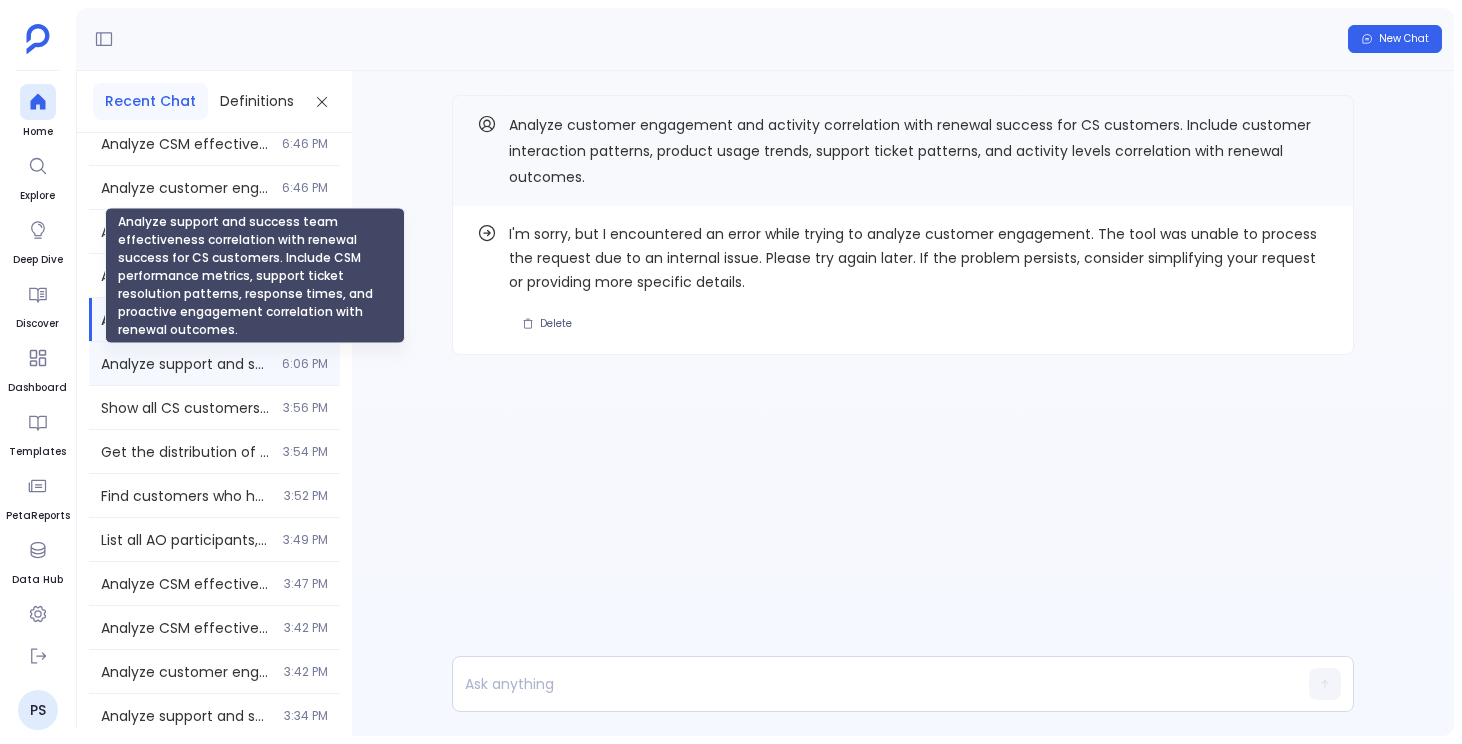click on "Analyze support and success team effectiveness correlation with renewal success for CS customers. Include CSM performance metrics, support ticket resolution patterns, response times, and proactive engagement correlation with renewal outcomes." at bounding box center [185, 364] 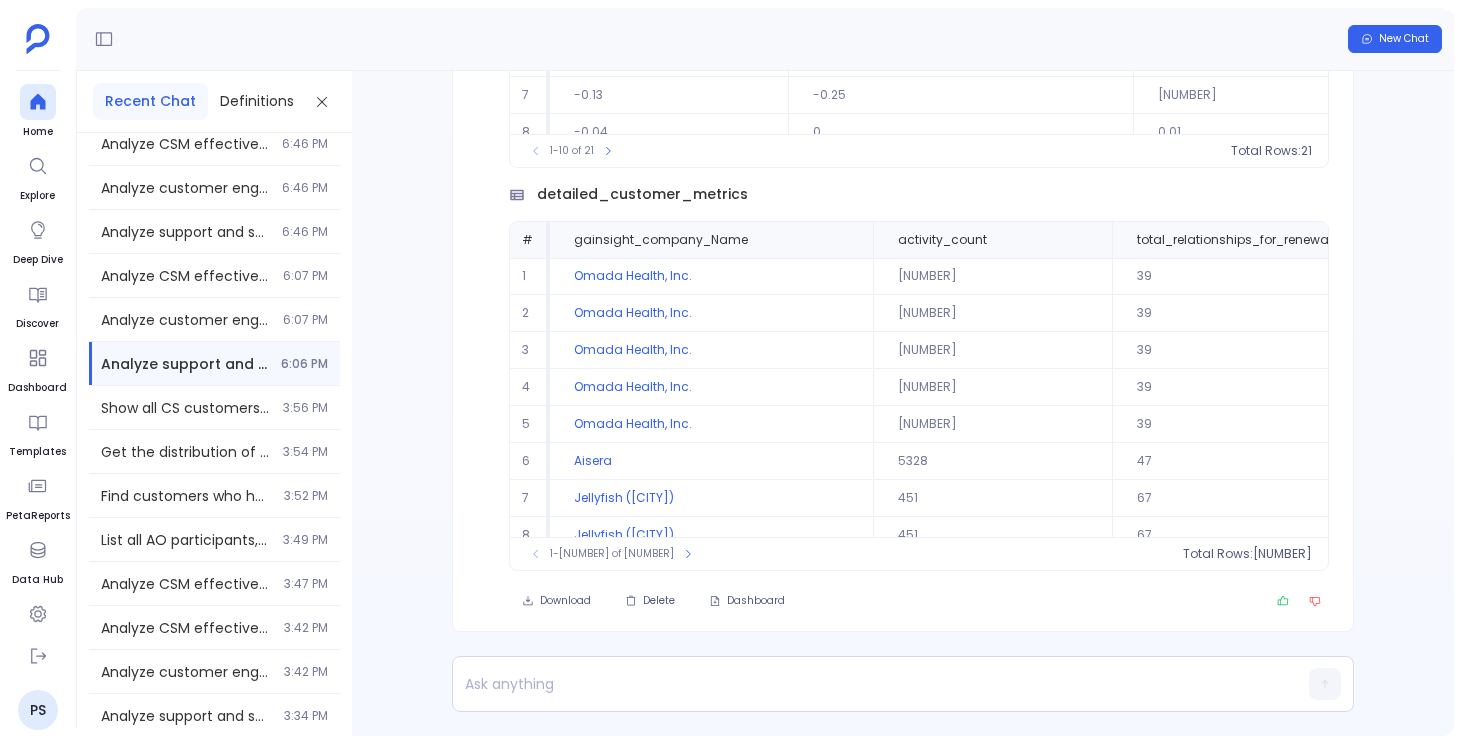 scroll, scrollTop: -505, scrollLeft: 0, axis: vertical 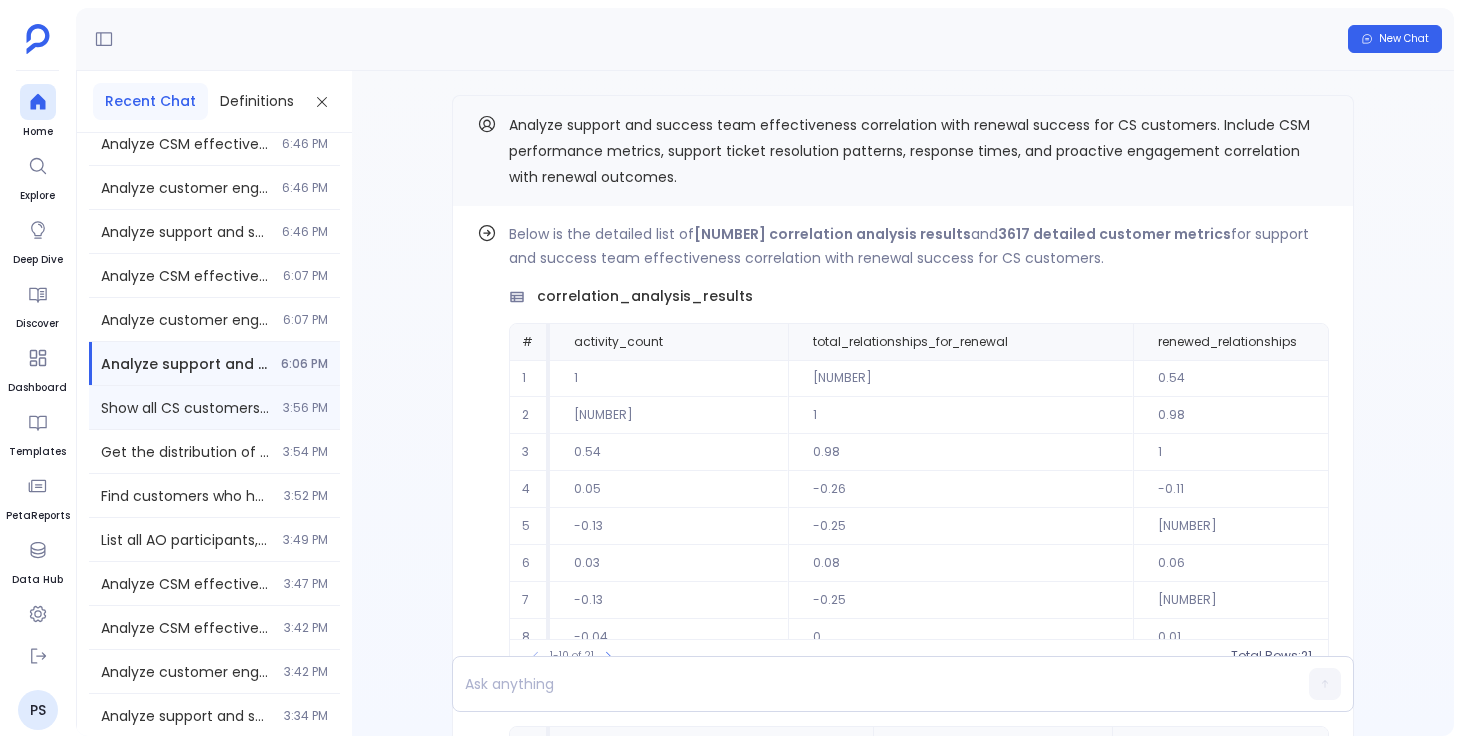 click on "Show all CS customers with renewals in the next 90 days, including count of open risk CTAs and open support tickets for each customer" at bounding box center [186, 408] 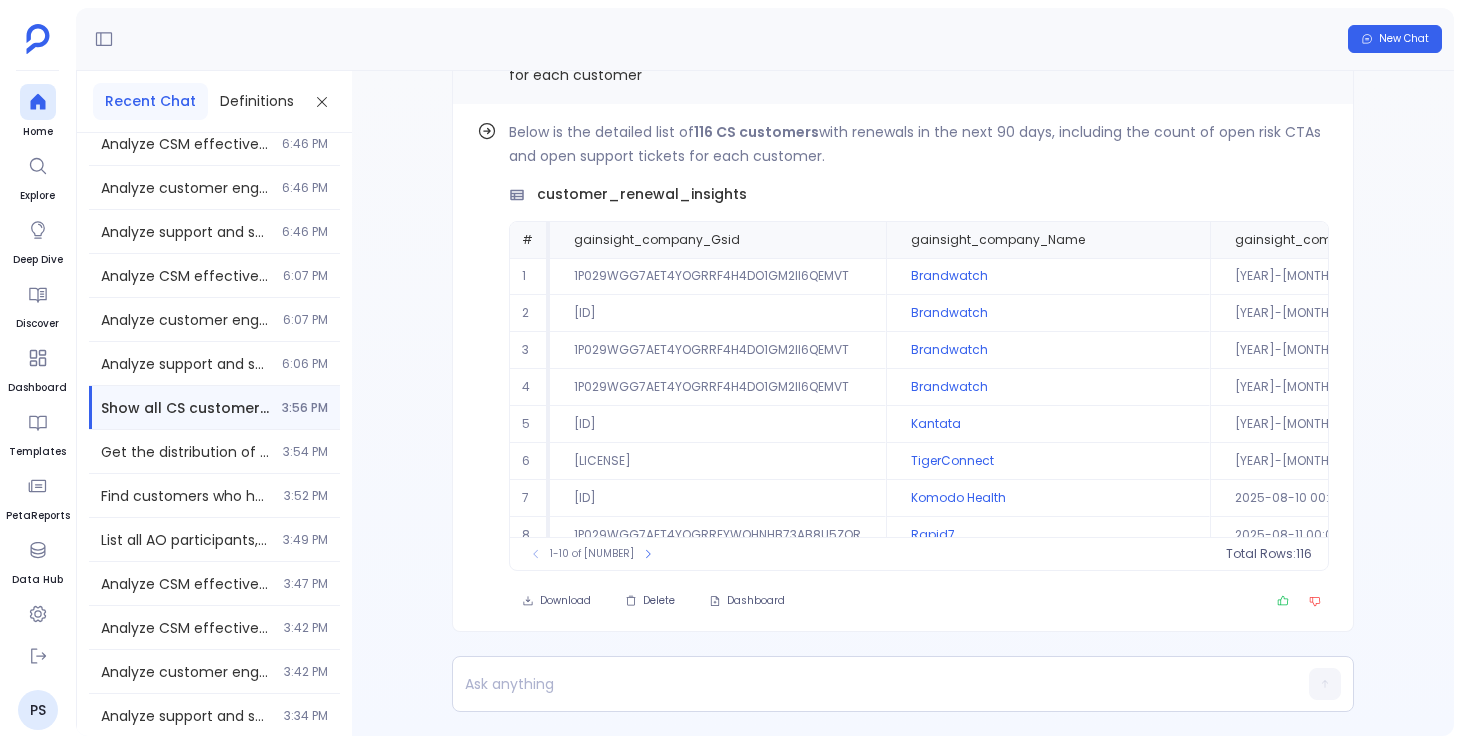 scroll, scrollTop: -76, scrollLeft: 0, axis: vertical 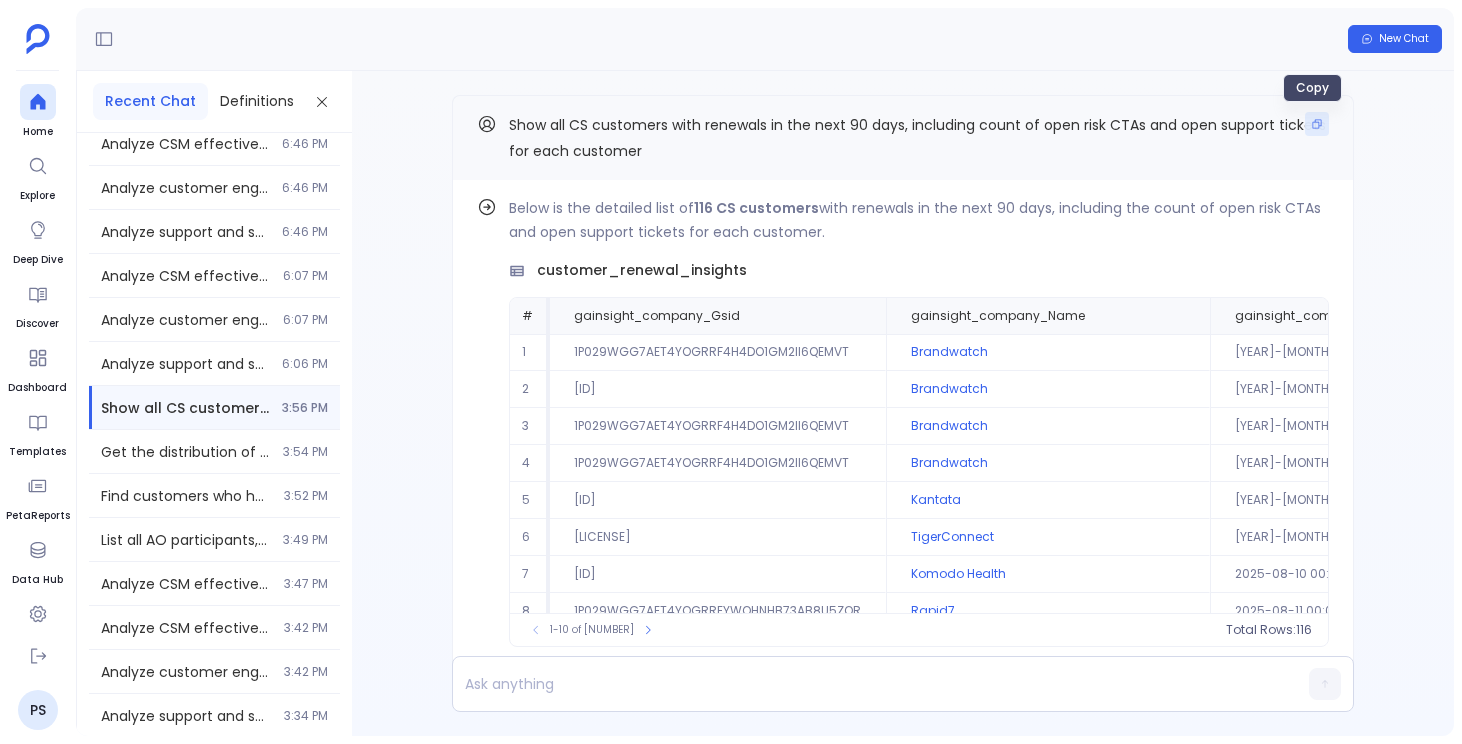 click 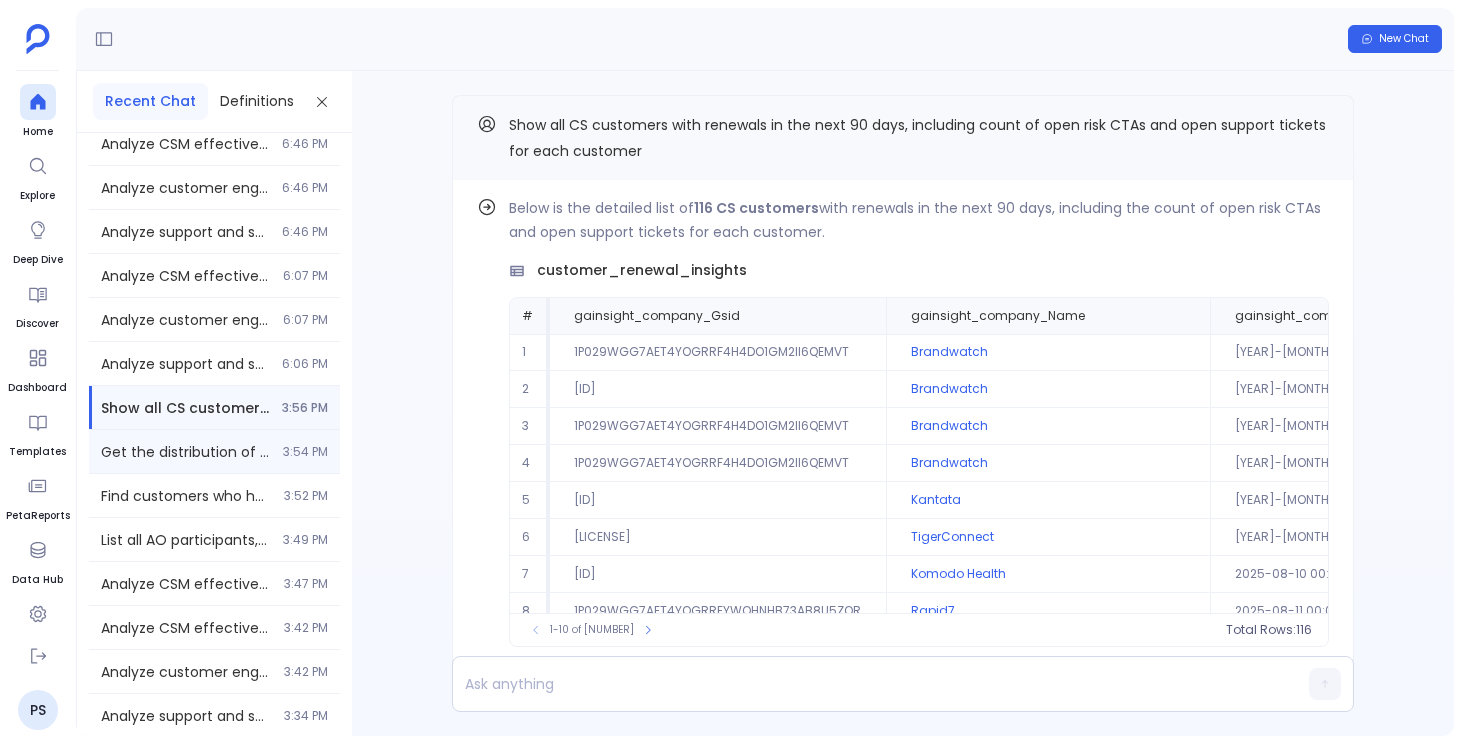 click on "Get the distribution of CS customers with renewals in the next 90 days, broken down by: 1. Number of open risk CTAs 2. Number of open support tickets Show the count of customers and their renewal amounts for each combination of risk CTAs and support tickets." at bounding box center [186, 452] 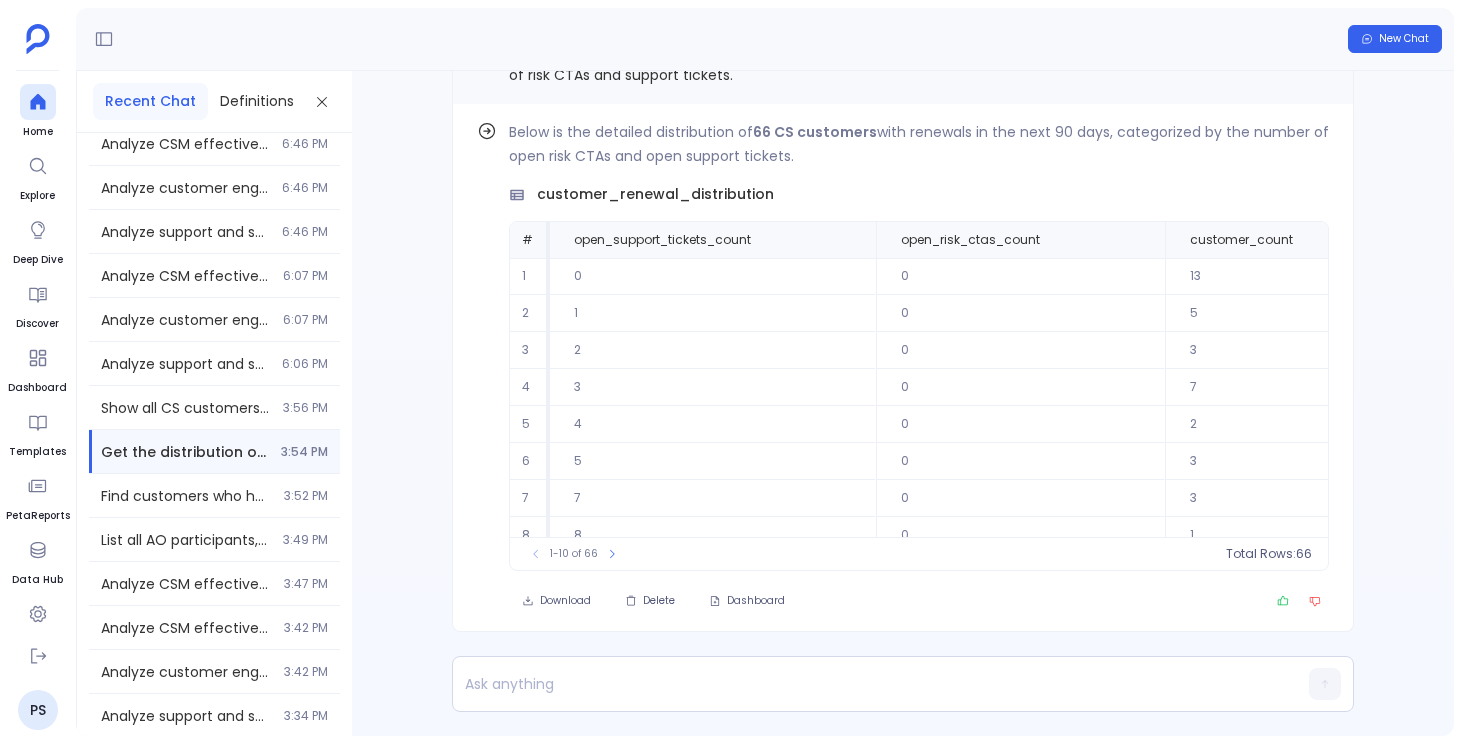 scroll, scrollTop: -102, scrollLeft: 0, axis: vertical 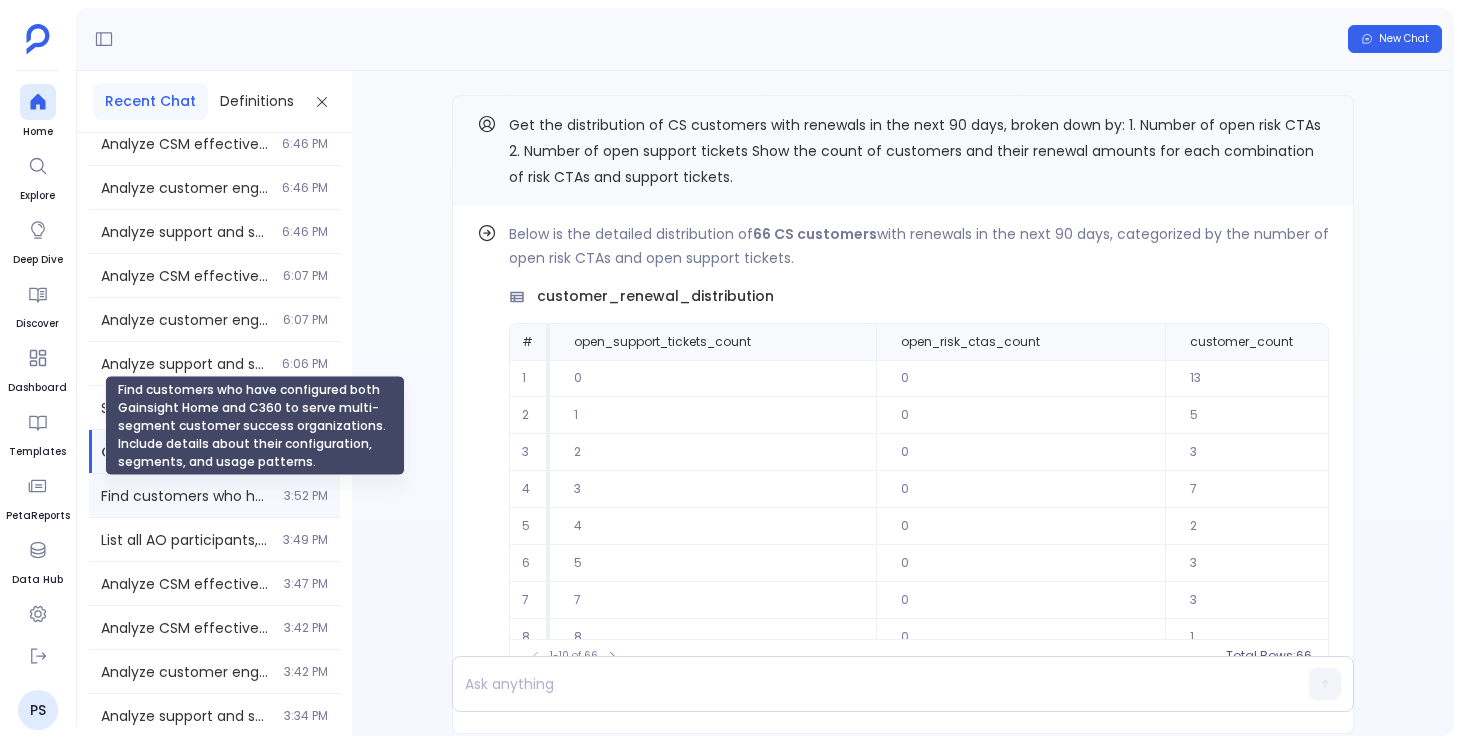 click on "Find customers who have configured both Gainsight Home and C360 to serve multi-segment customer success organizations. Include details about their configuration, segments, and usage patterns." at bounding box center (186, 496) 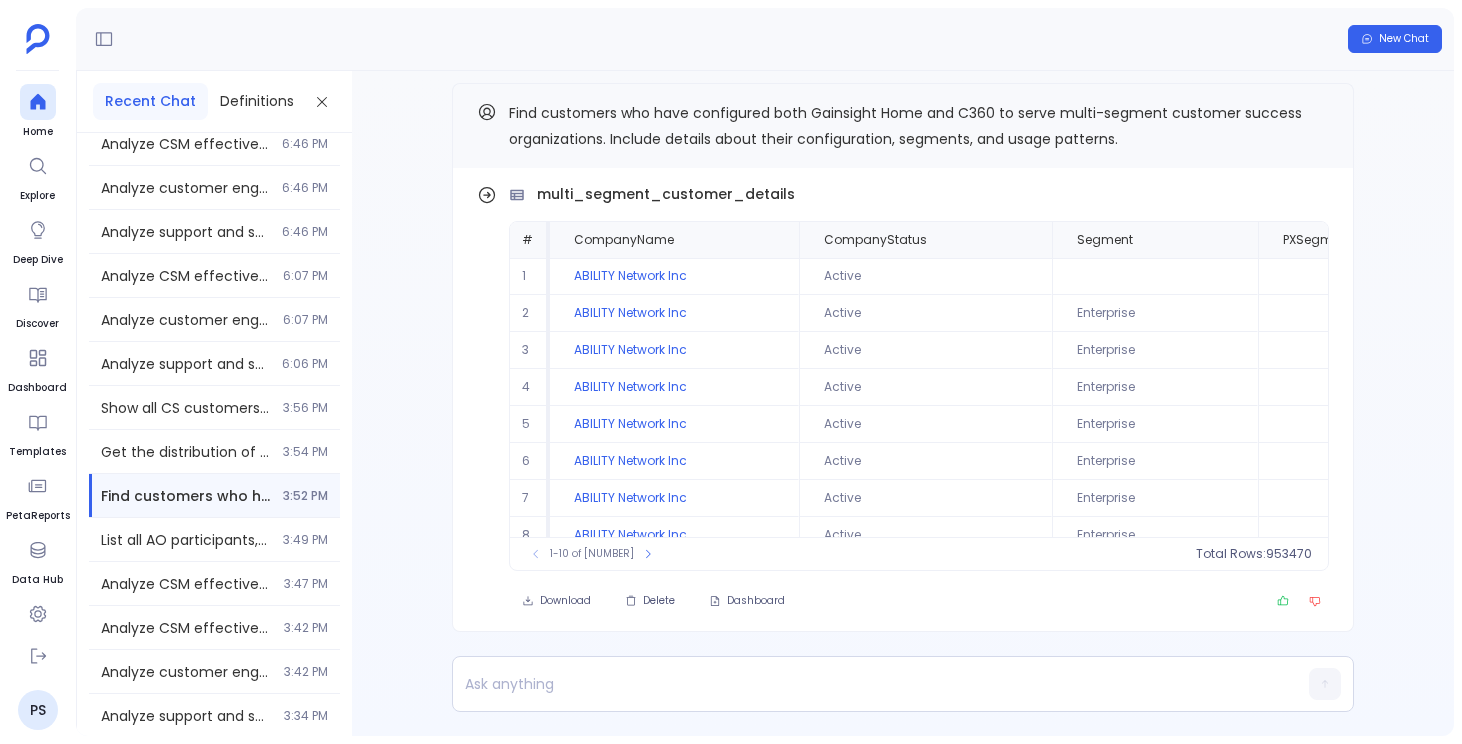 scroll, scrollTop: -12, scrollLeft: 0, axis: vertical 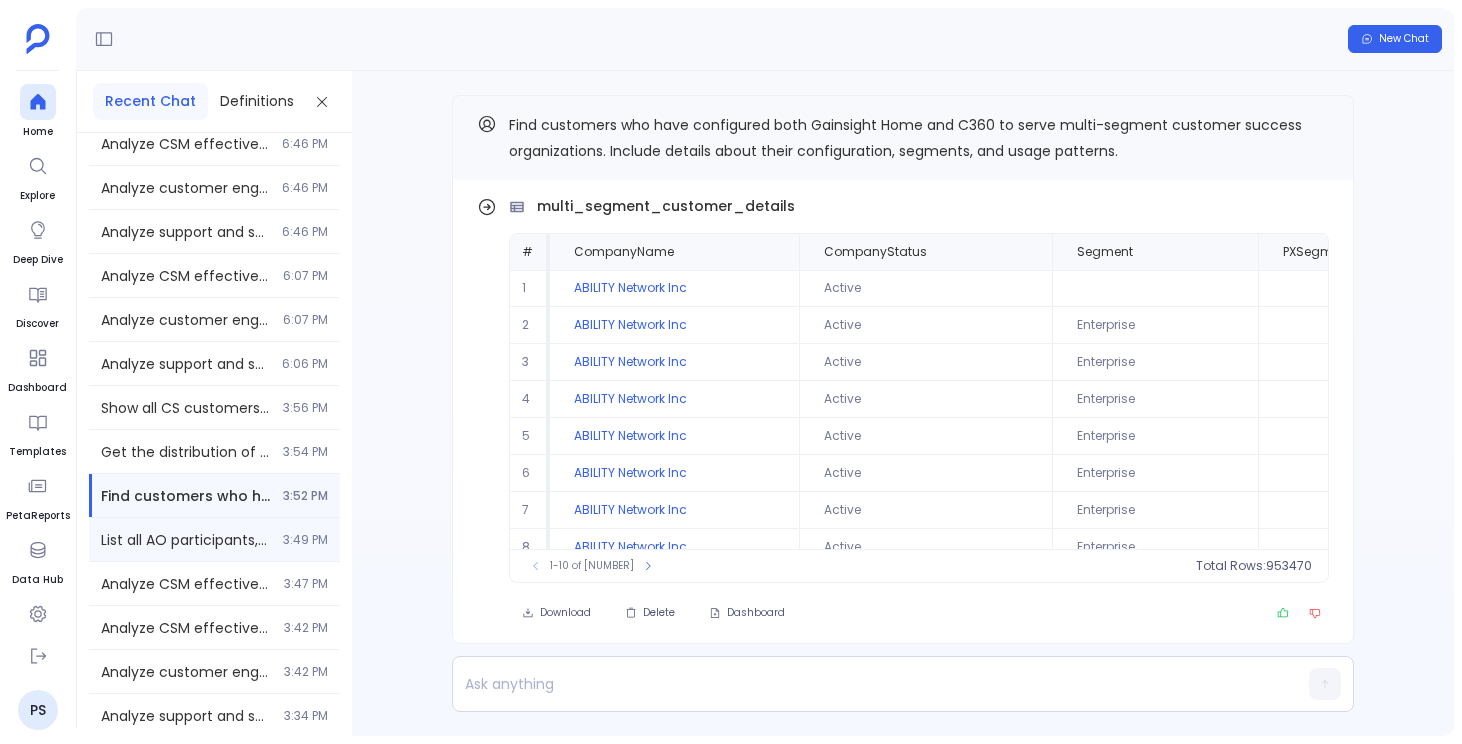 click on "List all AO participants, who have associated open CTAs, older than 45 days" at bounding box center (186, 540) 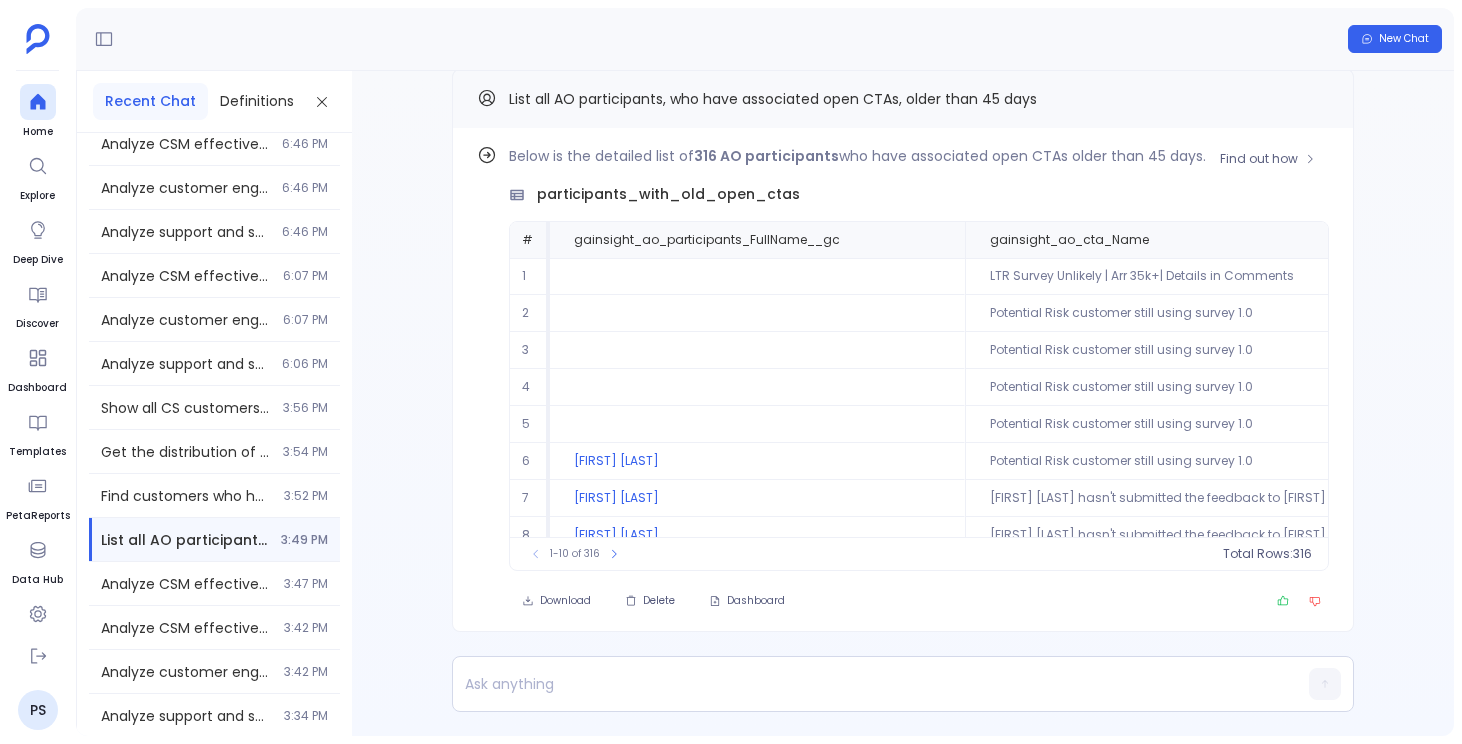 scroll, scrollTop: -26, scrollLeft: 0, axis: vertical 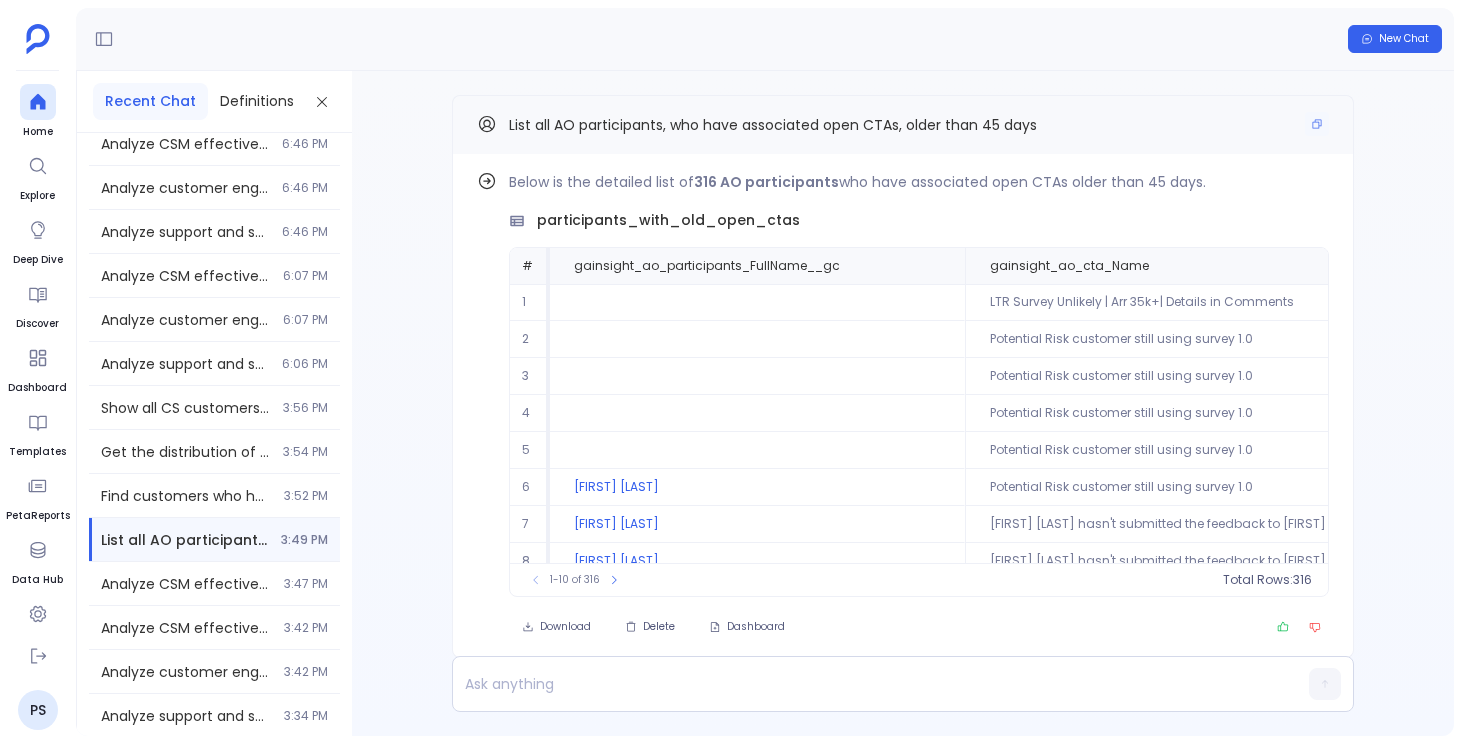 click on "List all AO participants, who have associated open CTAs, older than 45 days" at bounding box center (903, 124) 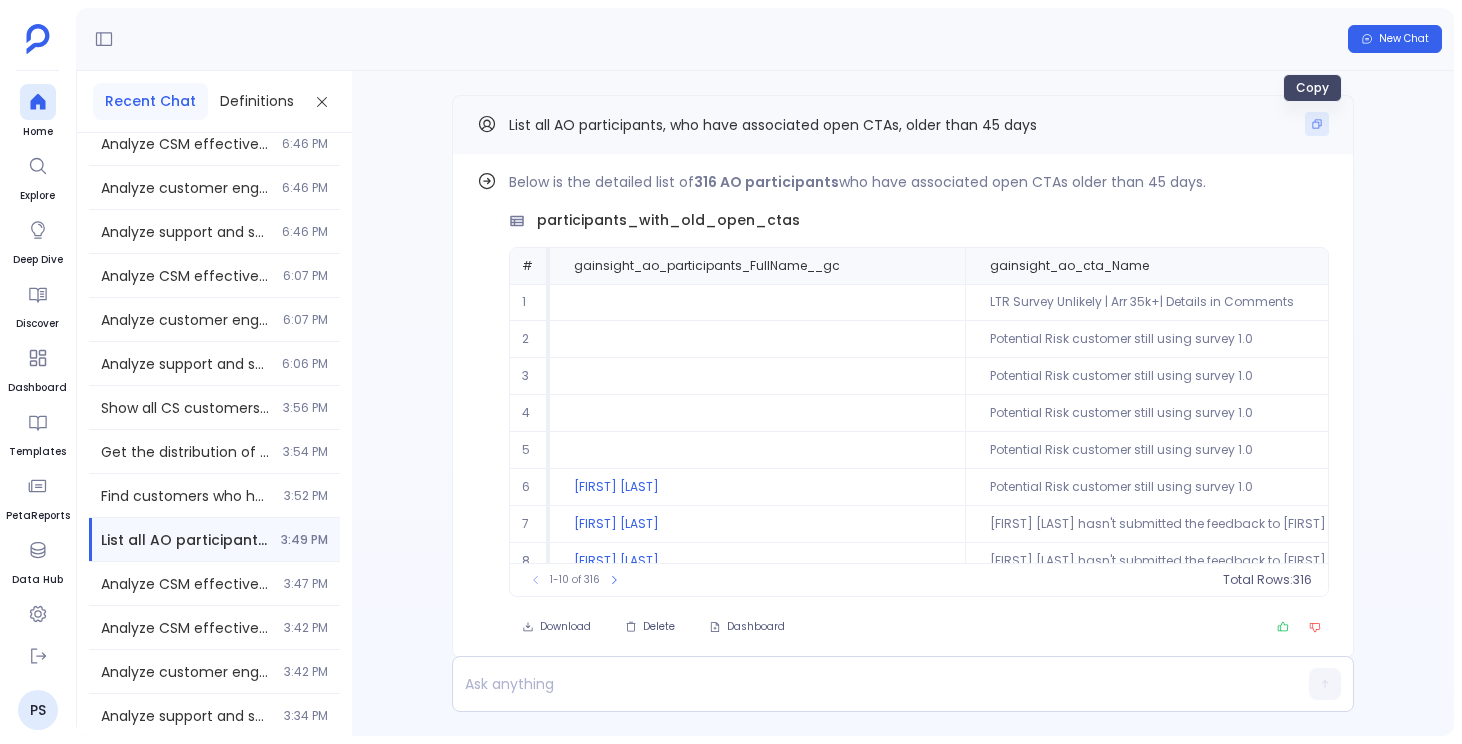 click 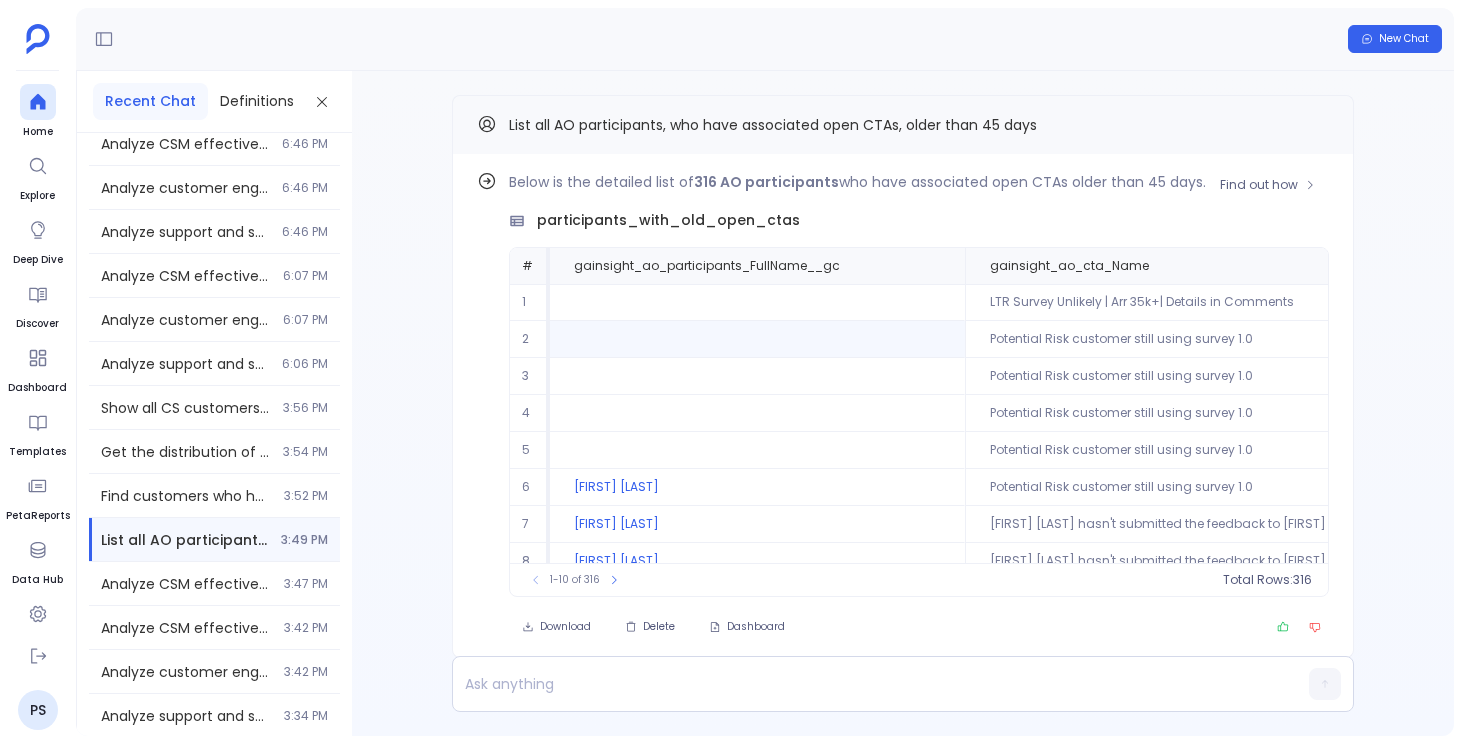 scroll, scrollTop: 96, scrollLeft: 0, axis: vertical 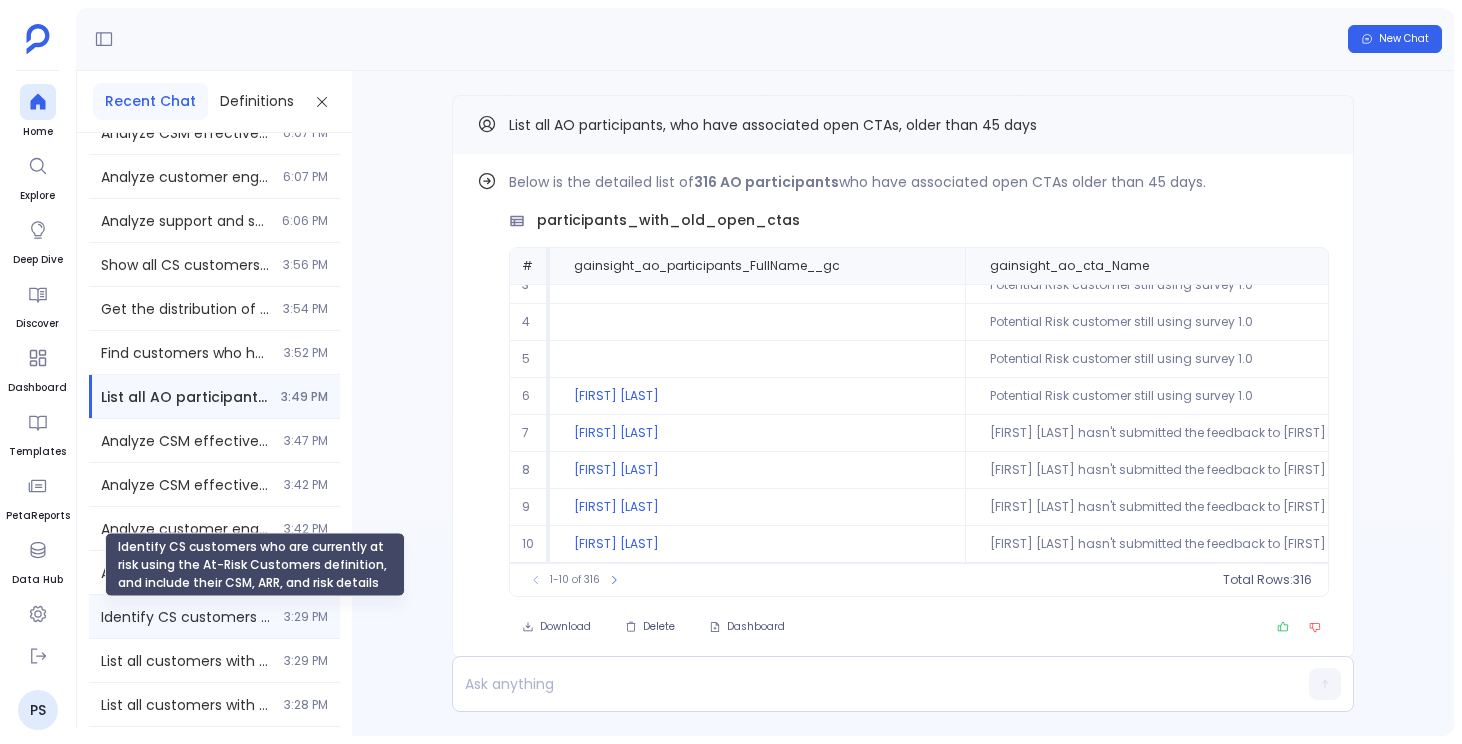 click on "Identify CS customers who are currently at risk using the At-Risk Customers definition, and include their CSM, ARR, and risk details" at bounding box center [186, 617] 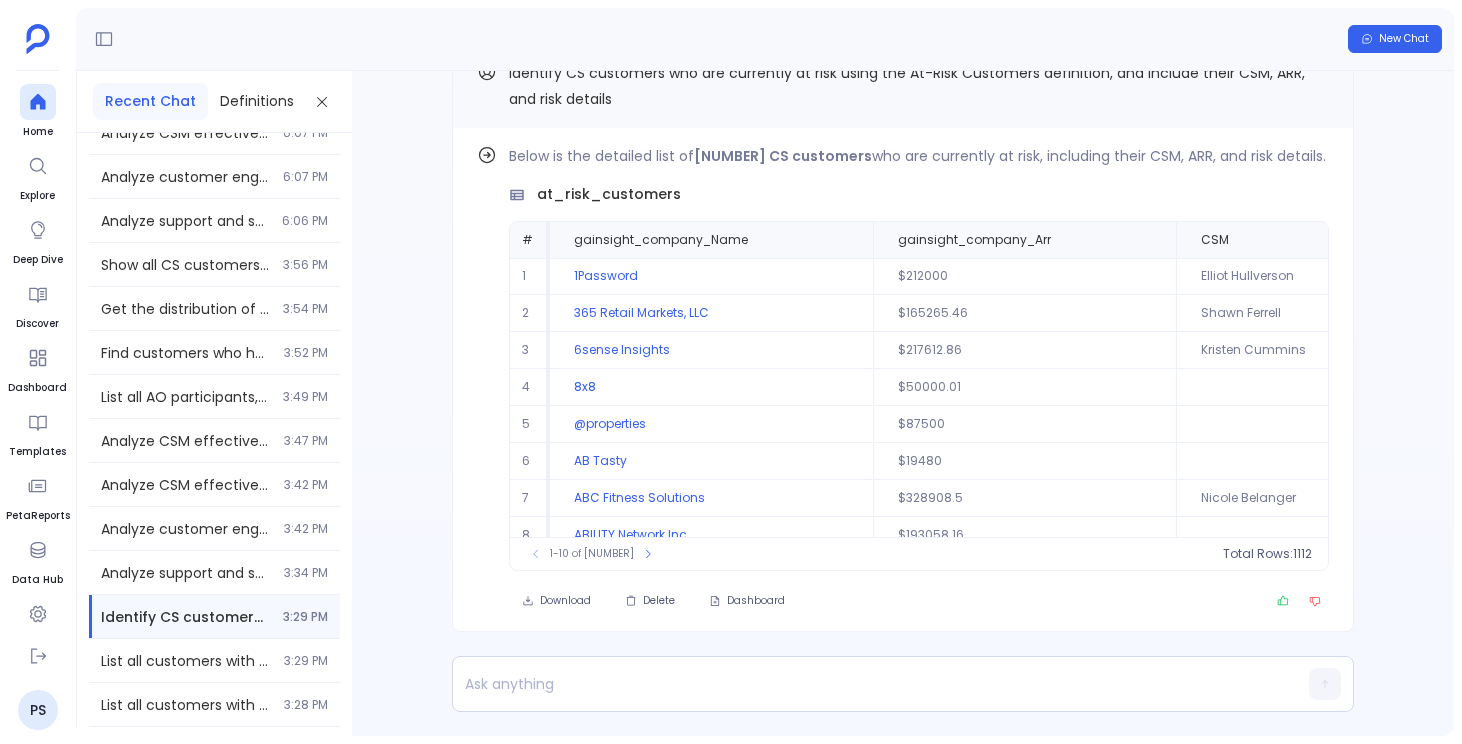 scroll, scrollTop: -52, scrollLeft: 0, axis: vertical 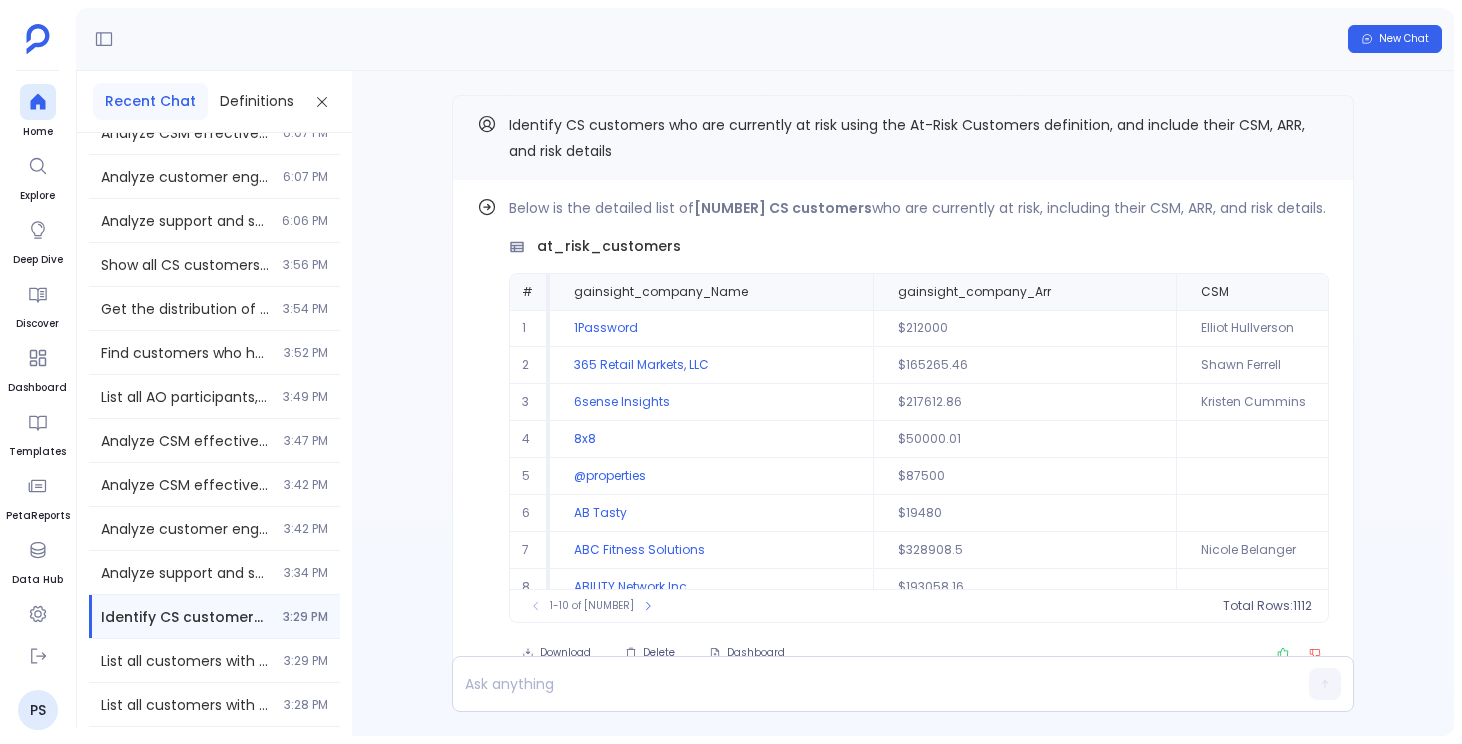 click on "Find out how Below is the detailed list of  [NUMBER] CS customers  who are currently at risk, including their CSM, ARR, and risk details. at_risk_customers # gainsight_company_Name gainsight_company_Arr CSM gainsight_call_to_action_Name gainsight_call_to_action_risk_status__gc gainsight_call_to_action_StartDate 1 1Password $[NUMBER] [FIRST] [LAST] SF Sync Product Risk  [YEAR]-[MONTH]-[DAY] [TIME] 2 365 Retail Markets, LLC $[NUMBER] [FIRST] [LAST] Adoption Risk: Customer’s HAUs dropped by -58.33% in Past 4 Weeks Non-Escalated Risk [YEAR]-[MONTH]-[DAY] [TIME] 3 6sense Insights $[NUMBER] [FIRST] [LAST] Risk - Renewal/Churn Risk Non-Escalated Risk [YEAR]-[MONTH]-[DAY] [TIME] 4 8x8 $[NUMBER] Adoption Risk: Customer’s Active Users dropped by -38% in Past 4 Weeks [YEAR]-[MONTH]-[DAY] [TIME] 5 @properties $[NUMBER] AtProperties - Risk to renew [YEAR]-[MONTH]-[DAY] [TIME] 6 AB Tasty $[NUMBER] Integrations and (Prior) Implementation Risk [YEAR]-[MONTH]-[DAY] [TIME] 7 ABC Fitness Solutions $[NUMBER] [FIRST] [LAST] [YEAR]-[MONTH]-[DAY] [TIME] 8 ABILITY Network Inc $[NUMBER] 9" at bounding box center [903, 403] 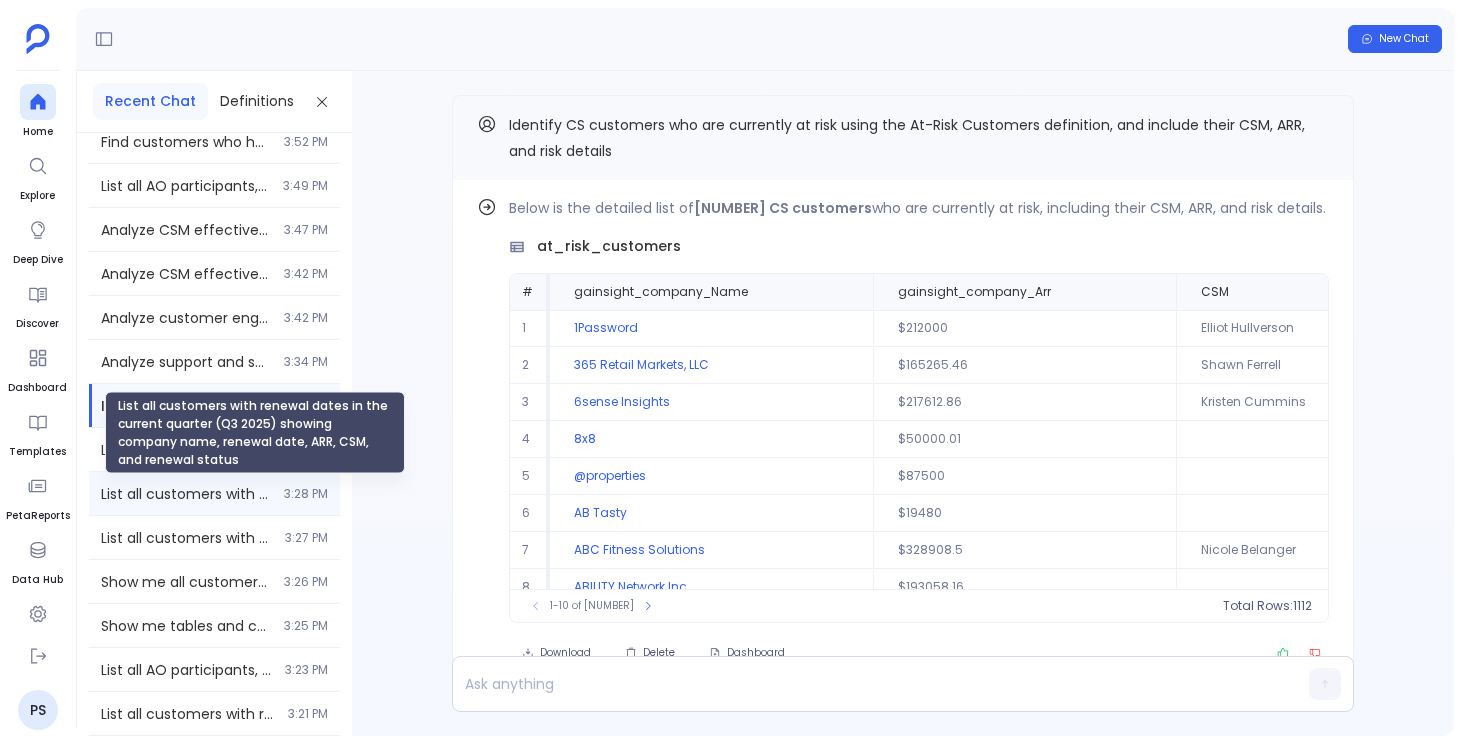 click on "List all customers with renewal dates in the current quarter (Q3 2025) showing company name, renewal date, ARR, CSM, and renewal status" at bounding box center (186, 494) 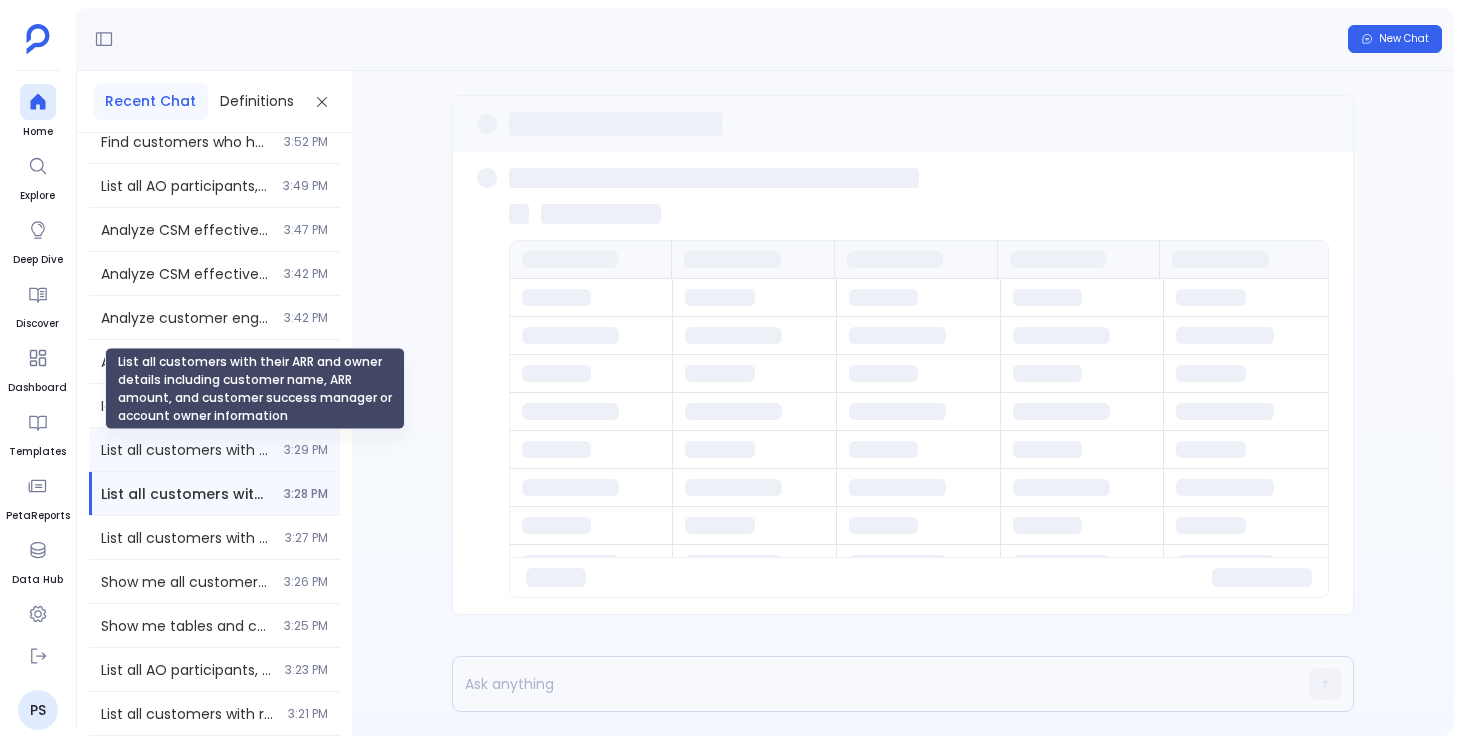 click on "List all customers with their ARR and owner details including customer name, ARR amount, and customer success manager or account owner information" at bounding box center [186, 450] 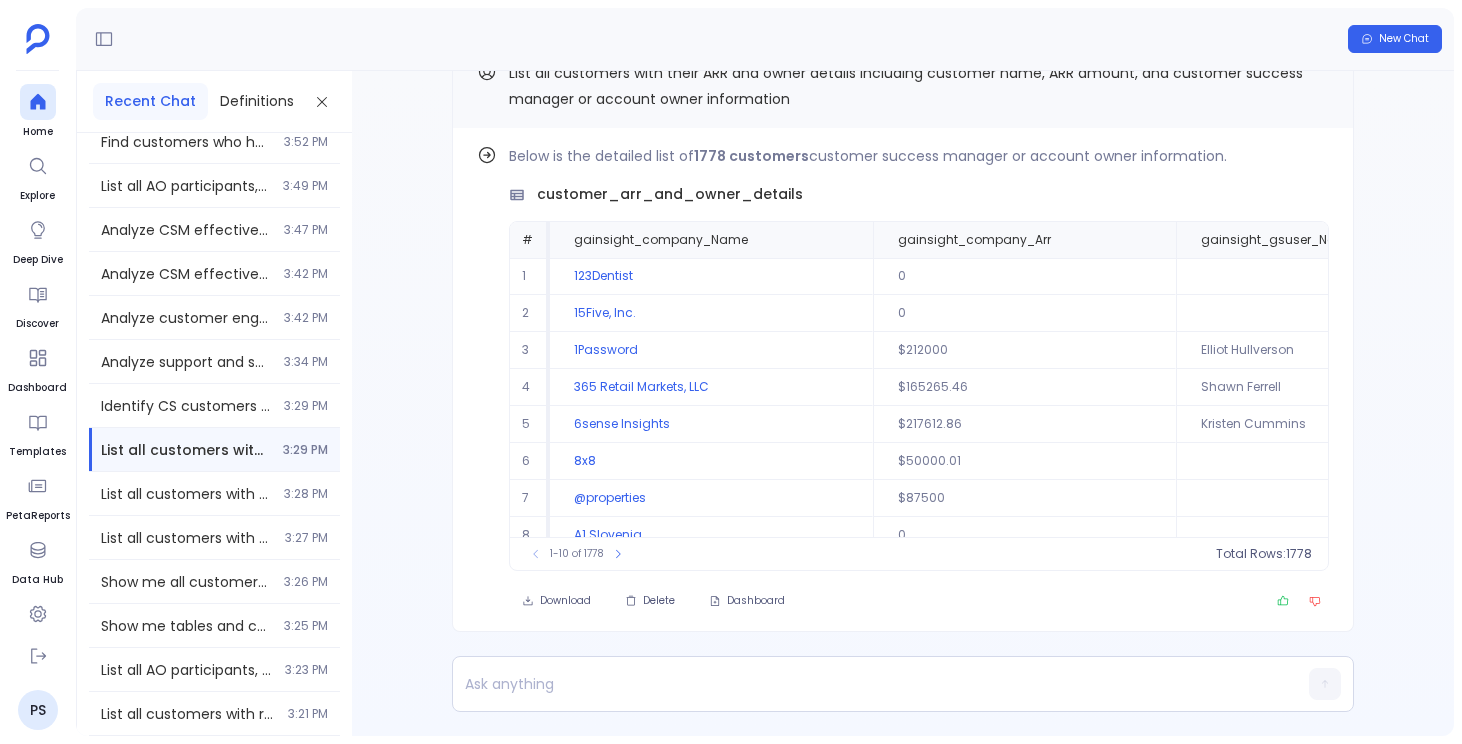 scroll, scrollTop: -76, scrollLeft: 0, axis: vertical 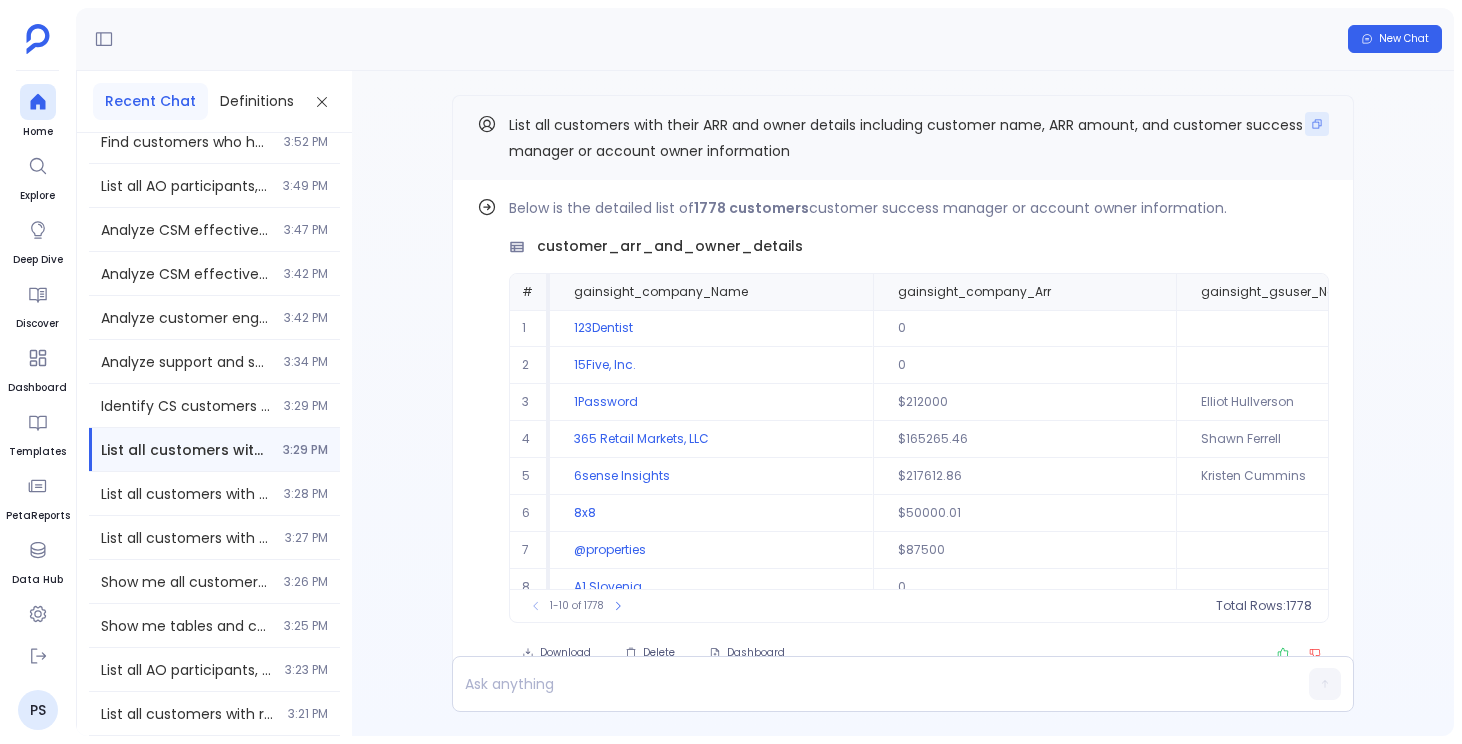click 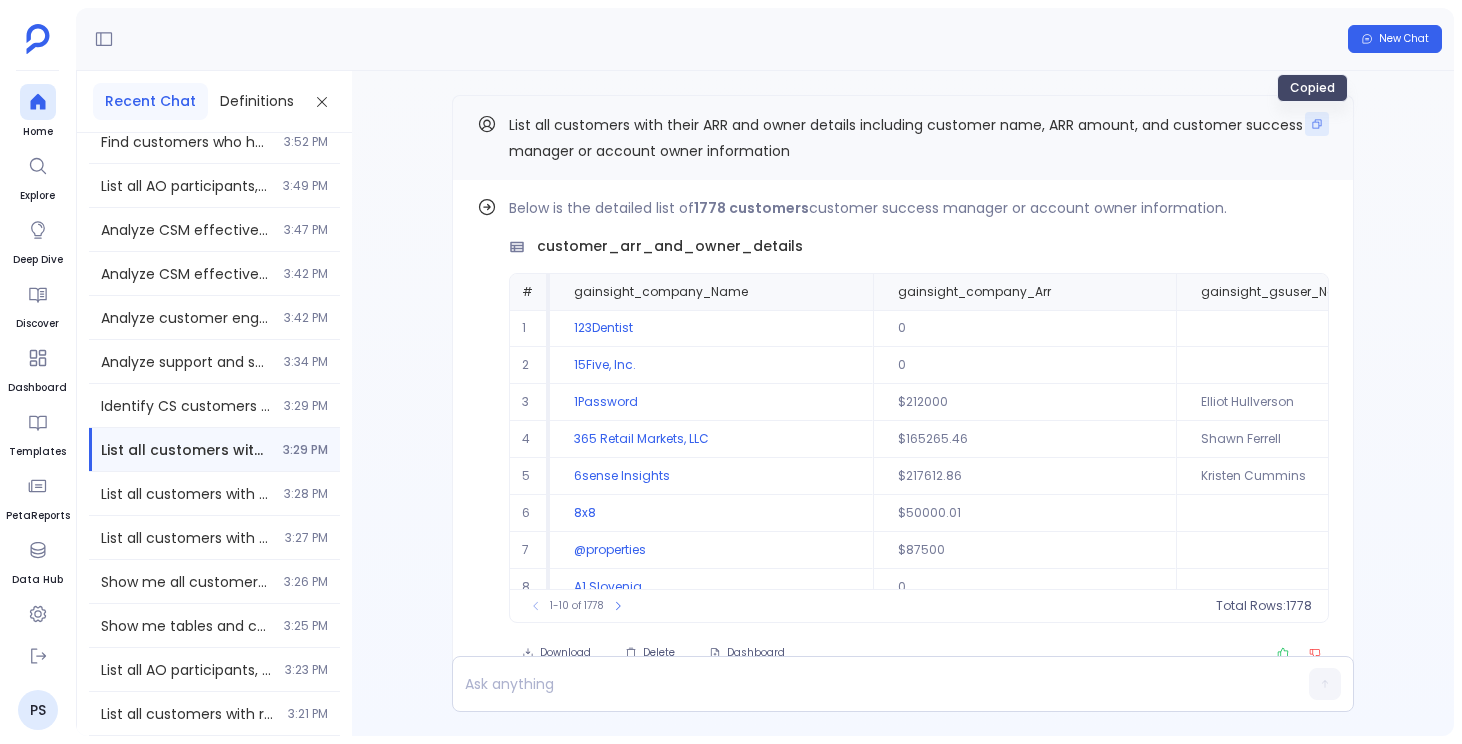 type 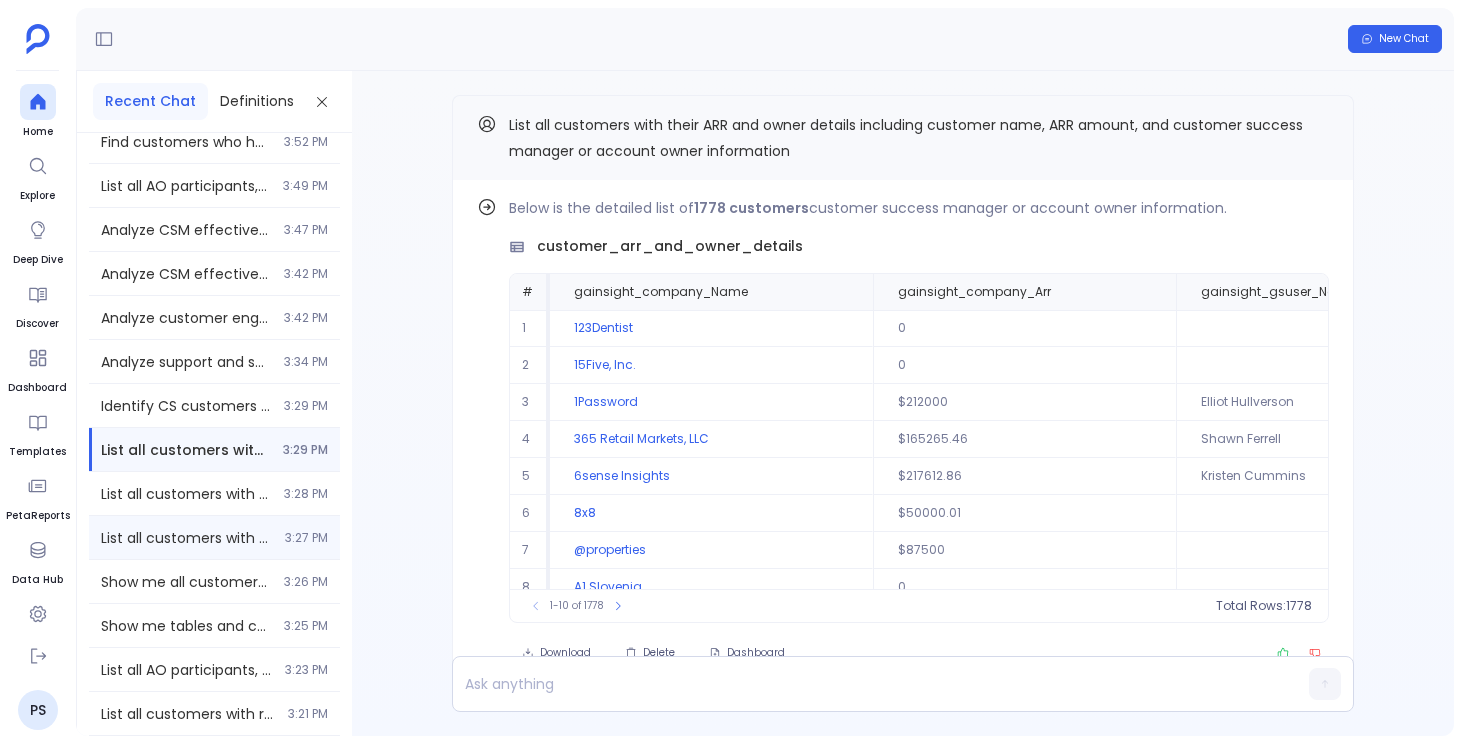 click on "List all customers with their ARR and CSM details including customer name, annual recurring revenue, and customer success manager information" at bounding box center (187, 538) 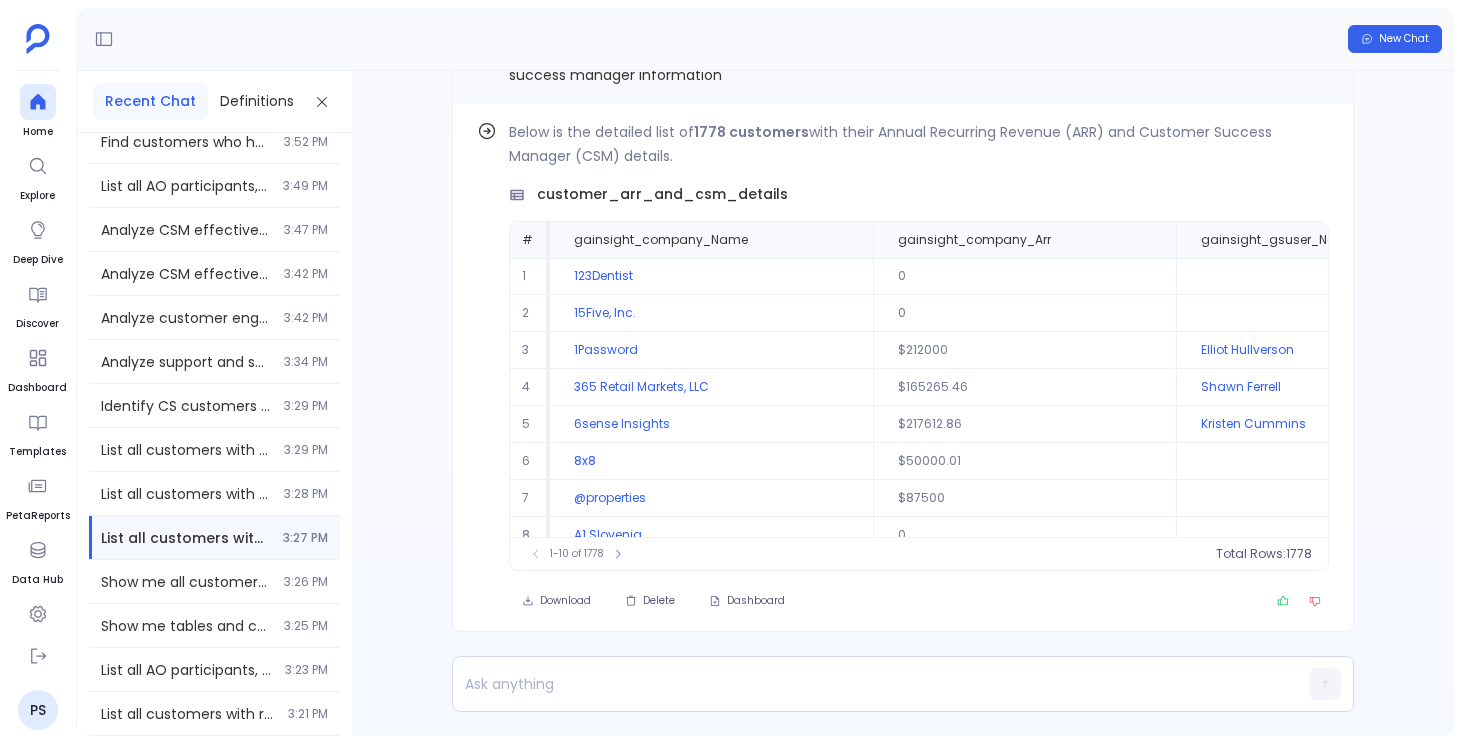 scroll, scrollTop: -76, scrollLeft: 0, axis: vertical 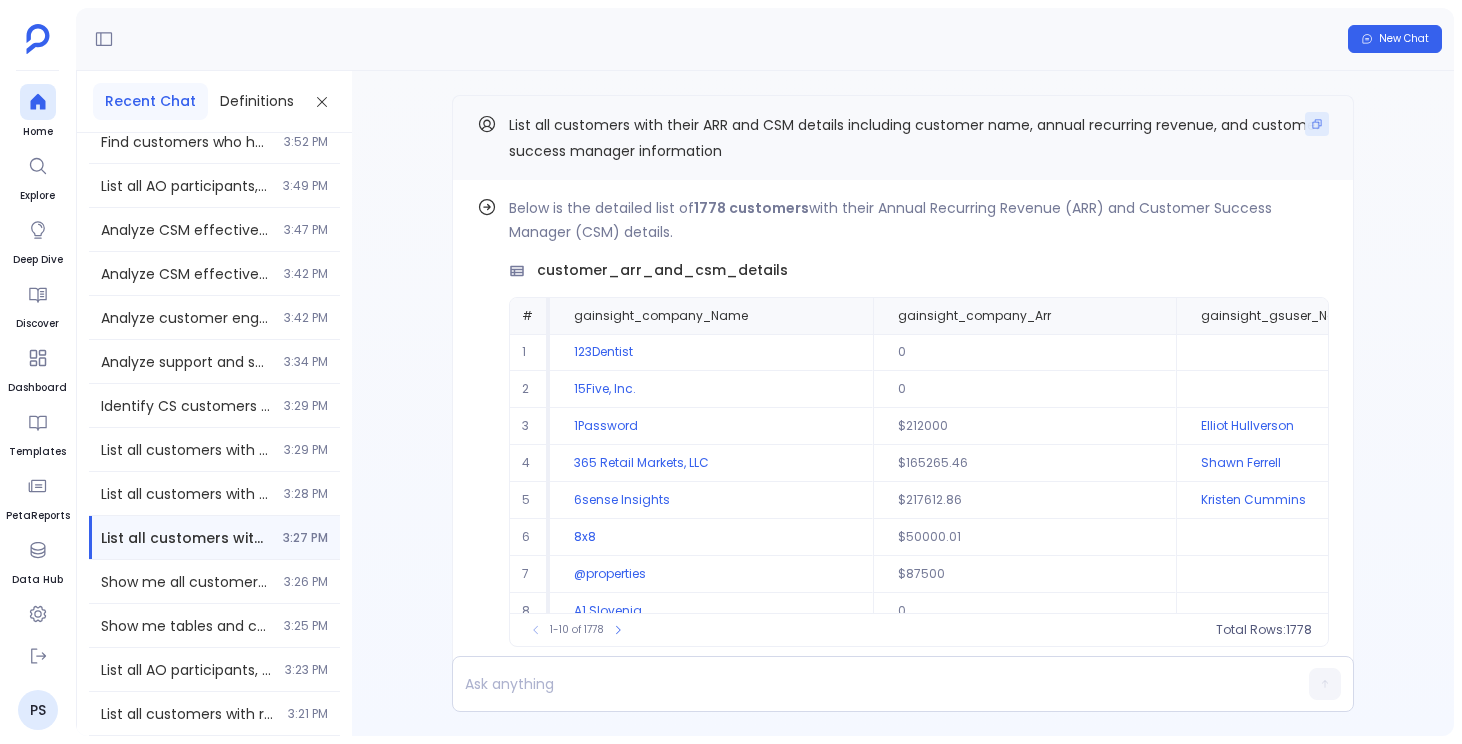 click 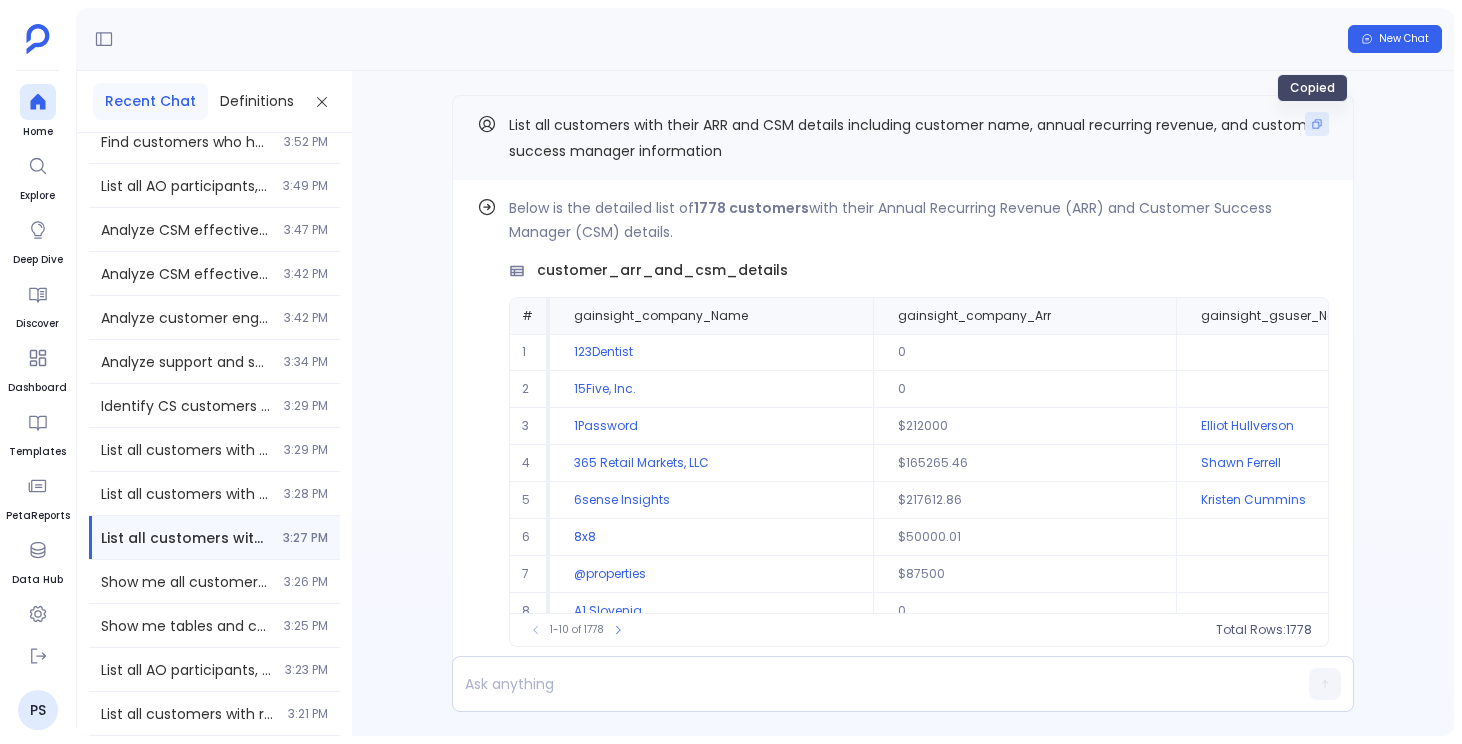 type 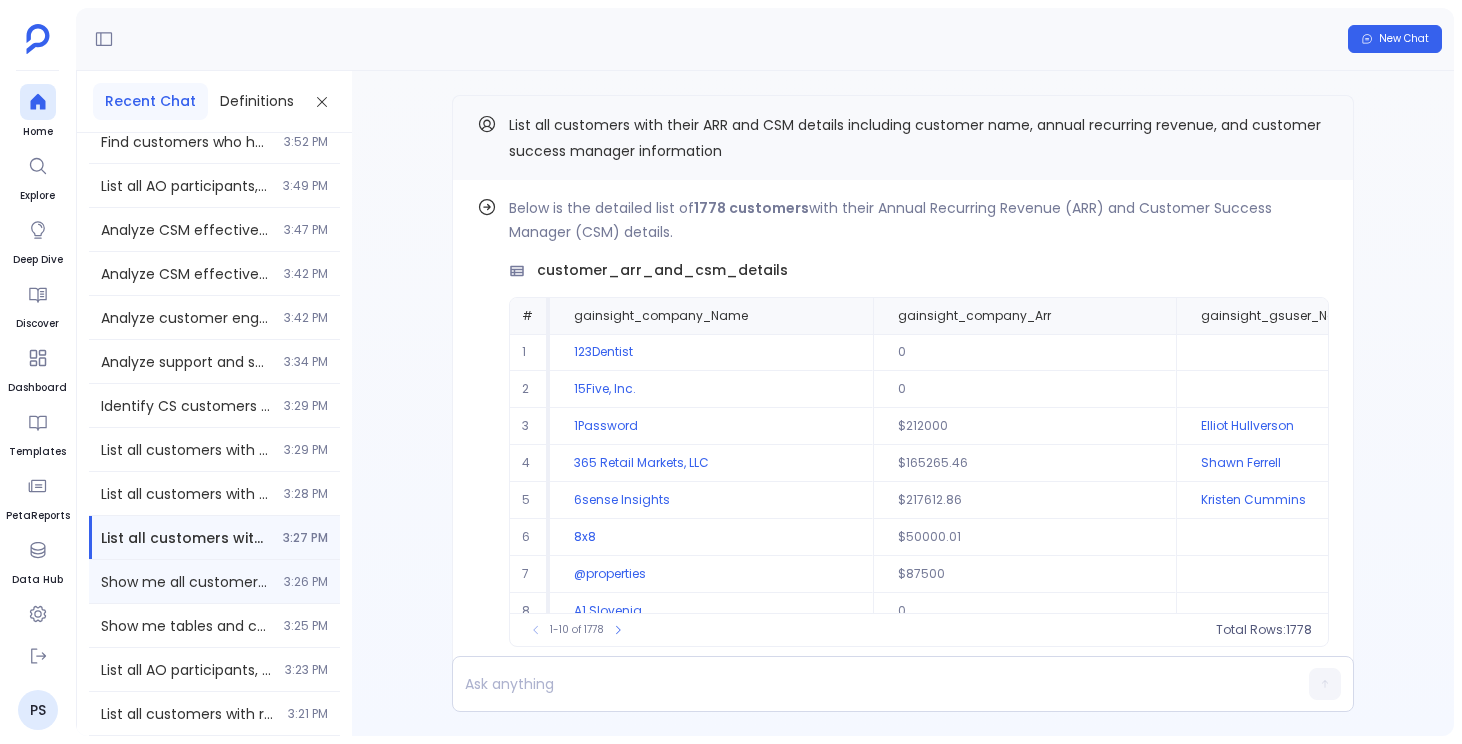 click on "Show me all customers with renewals coming up in the next 90 days, including company name, renewal date, ARR value, and current health status [TIME]" at bounding box center [214, 581] 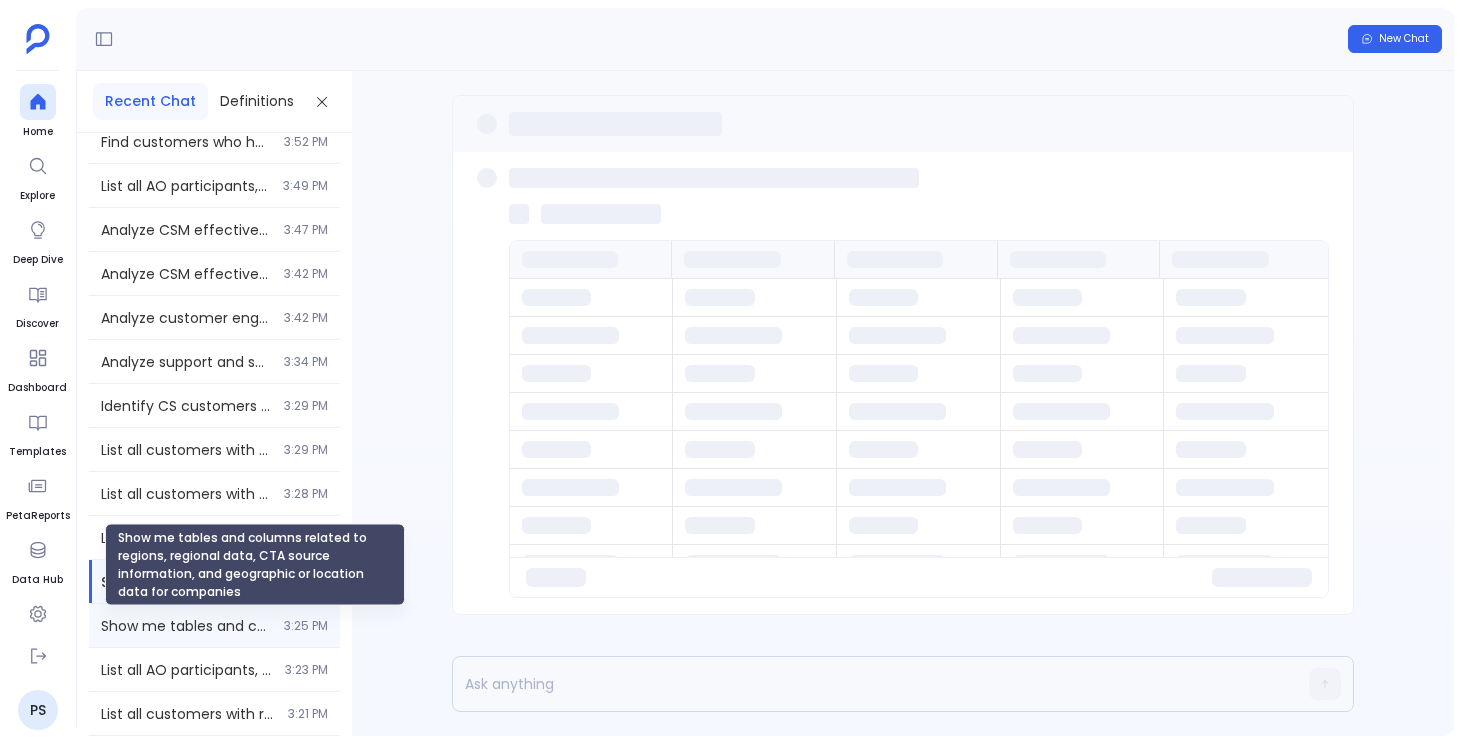 click on "Show me tables and columns related to regions, regional data, CTA source information, and geographic or location data for companies" at bounding box center [186, 626] 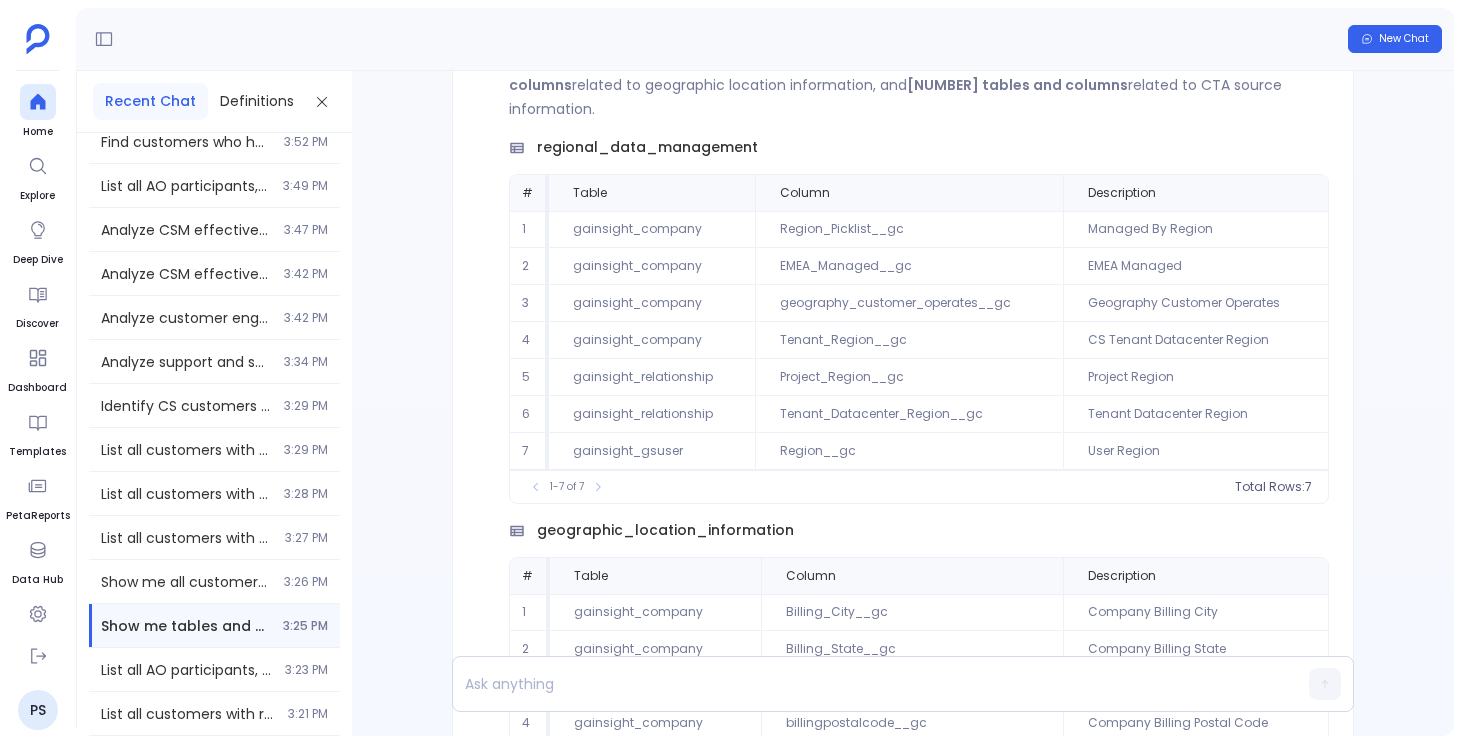 scroll, scrollTop: -862, scrollLeft: 0, axis: vertical 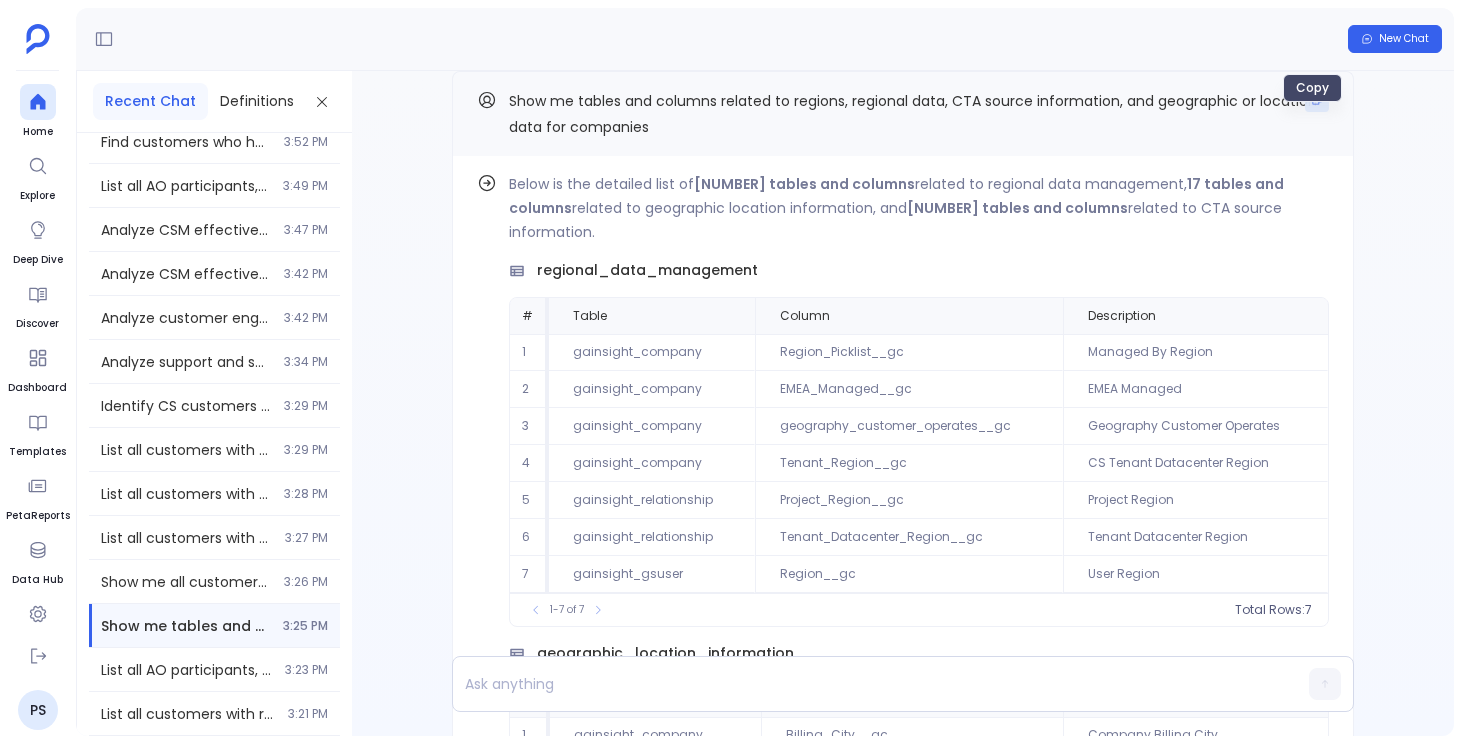 click 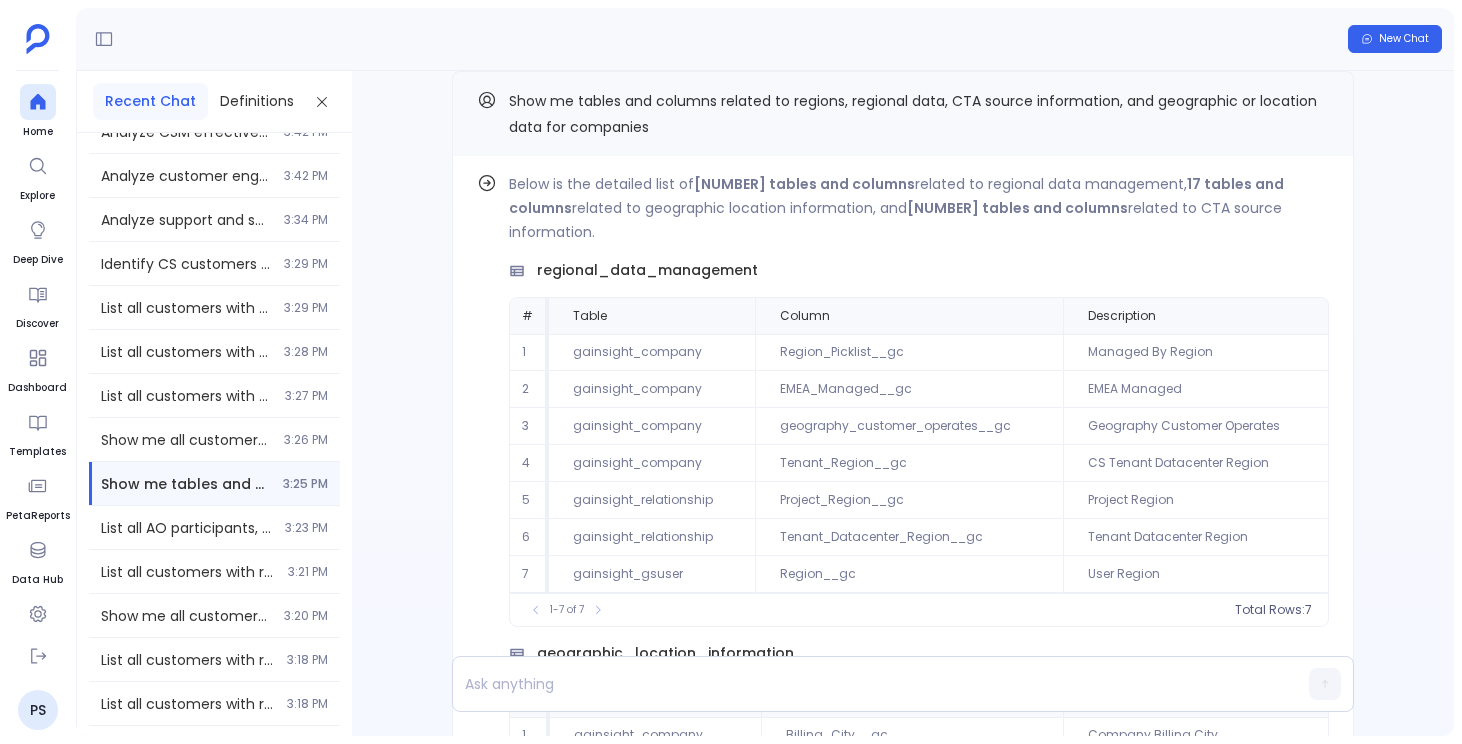 scroll, scrollTop: 1587, scrollLeft: 0, axis: vertical 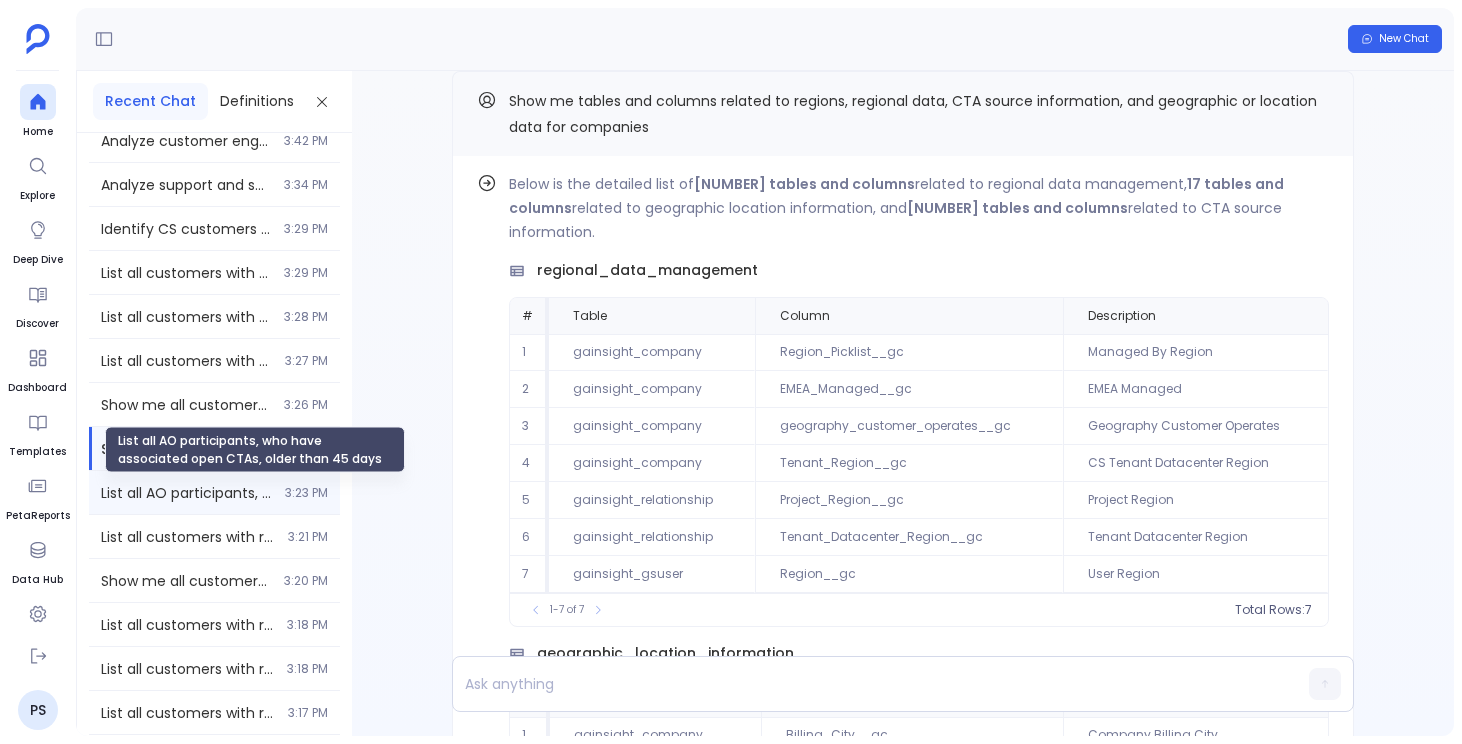click on "List all AO participants, who have associated open CTAs, older than 45 days" at bounding box center [187, 493] 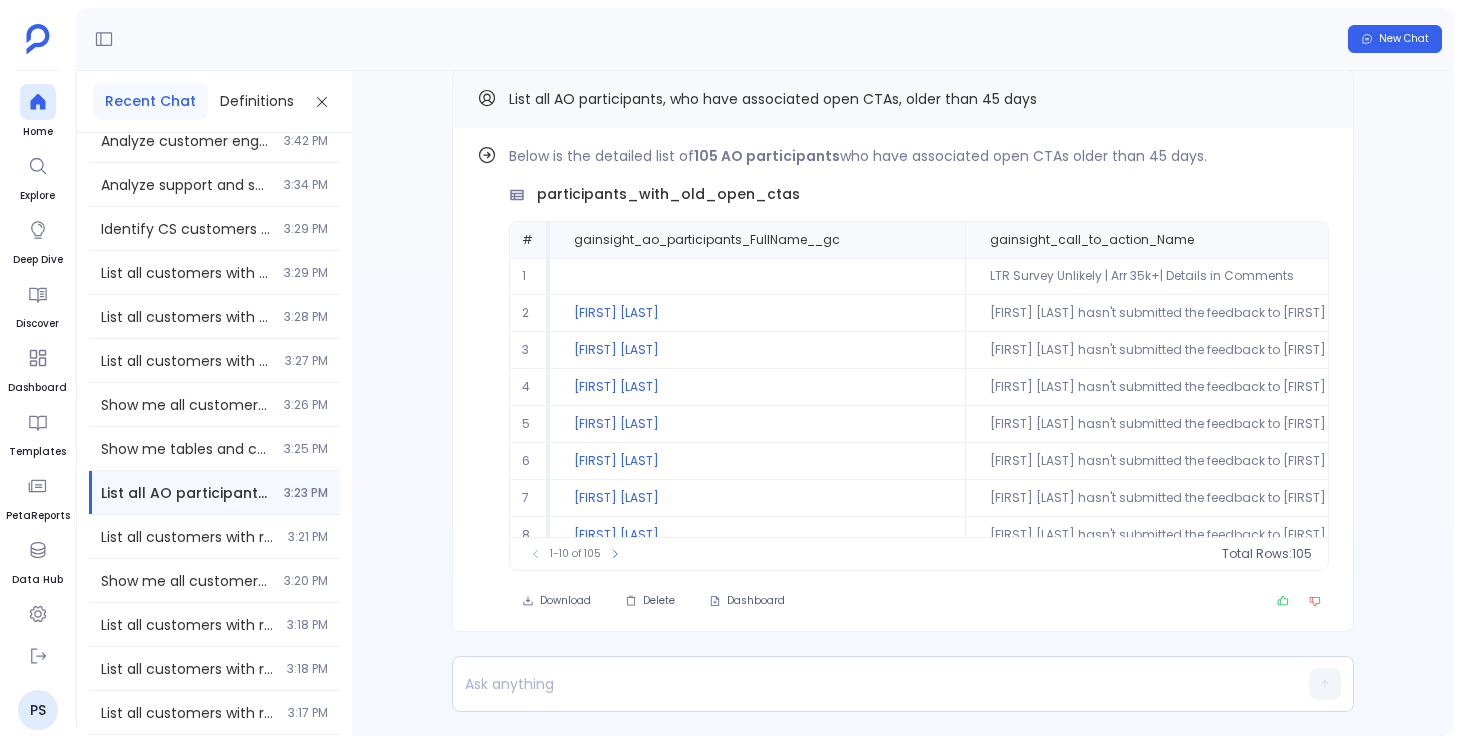 scroll, scrollTop: -26, scrollLeft: 0, axis: vertical 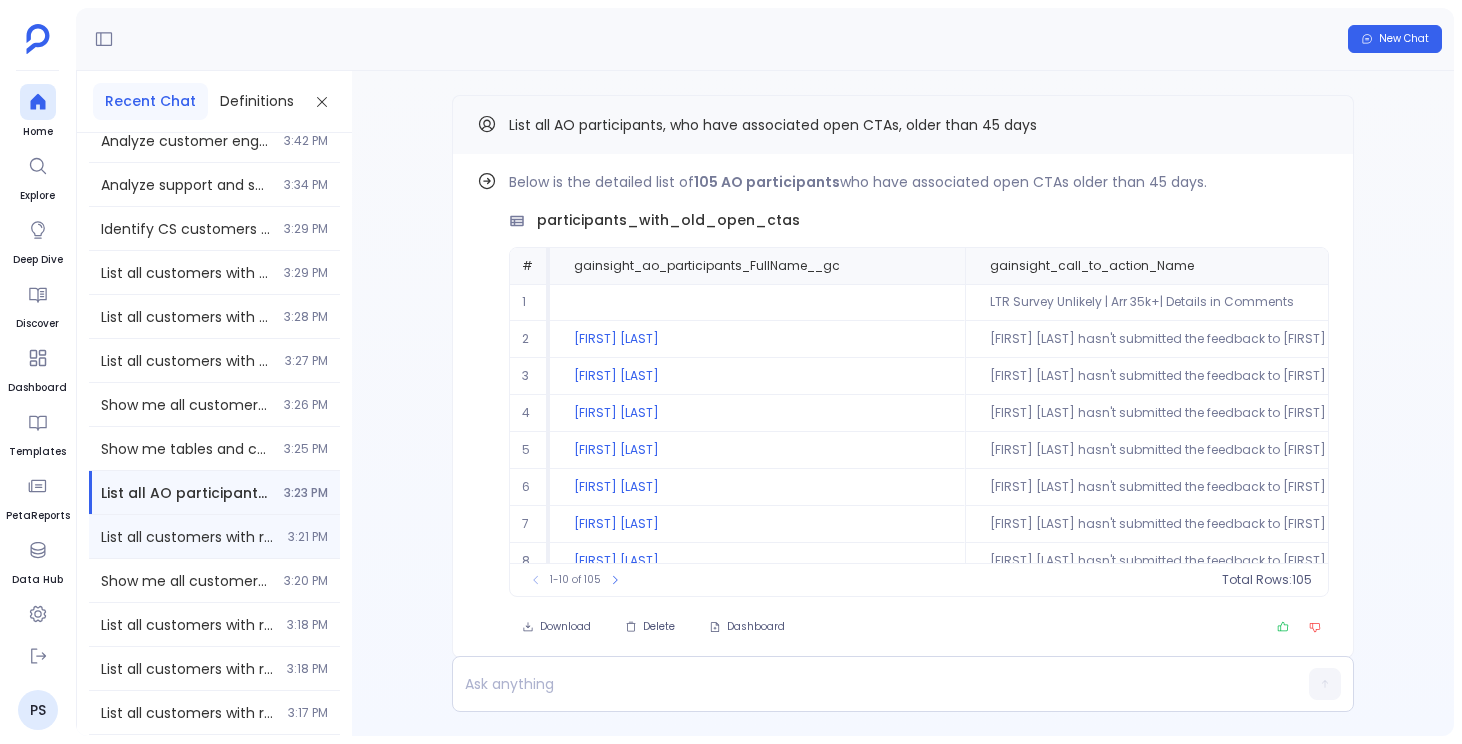click on "List all customers with renewals scheduled for this quarter (Q3 2025), including company names, renewal dates, renewal amounts, and current status" at bounding box center [188, 537] 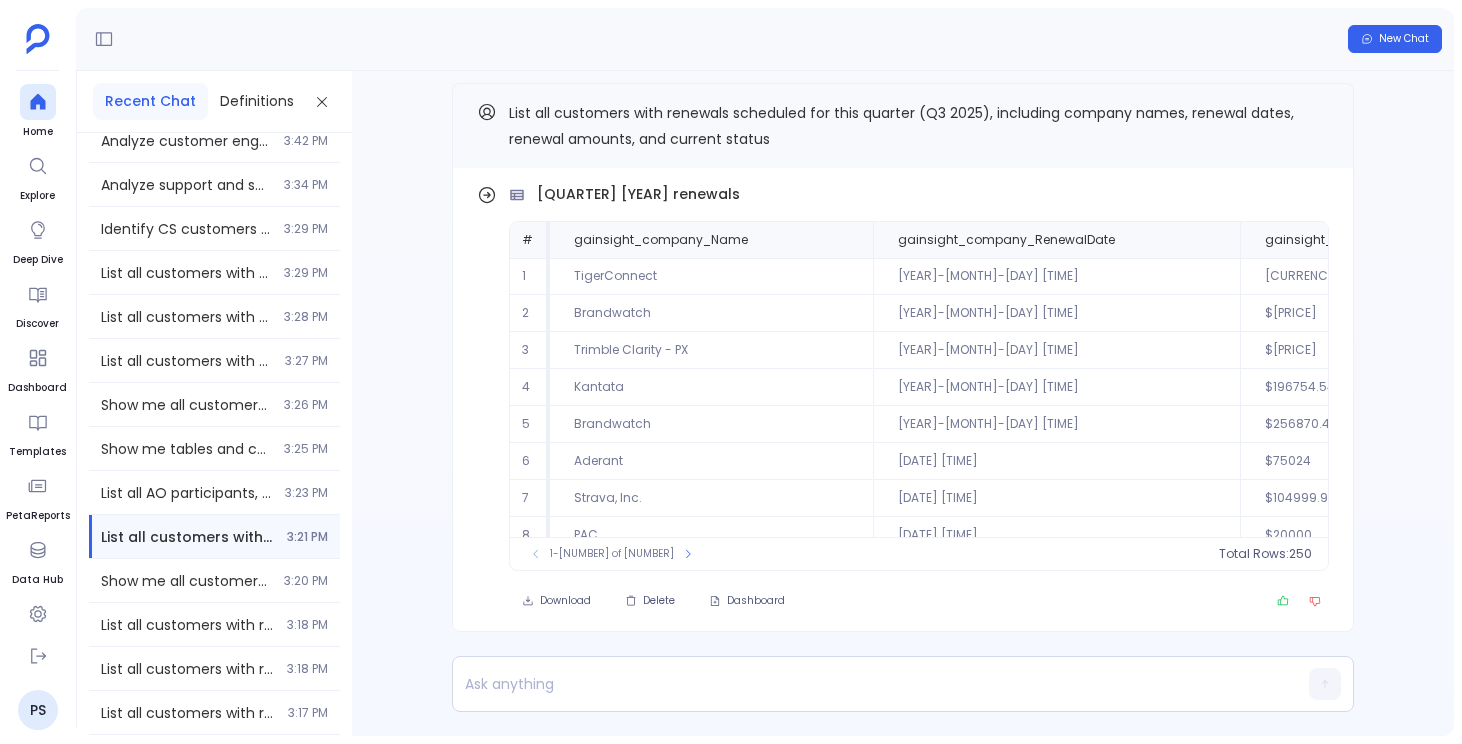 scroll, scrollTop: -12, scrollLeft: 0, axis: vertical 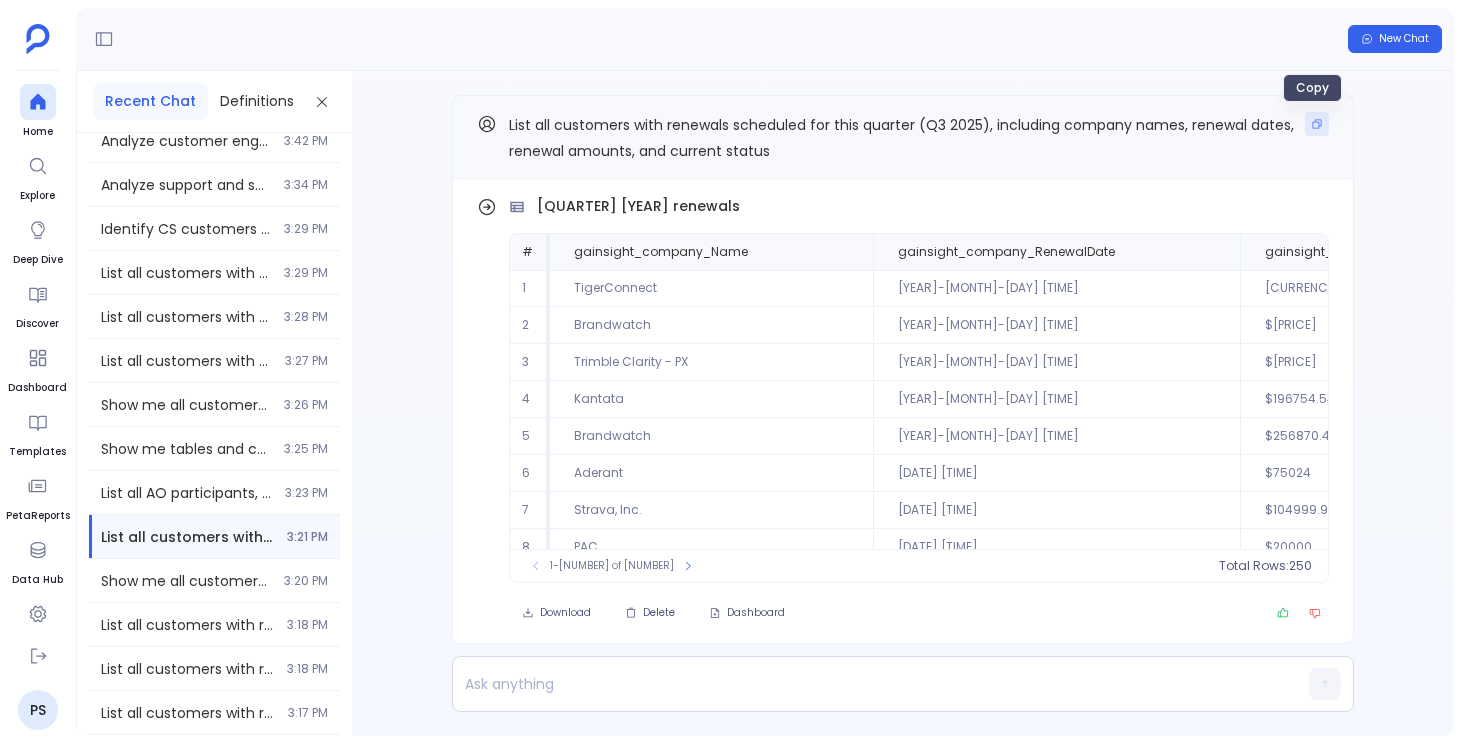 click at bounding box center (1317, 124) 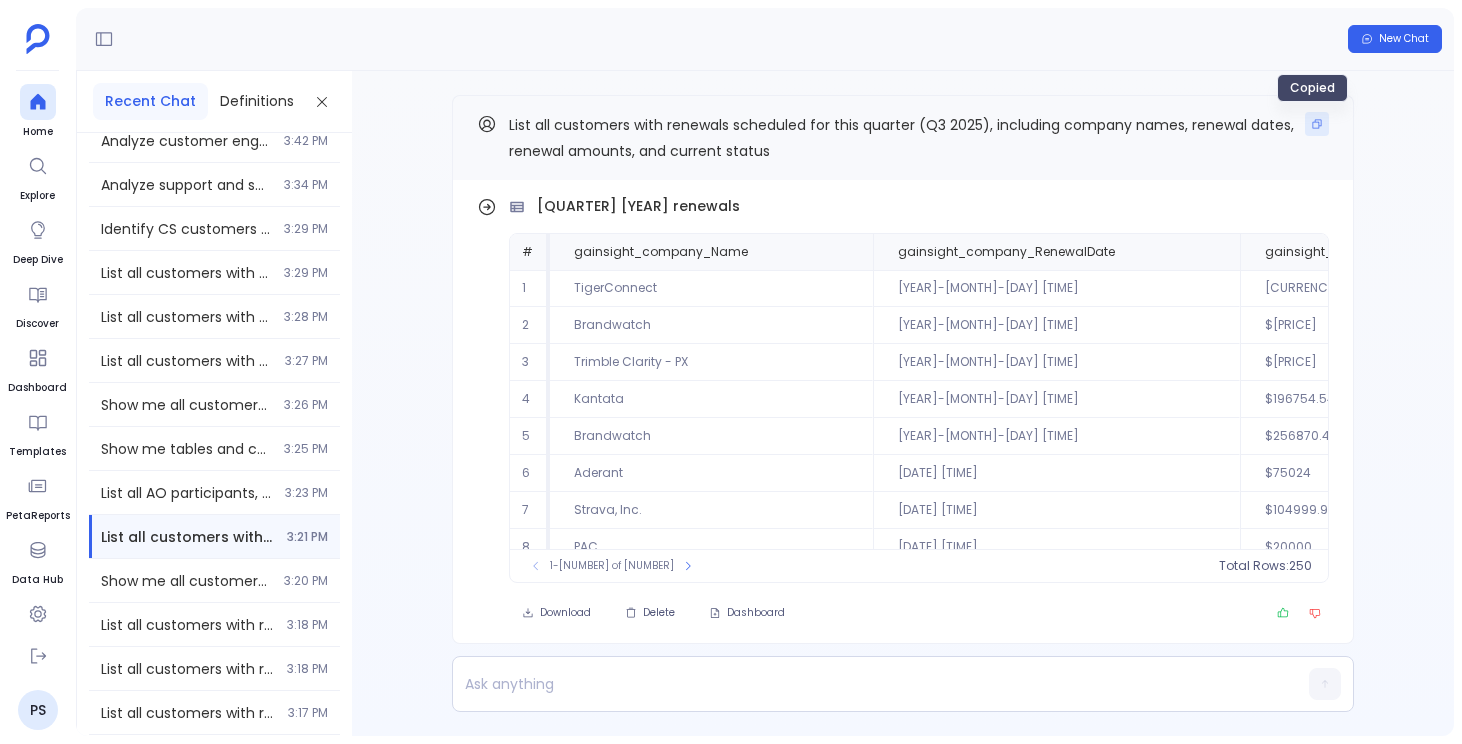 type 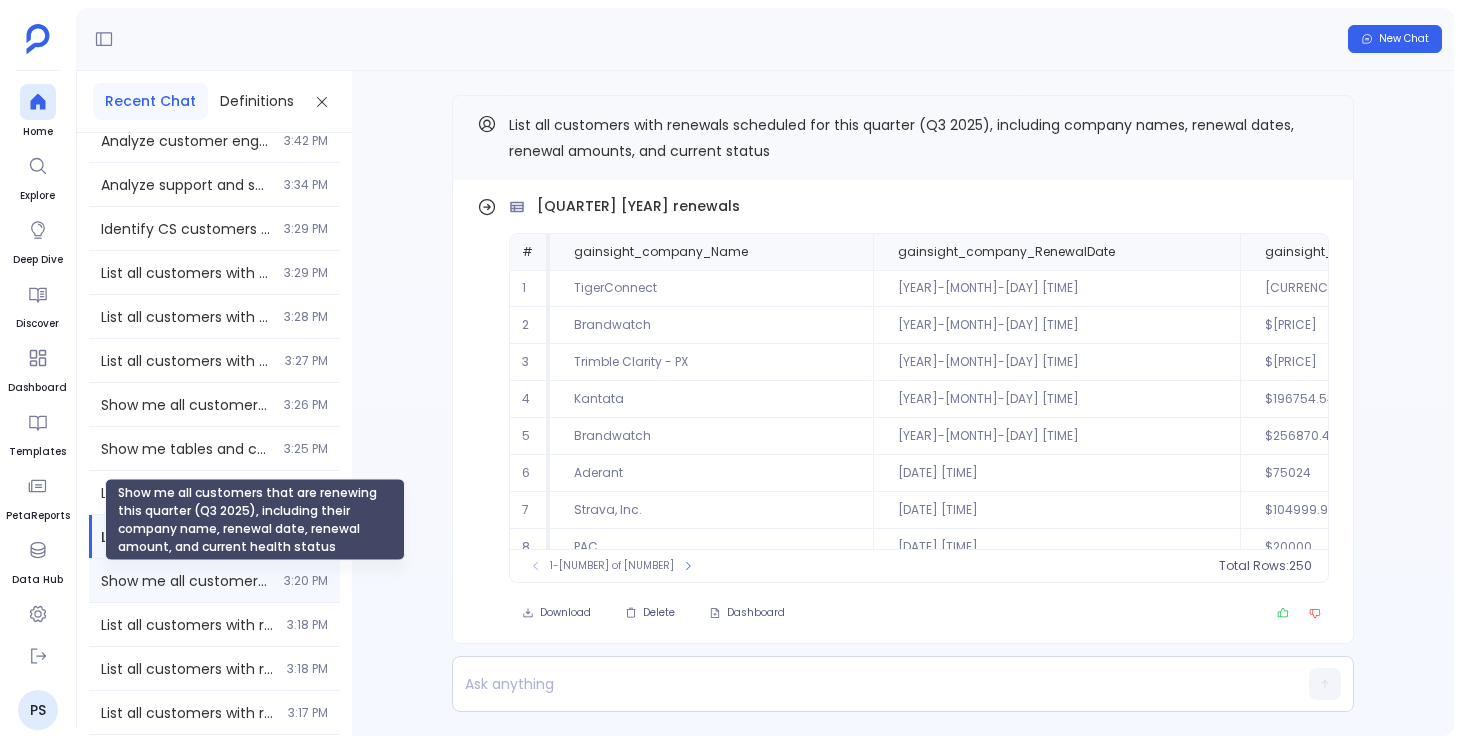 click on "Show me all customers that are renewing this quarter (Q3 2025), including their company name, renewal date, renewal amount, and current health status" at bounding box center [186, 581] 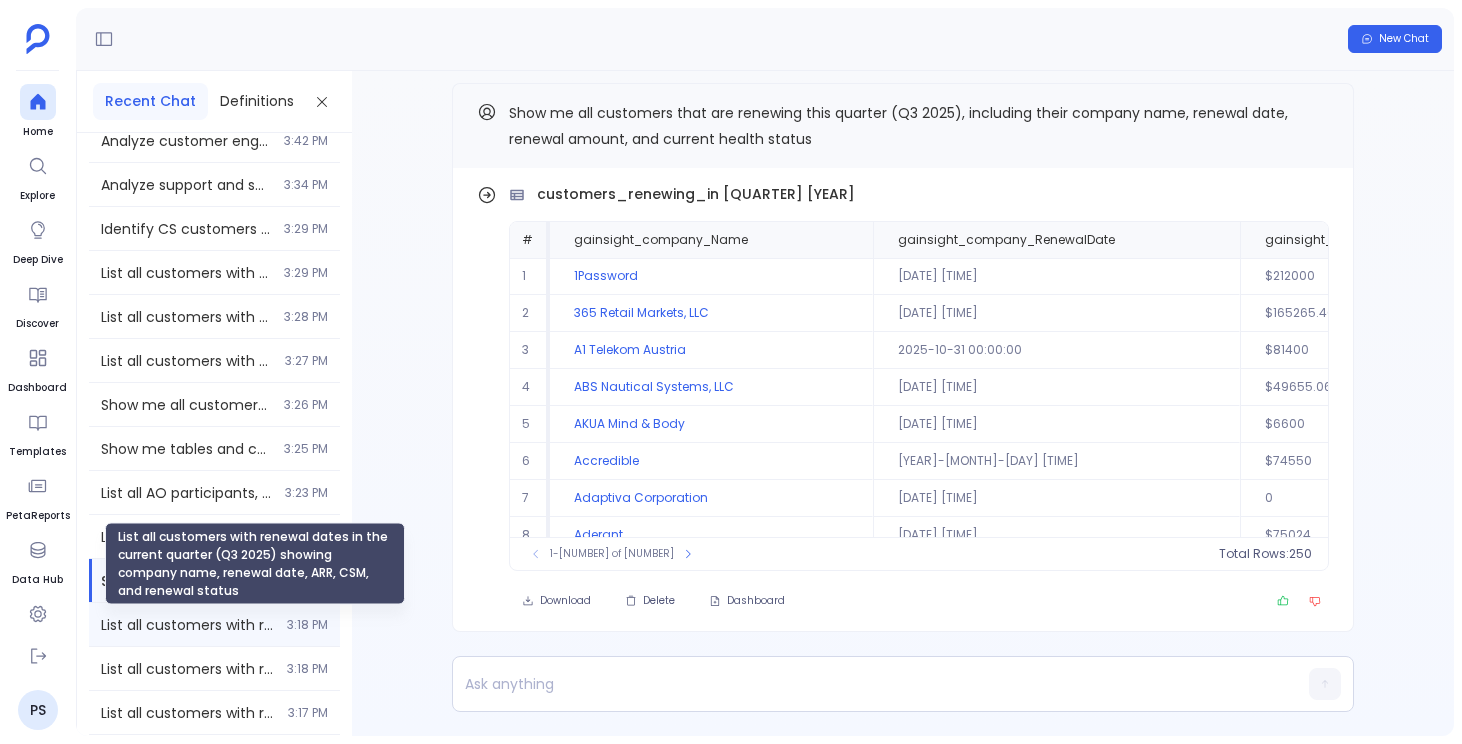 click on "List all customers with renewal dates in the current quarter (Q3 2025) showing company name, renewal date, ARR, CSM, and renewal status" at bounding box center (188, 625) 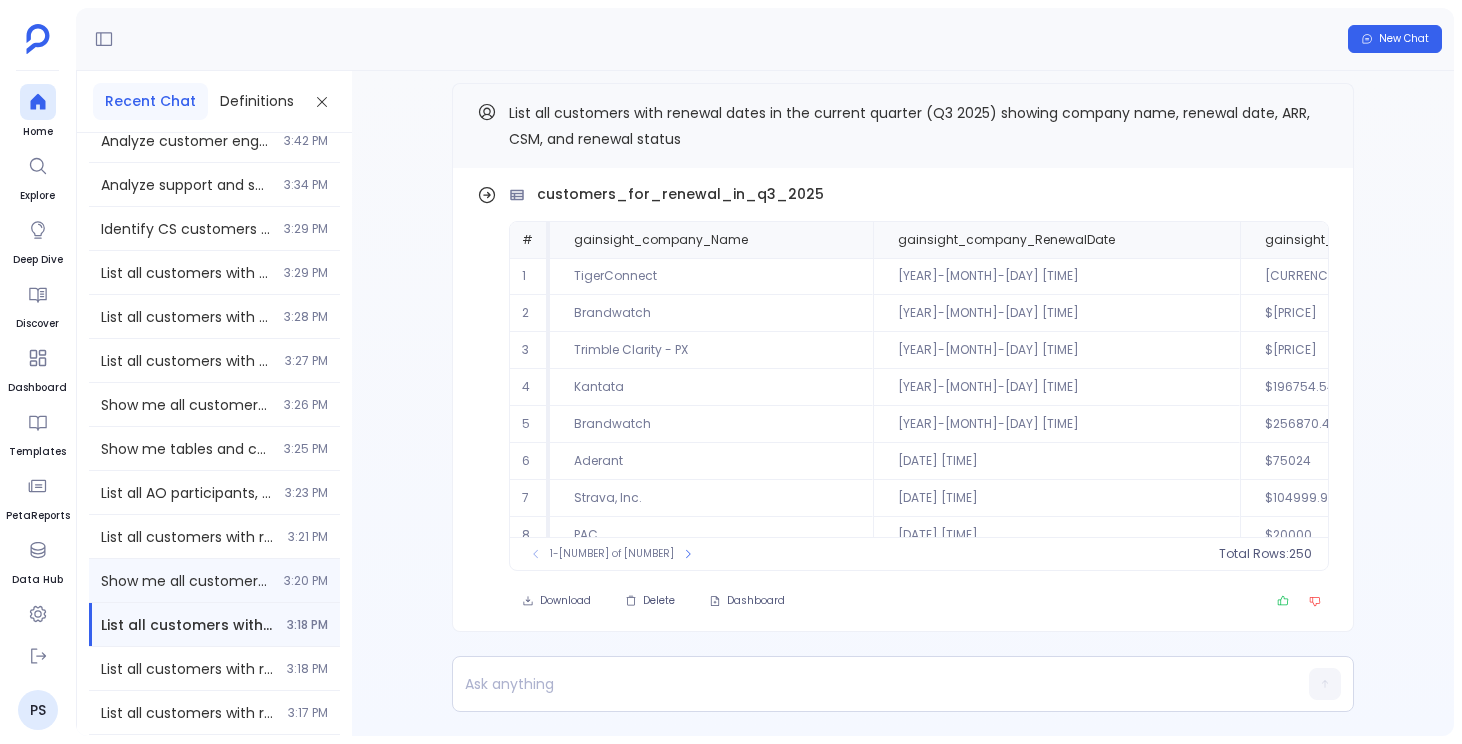 click on "Show me all customers that are renewing this quarter (Q3 2025), including their company name, renewal date, renewal amount, and current health status" at bounding box center [186, 581] 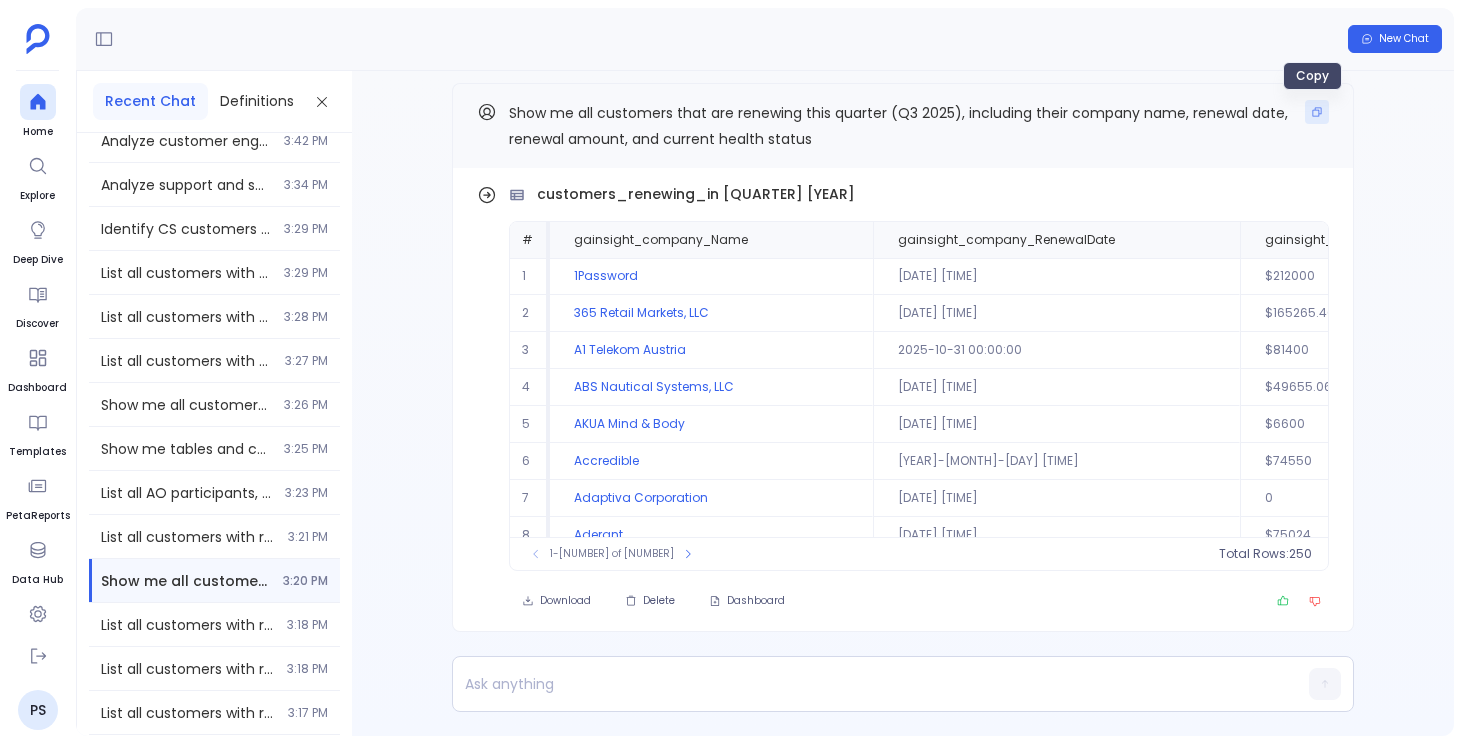 click at bounding box center (1317, 112) 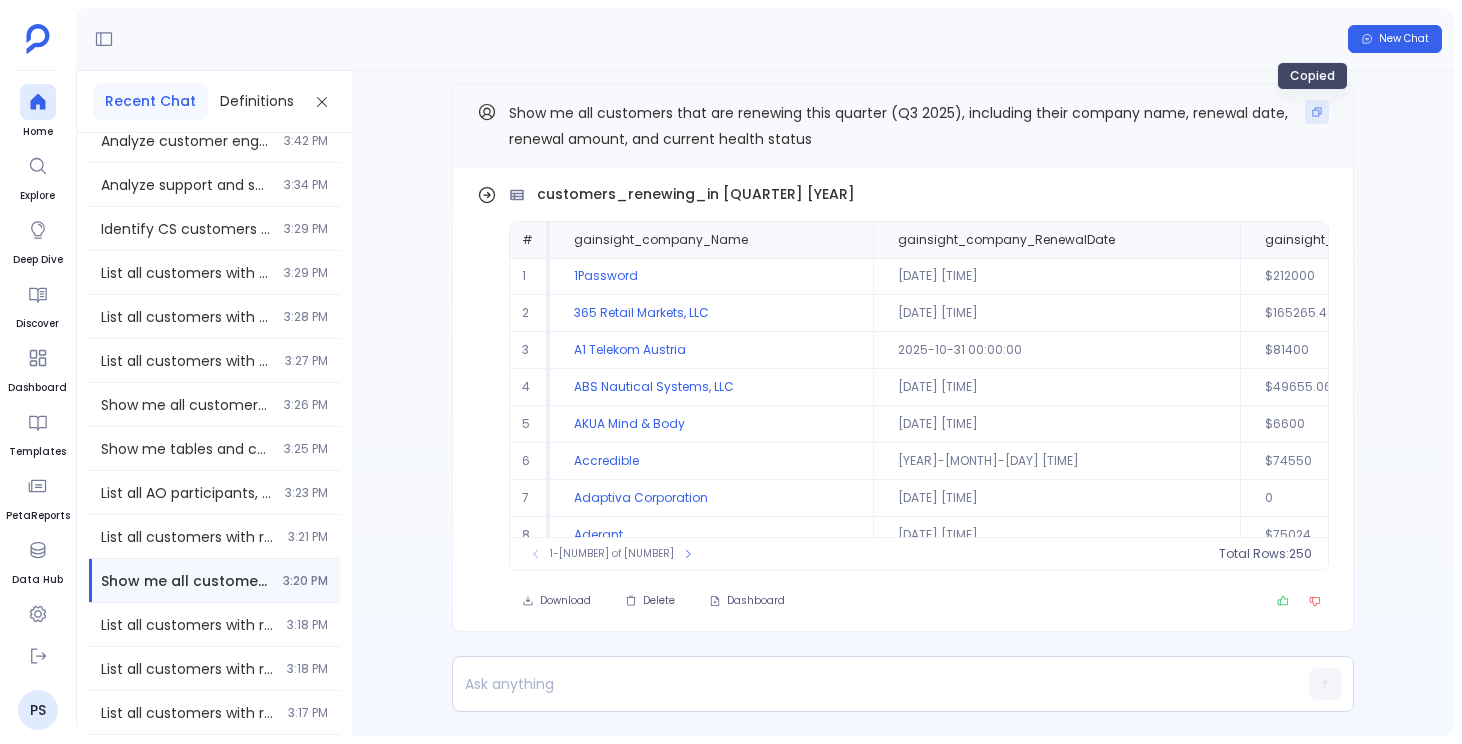type 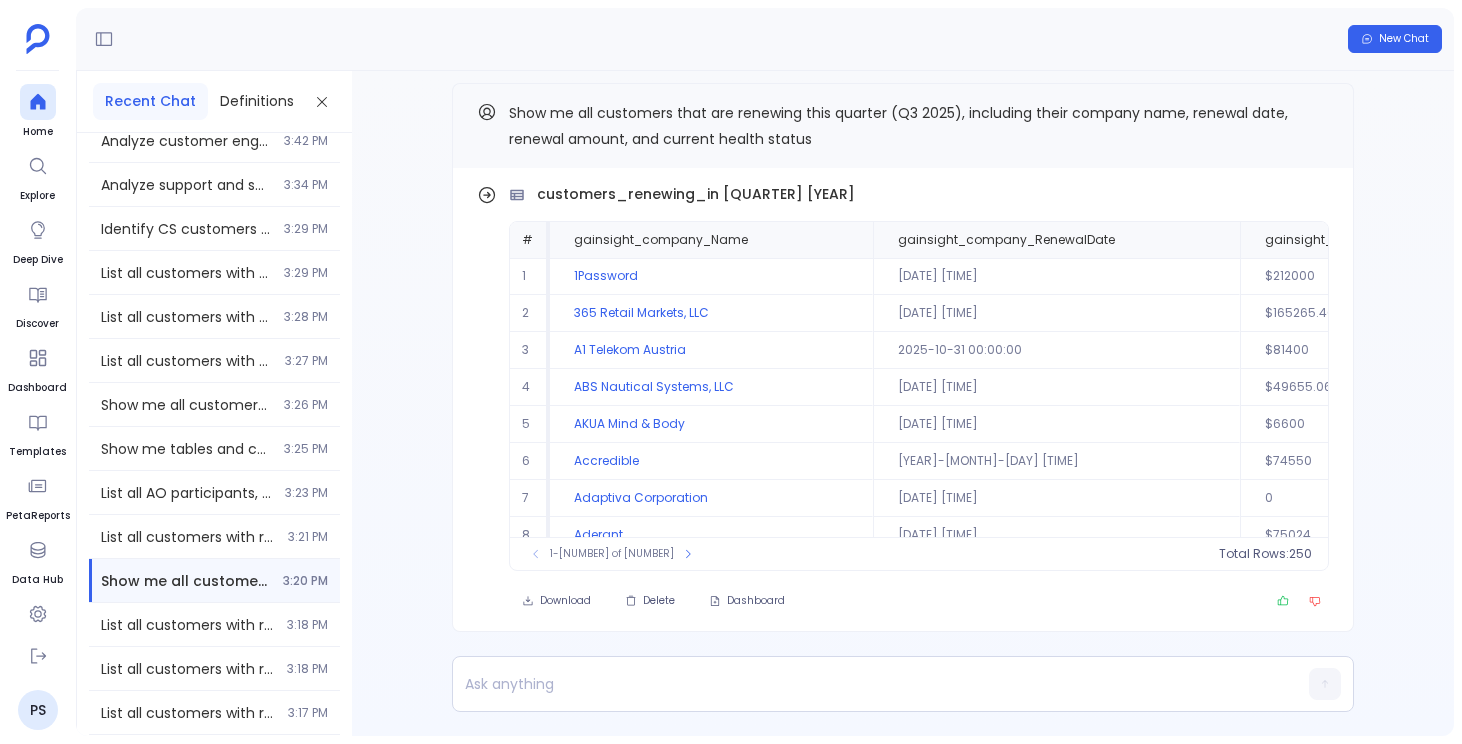 click on "Find out how customers_renewing_in_q3_[YEAR] # gainsight_company_Name gainsight_company_RenewalDate gainsight_company_Arr gainsight_scoring_scheme_definition_Label 1 1Password [YEAR]-[MONTH]-[DAY] [TIME] $[NUMBER] Yellow 2 365 Retail Markets, LLC [YEAR]-[MONTH]-[DAY] [TIME] $[NUMBER] Yellow 3 A1 Telekom Austria [YEAR]-[MONTH]-[DAY] [TIME] $[NUMBER] Red 4 ABS Nautical Systems, LLC [YEAR]-[MONTH]-[DAY] [TIME] $[NUMBER] Orange 5 AKUA Mind & Body [YEAR]-[MONTH]-[DAY] [TIME] $[NUMBER] Orange 6 Accredible [YEAR]-[MONTH]-[DAY] [TIME] $[NUMBER] Yellow 7 Adaptiva Corporation [YEAR]-[MONTH]-[DAY] [TIME] [NUMBER] Orange 8 Aderant [YEAR]-[MONTH]-[DAY] [TIME] $[NUMBER] Orange 9 Aerolase [YEAR]-[MONTH]-[DAY] [TIME] $[NUMBER] Orange 10 Agatha Inc. [YEAR]-[MONTH]-[DAY] [TIME] $[NUMBER] Lime
To pick up a draggable item, press the space bar.
While dragging, use the arrow keys to move the item.
Press space again to drop the item in its new position, or press escape to cancel.
1-[NUMBER] of [NUMBER] Total Rows:  [NUMBER] Download Delete Dashboard" at bounding box center [903, 403] 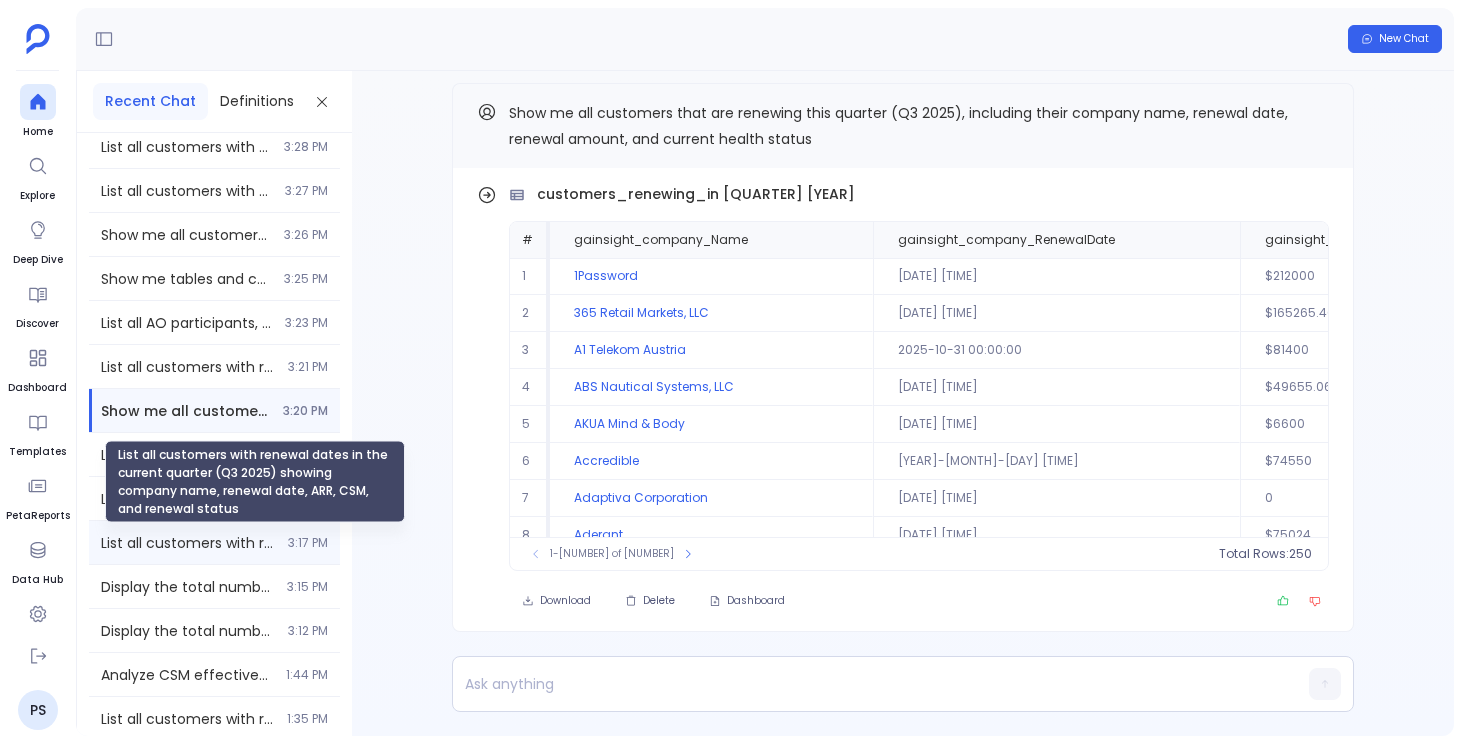 click on "List all customers with renewal dates in the current quarter (Q3 2025) showing company name, renewal date, ARR, CSM, and renewal status" at bounding box center (188, 543) 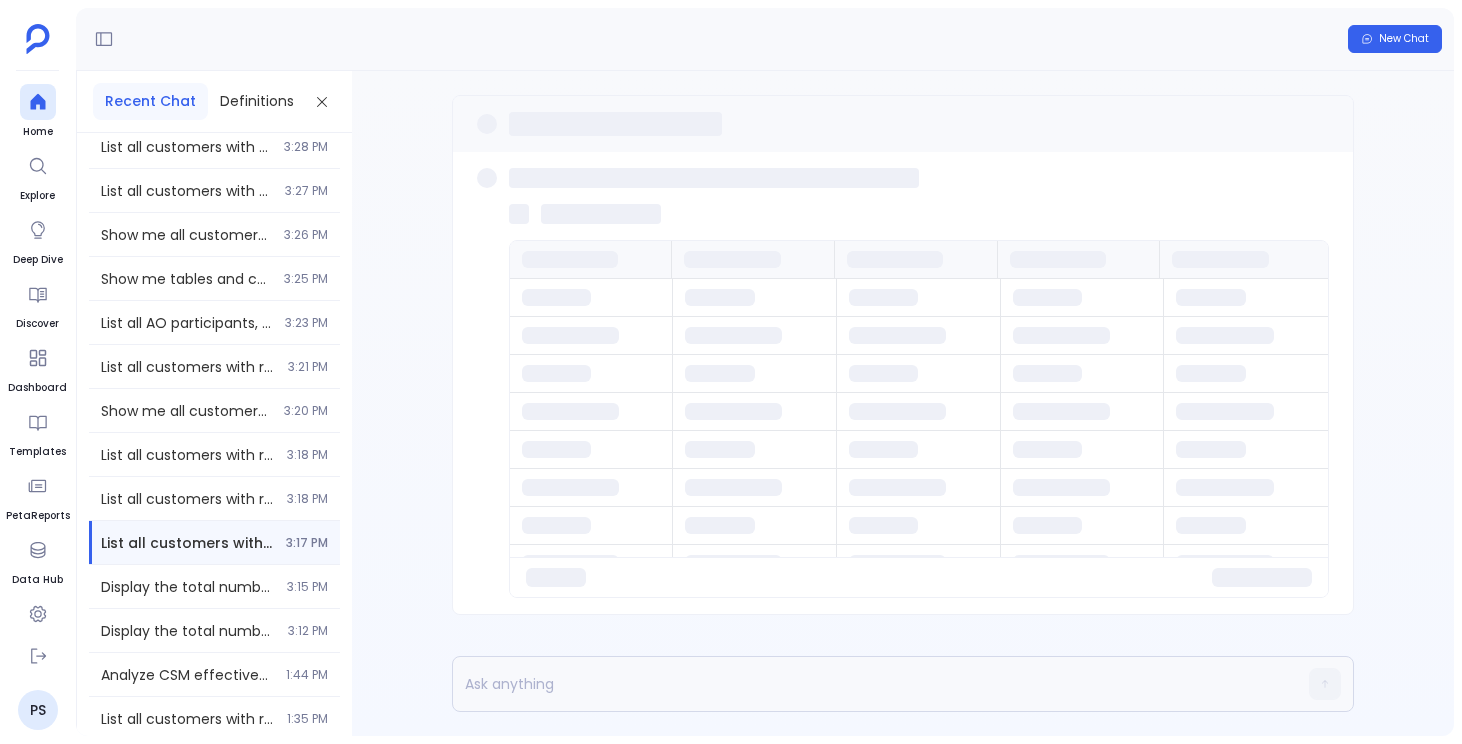 click on "List all customers with renewal dates in the current quarter (Q3 [YEAR]) showing company name, renewal date, ARR, CSM, and renewal status [TIME]" at bounding box center [214, 542] 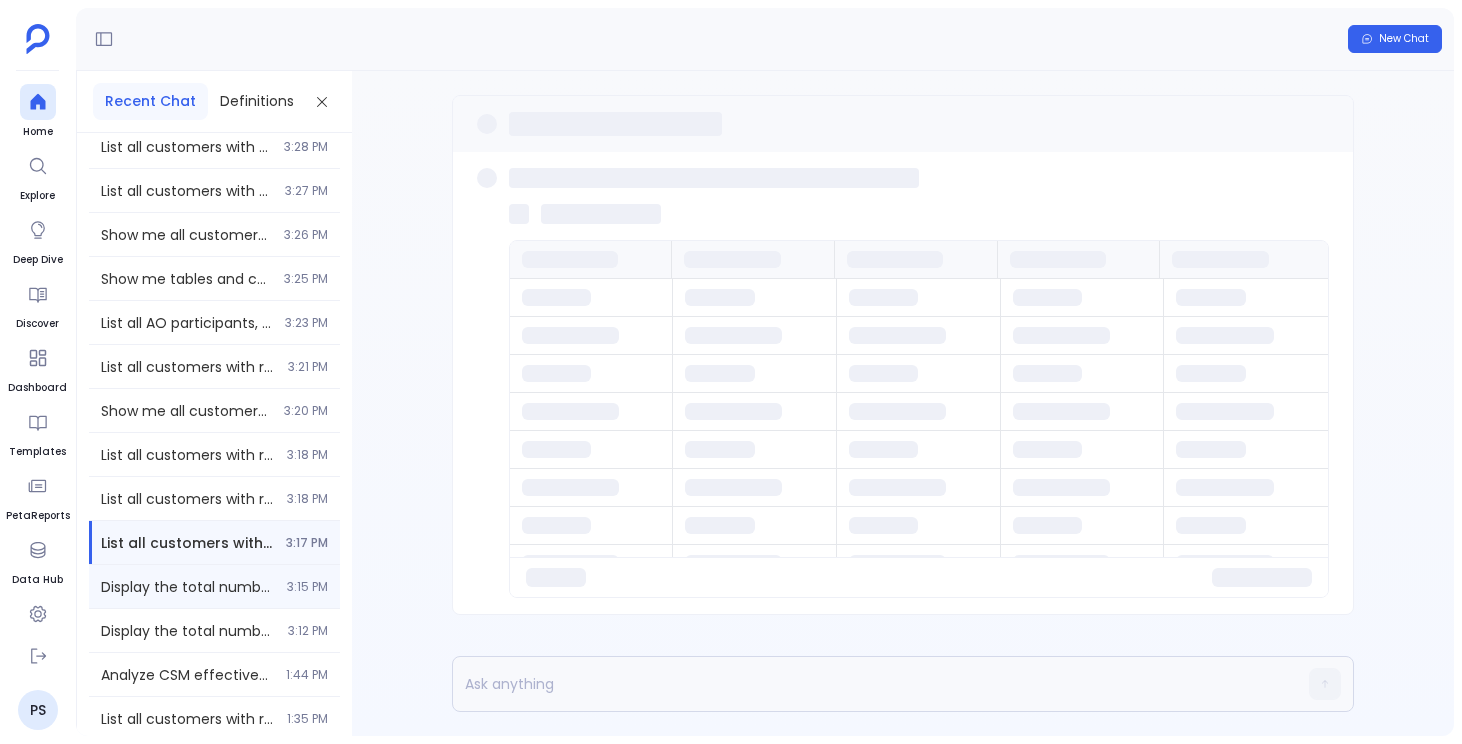 click on "in the last [NUMBER] days [TIME]" at bounding box center (214, 586) 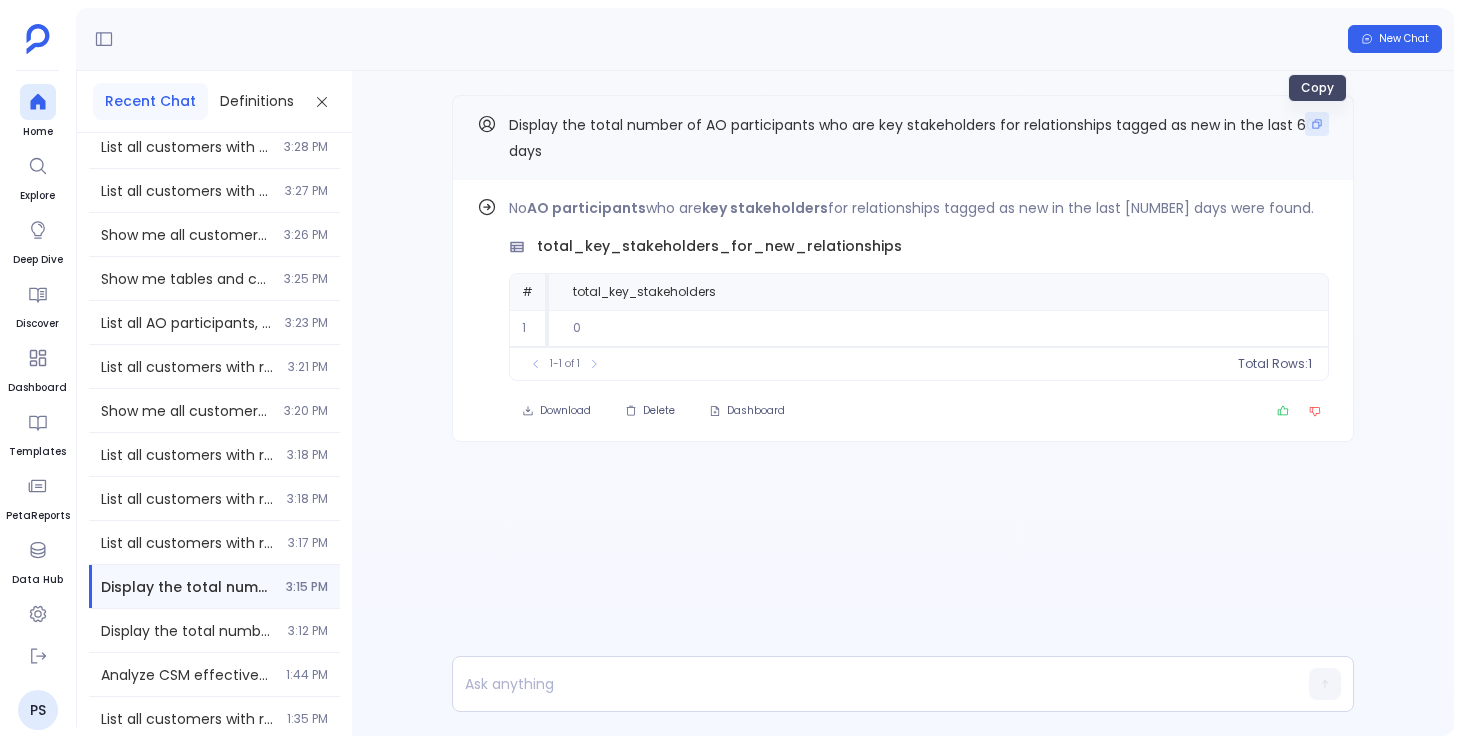 click 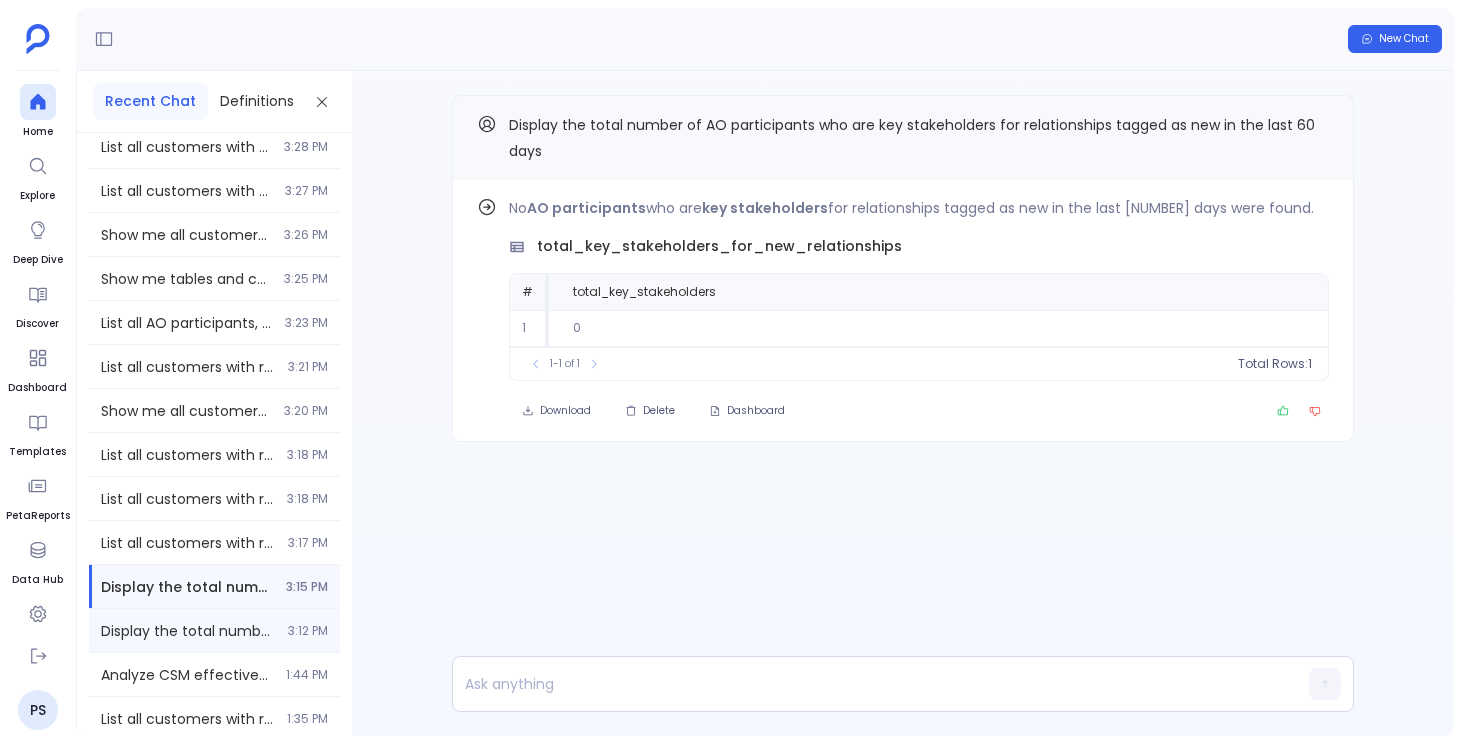 click on "Display the total number of AO participants who are key stakeholders for high arr relationships [TIME]" at bounding box center (214, 630) 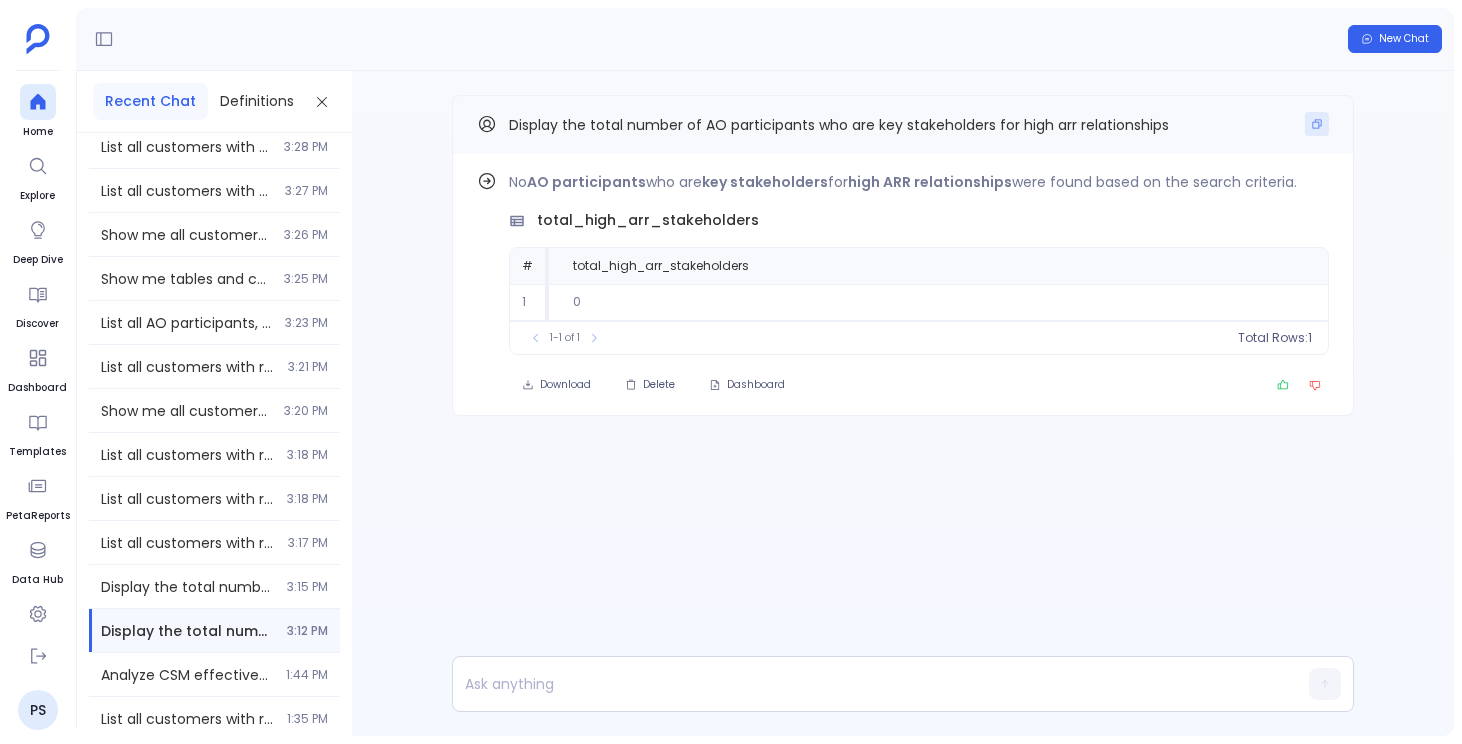 click 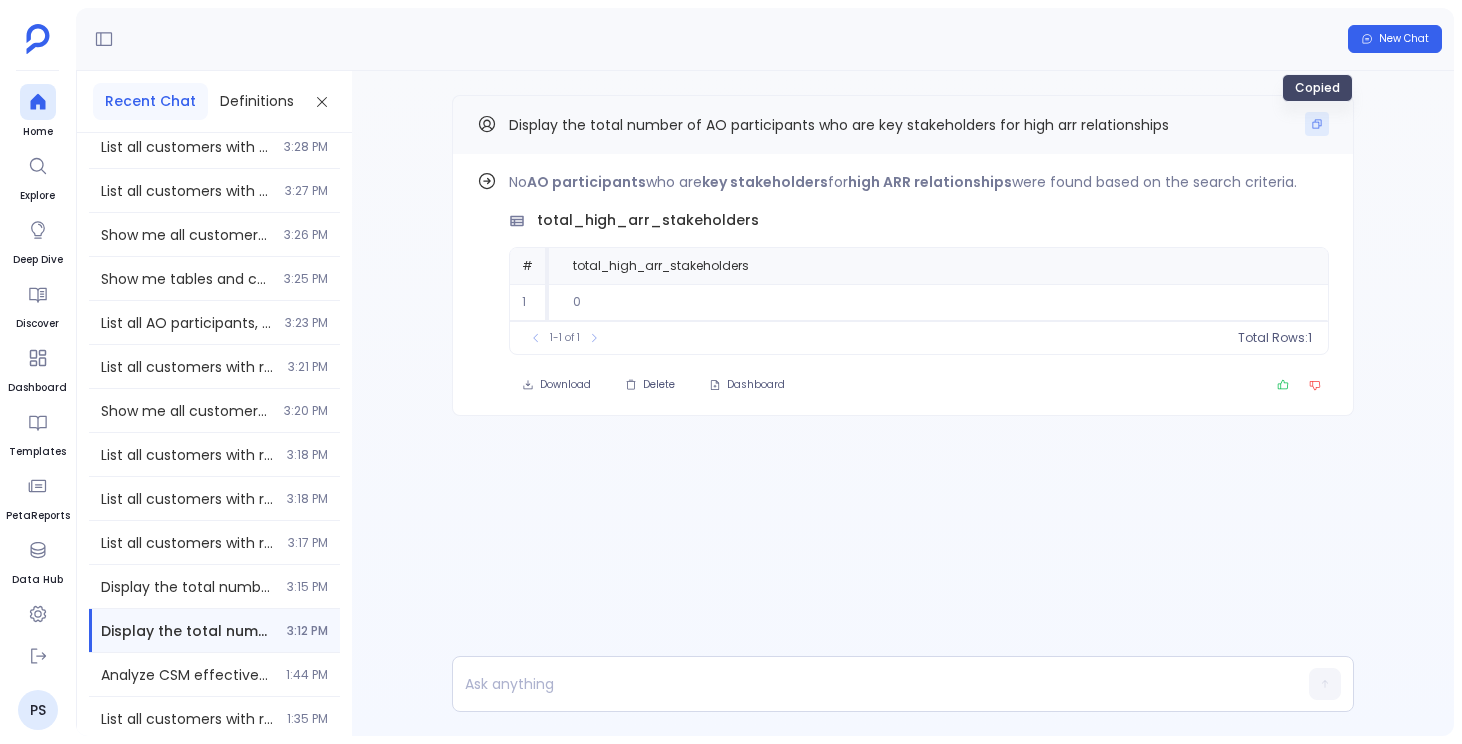 type 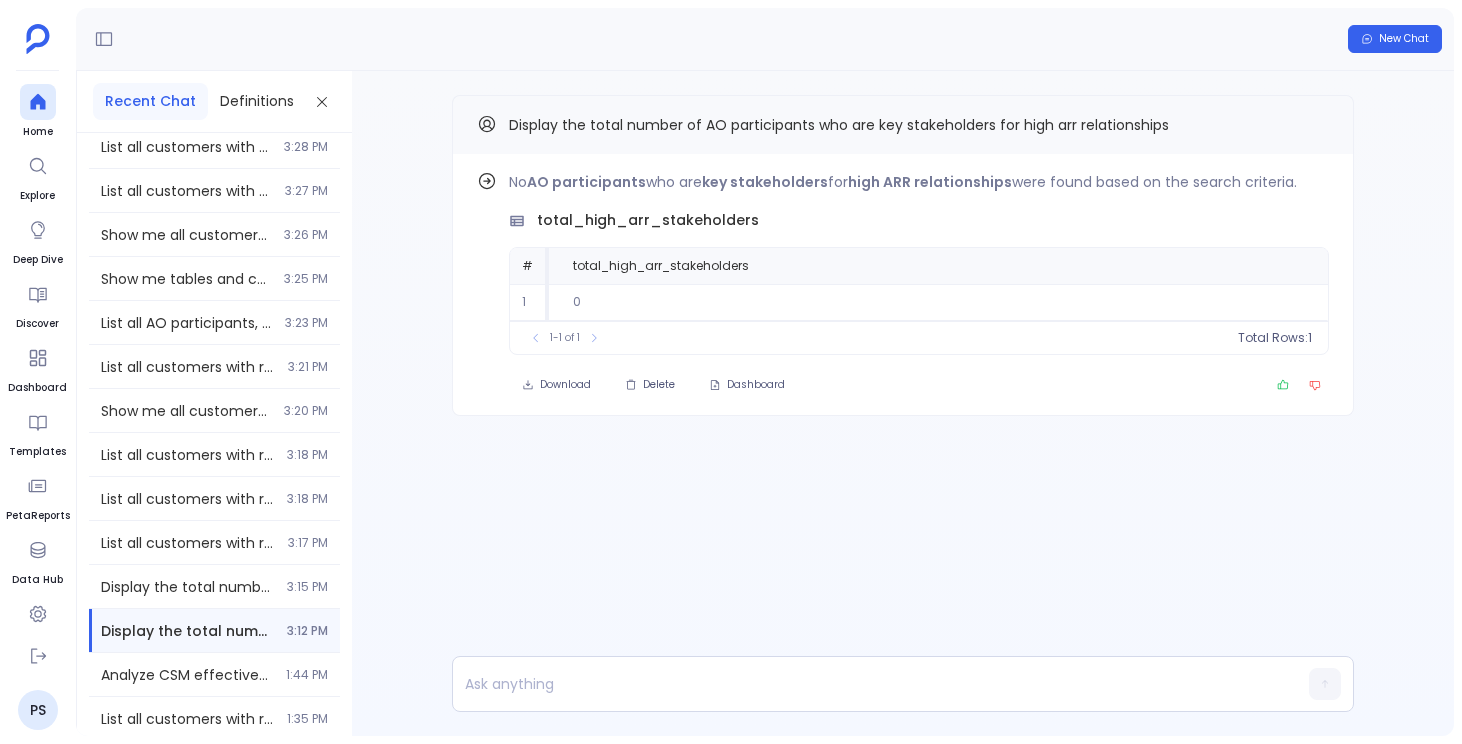 click on "Find out how No  AO participants  who are  key stakeholders  for  high ARR relationships  were found based on the search criteria. total_high_arr_stakeholders # total_high_arr_stakeholders [NUMBER] [NUMBER]
To pick up a draggable item, press the space bar.
While dragging, use the arrow keys to move the item.
Press space again to drop the item in its new position, or press escape to cancel.
1-1 of [NUMBER] Total Rows:  [NUMBER] Download Delete Dashboard Display the total number of AO participants who are key stakeholders for high arr relationships" at bounding box center (903, 295) 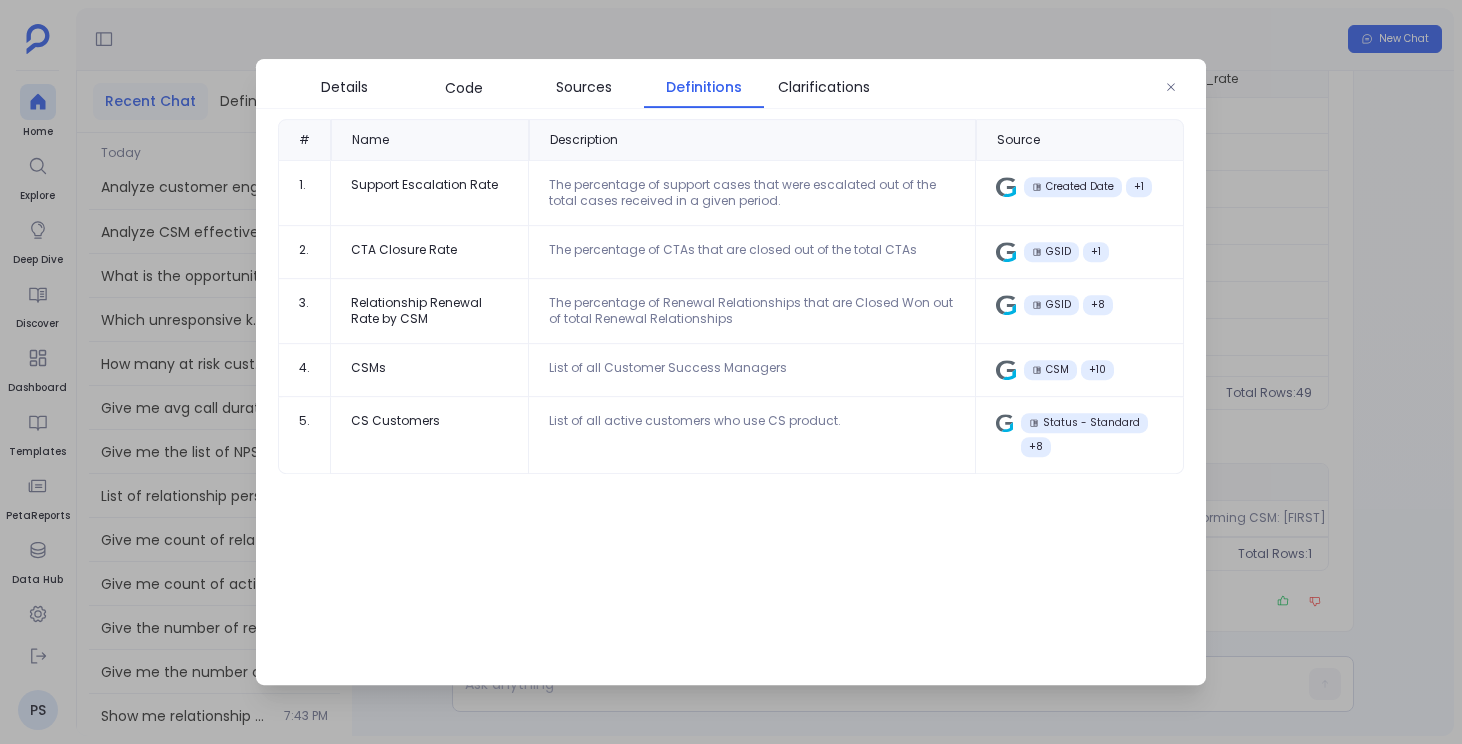 scroll, scrollTop: 0, scrollLeft: 0, axis: both 